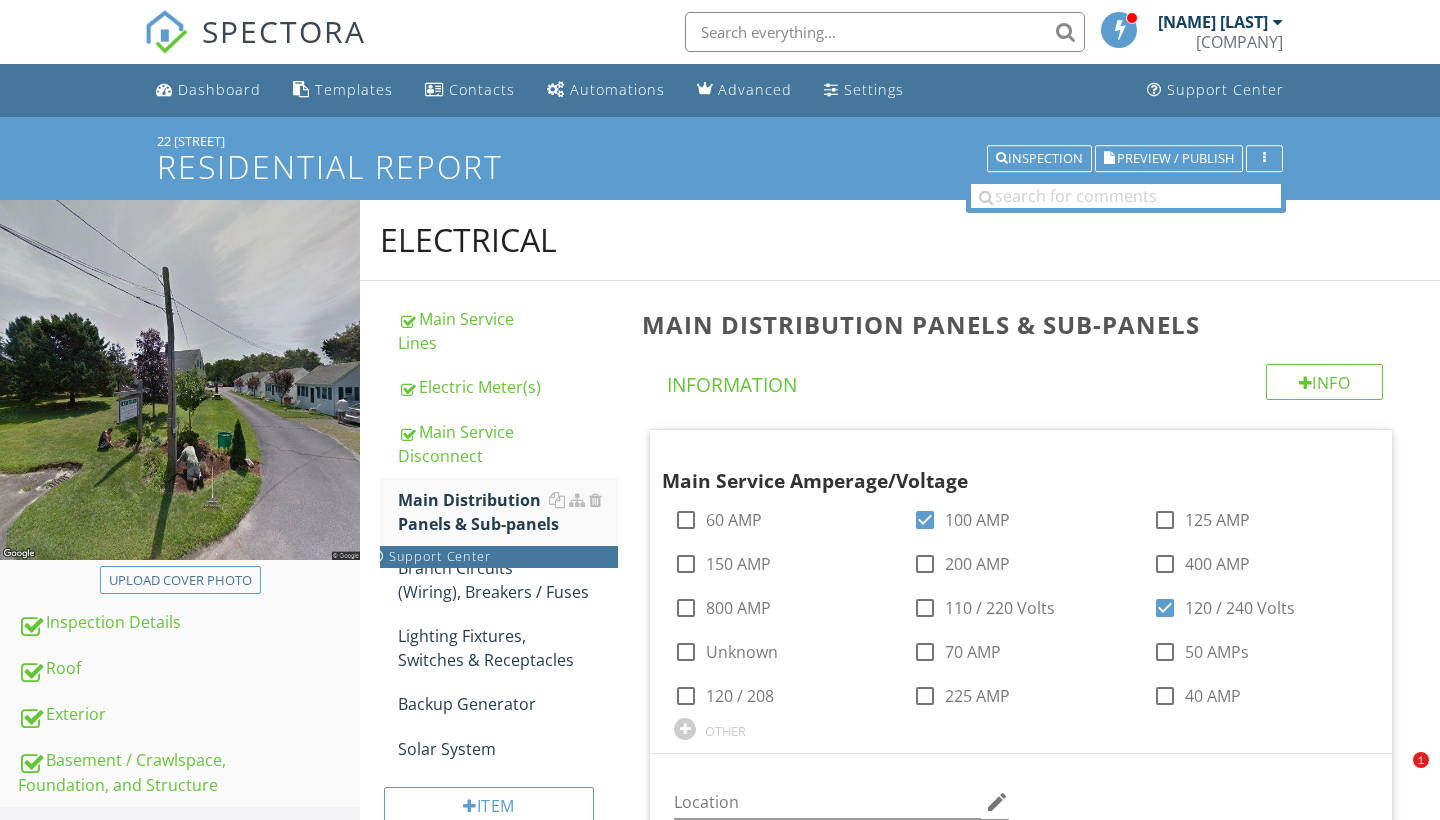 scroll, scrollTop: 1159, scrollLeft: 0, axis: vertical 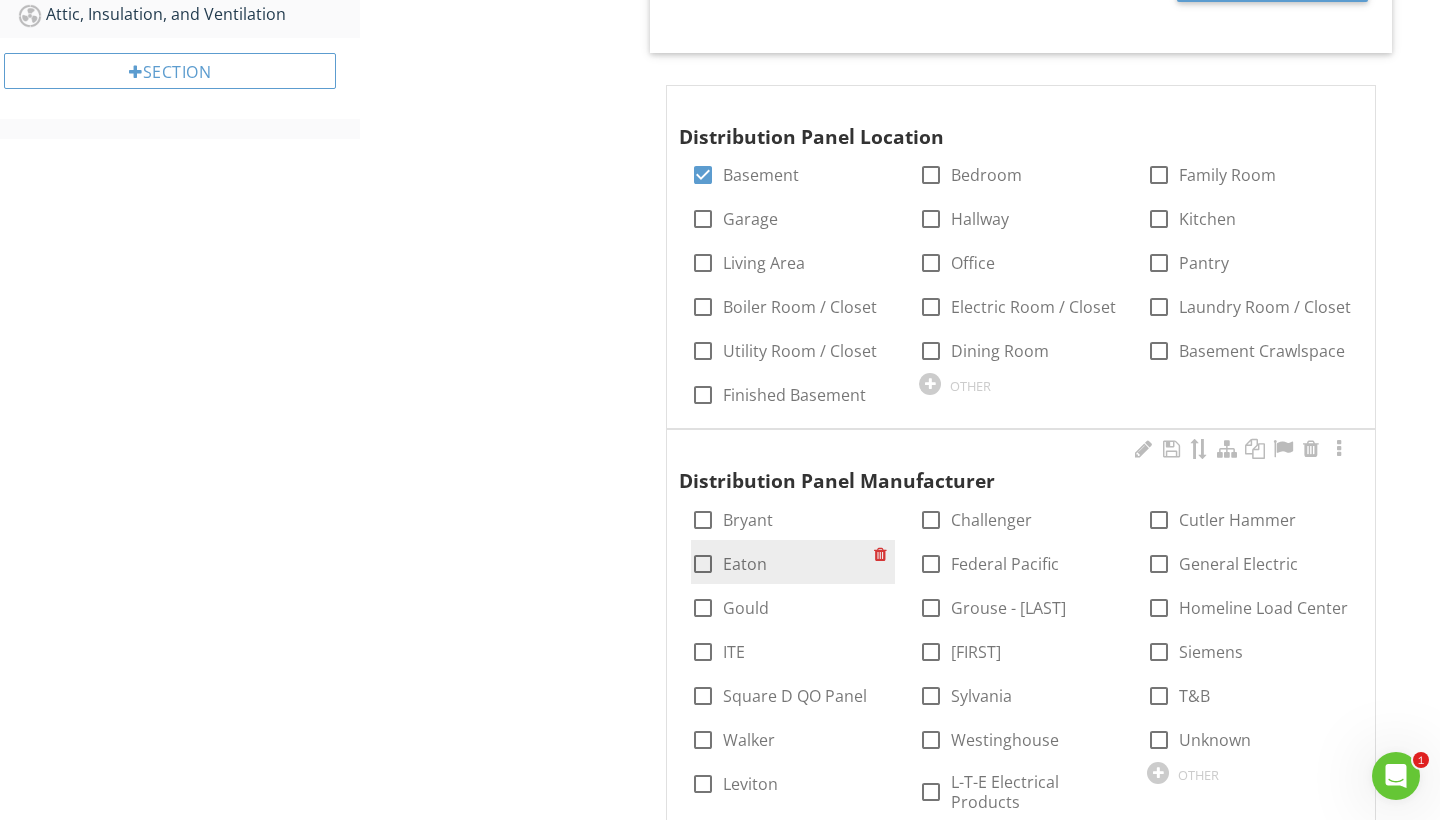 click on "check_box_outline_blank Eaton" at bounding box center [793, 562] 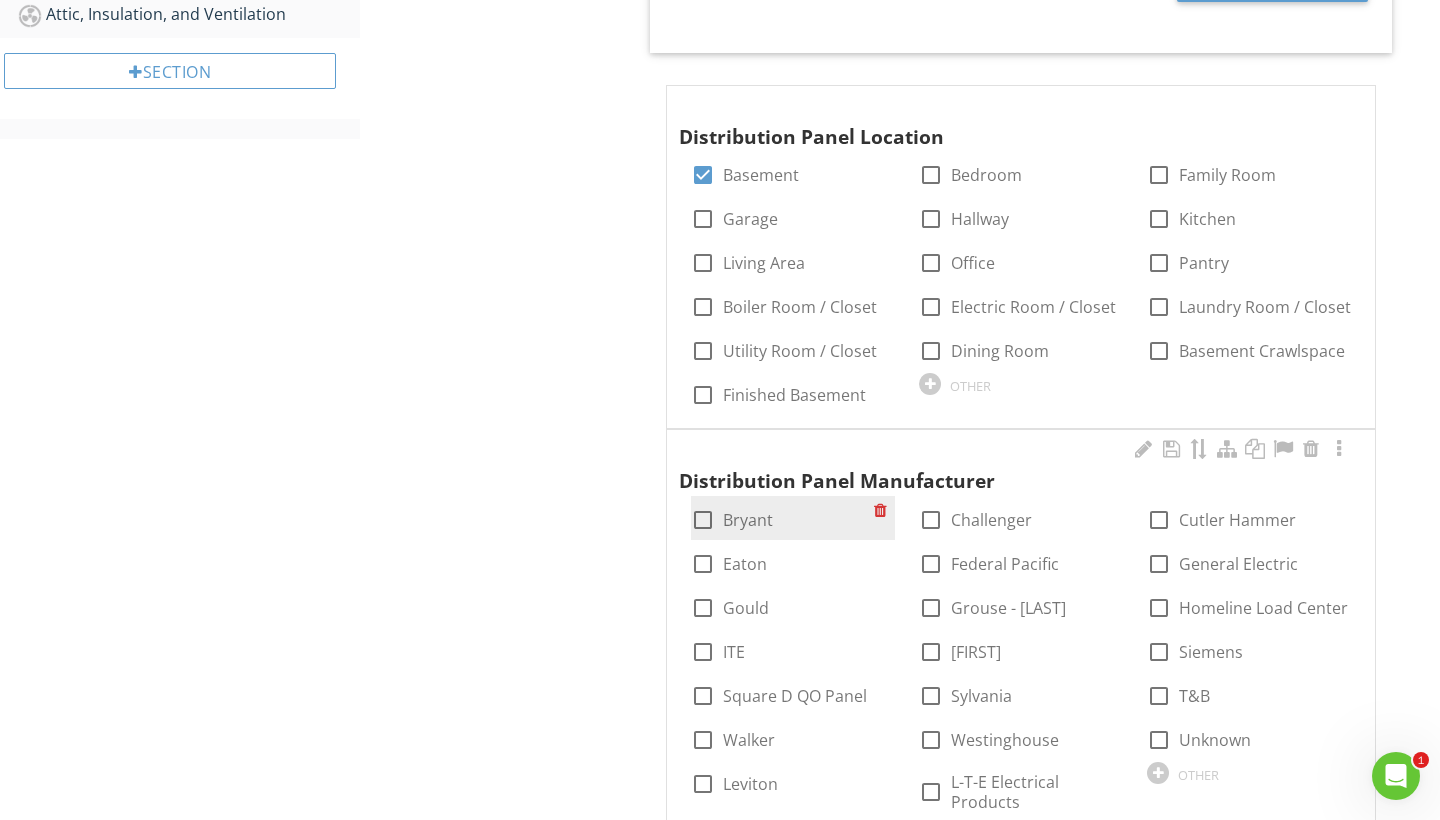 click at bounding box center [703, 520] 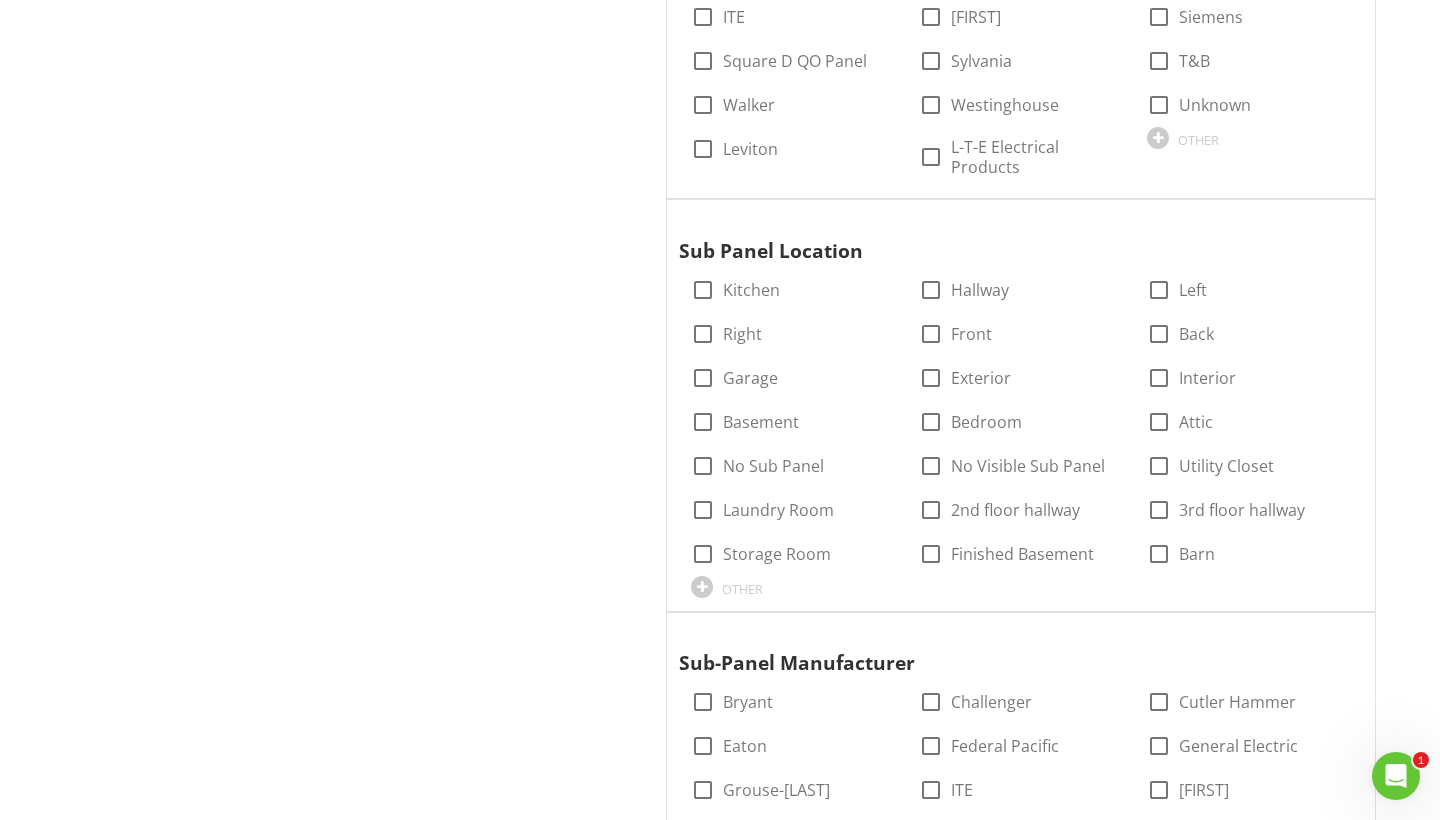 scroll, scrollTop: 1803, scrollLeft: 0, axis: vertical 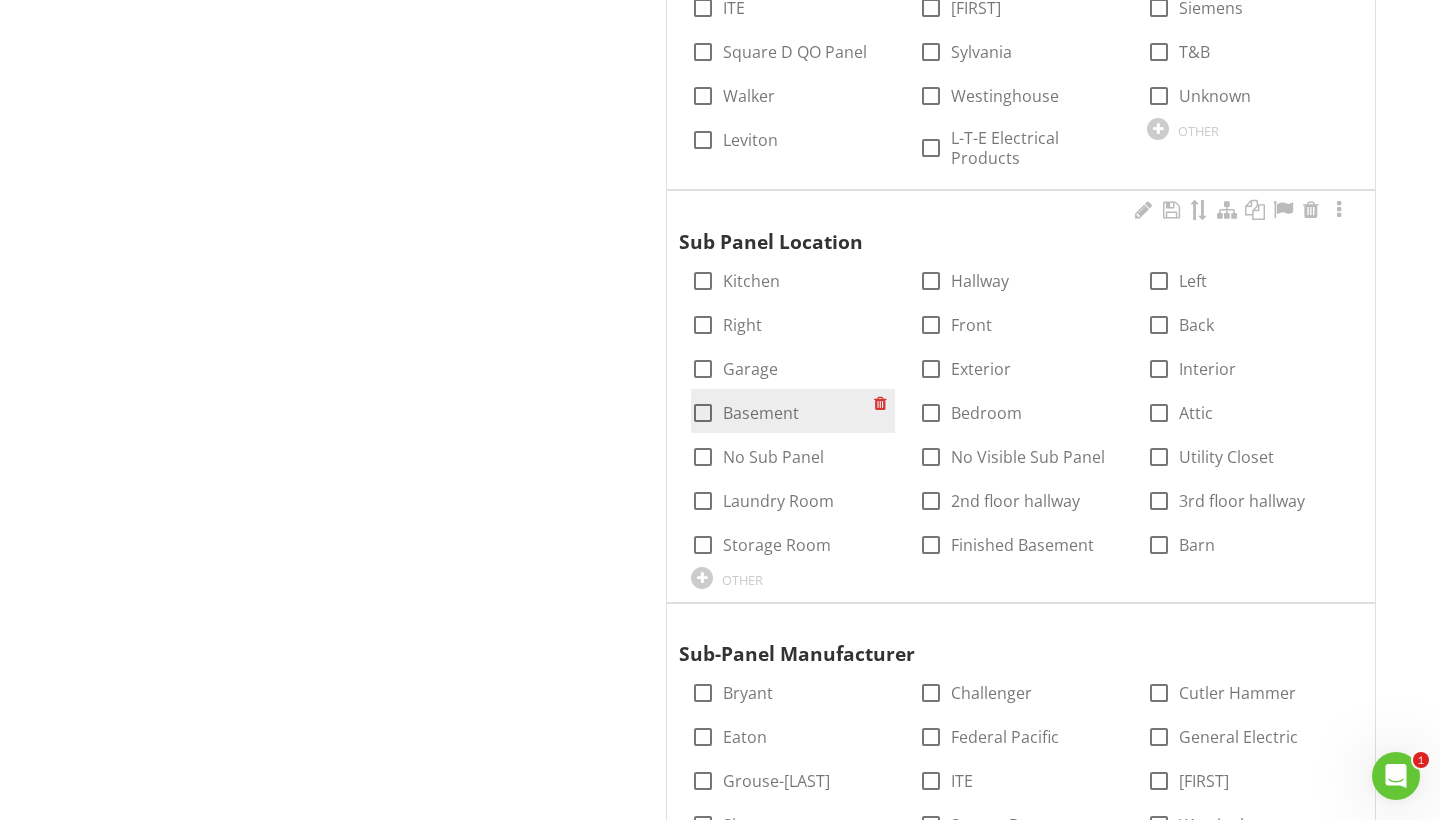 click at bounding box center (703, 413) 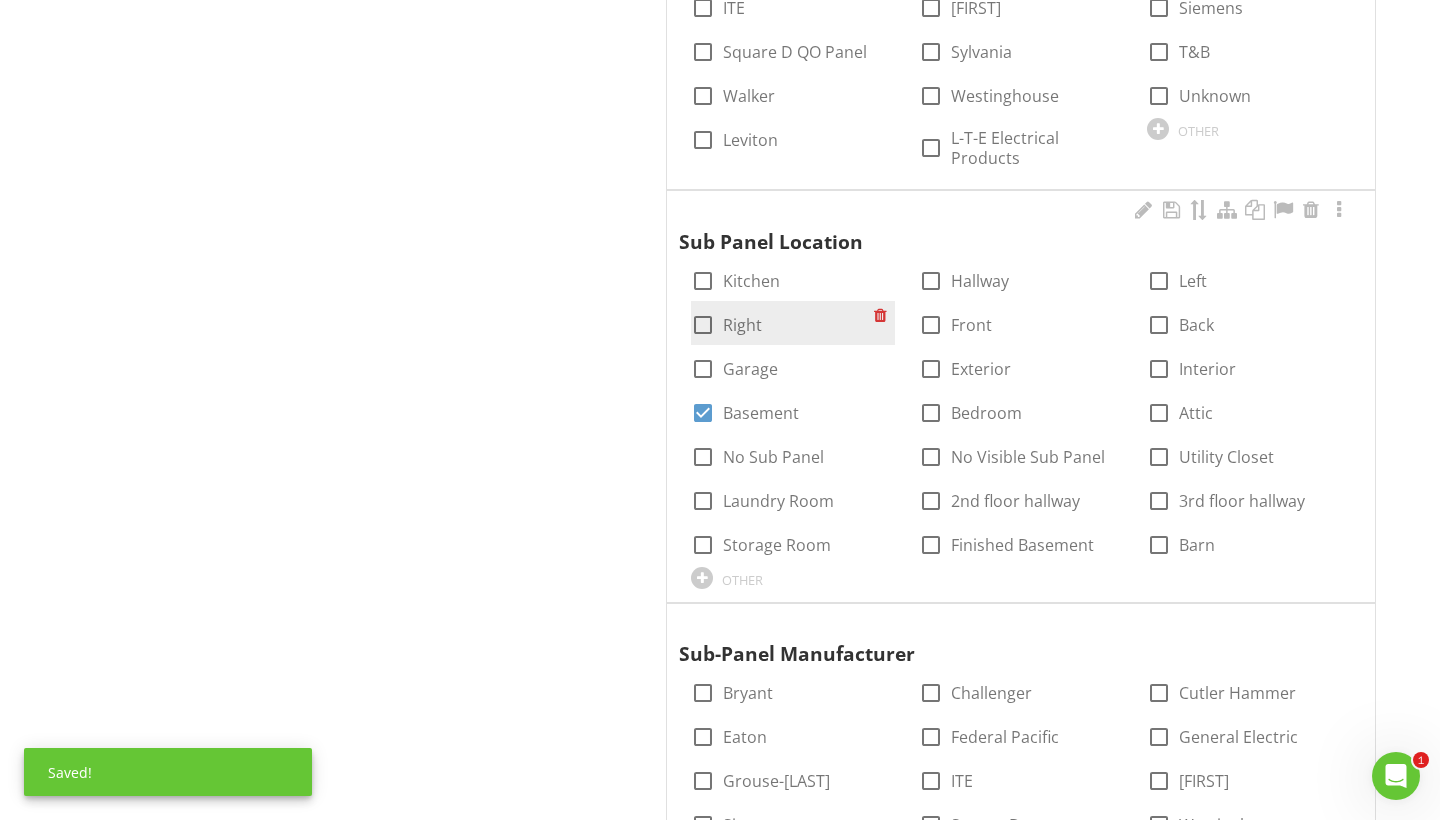 click at bounding box center [703, 325] 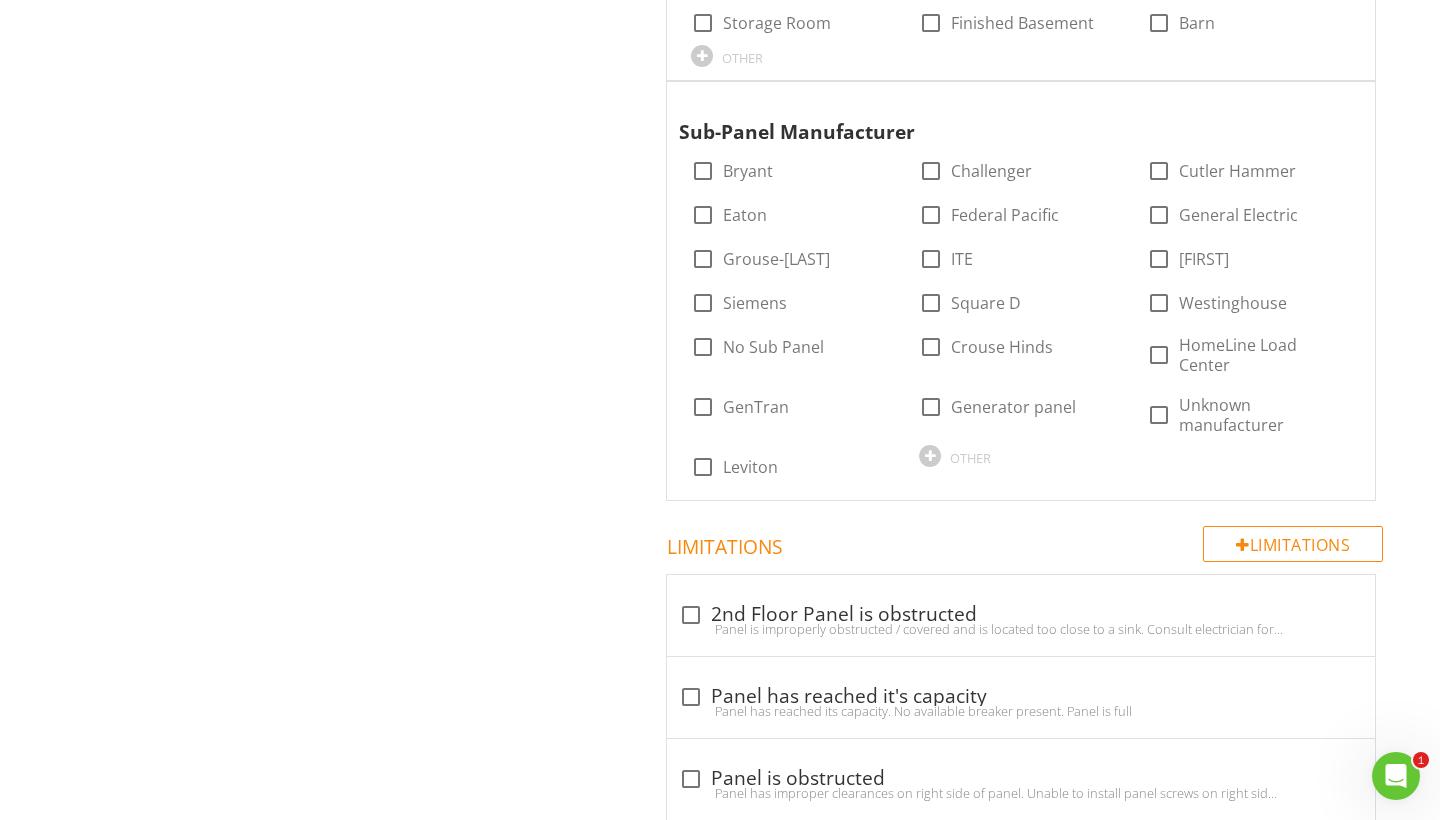 scroll, scrollTop: 2329, scrollLeft: 0, axis: vertical 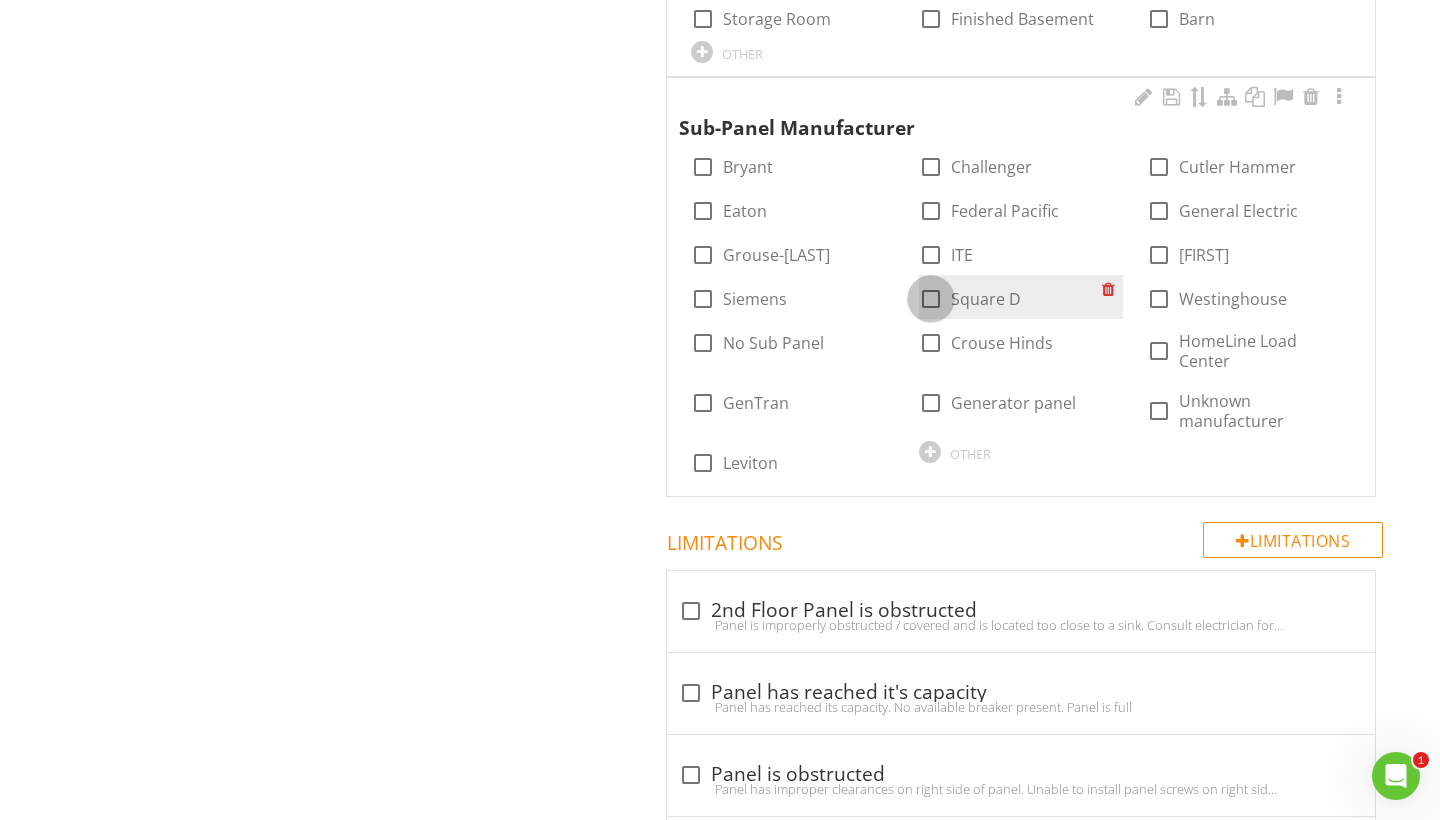 click at bounding box center [931, 299] 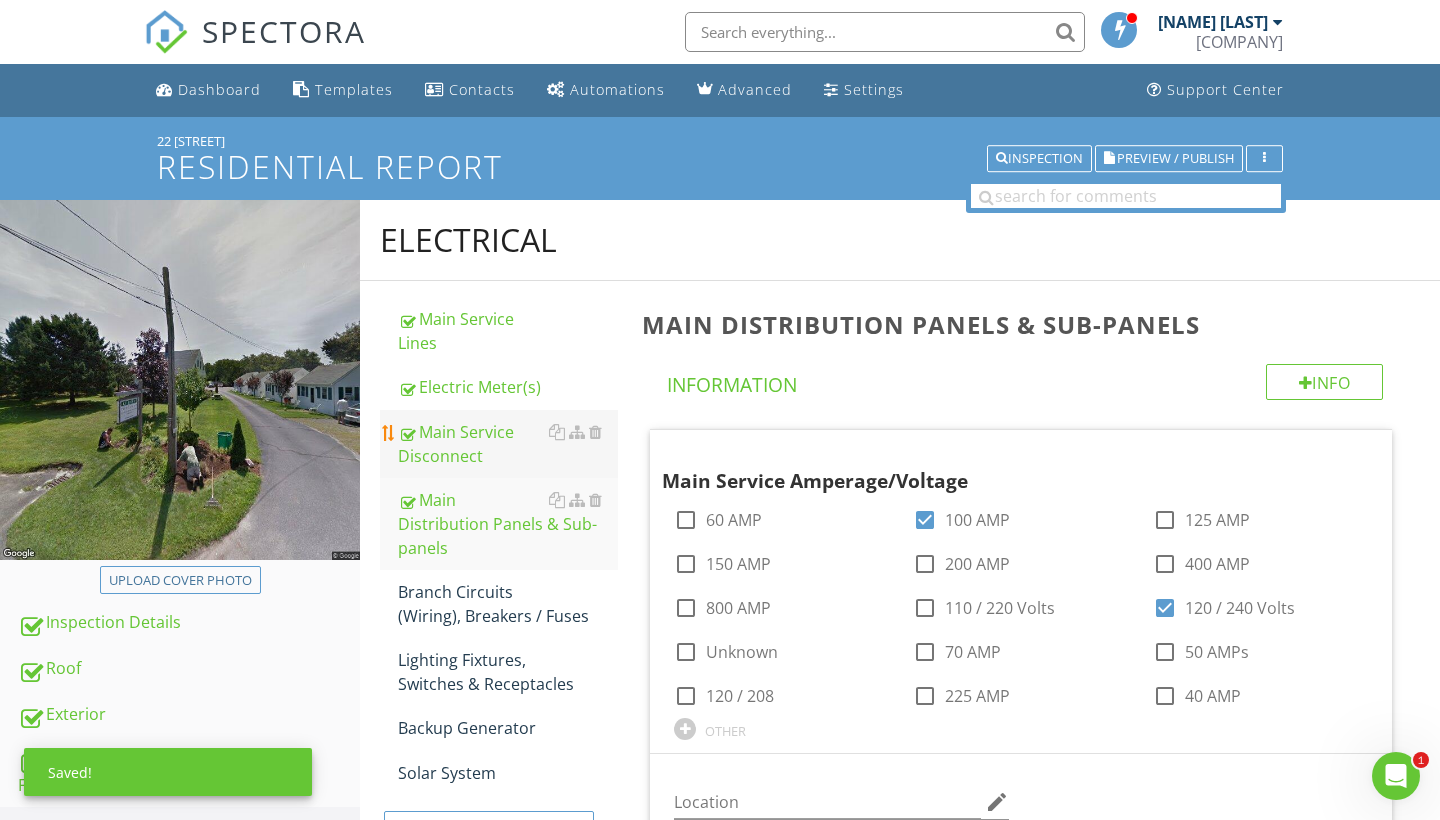 scroll, scrollTop: 0, scrollLeft: 0, axis: both 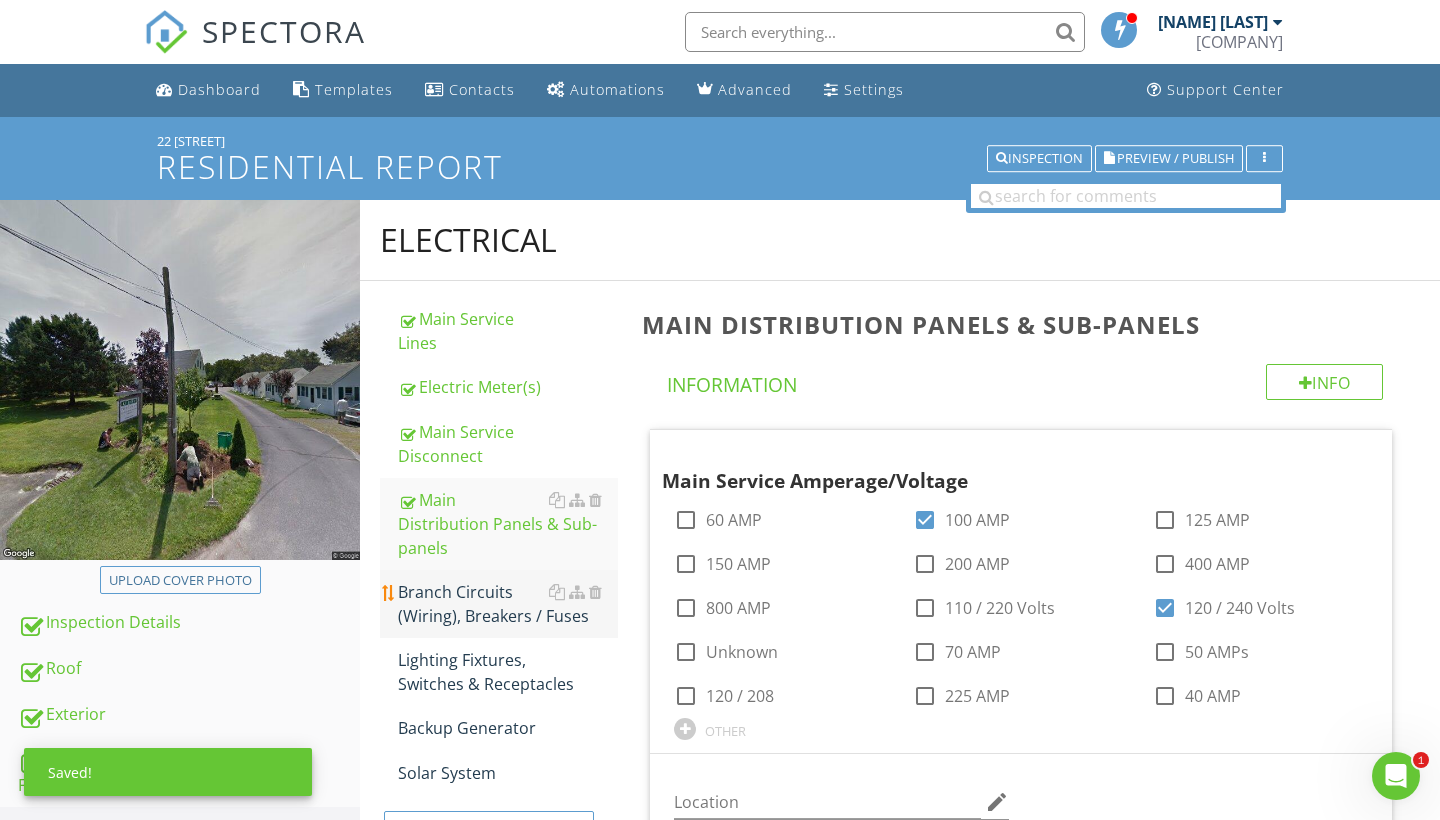 click on "Branch Circuits (Wiring), Breakers / Fuses" at bounding box center (508, 604) 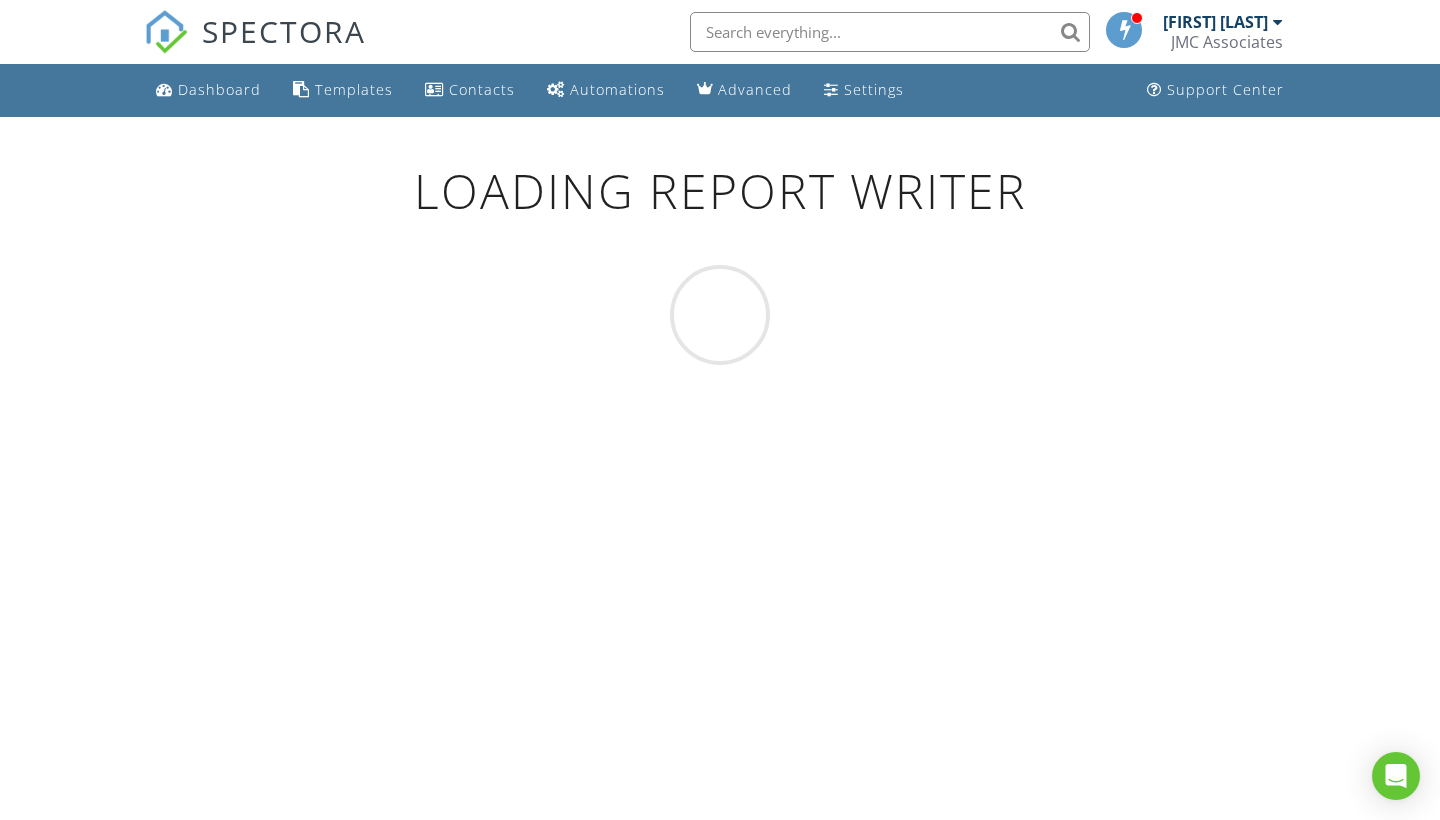 scroll, scrollTop: 0, scrollLeft: 0, axis: both 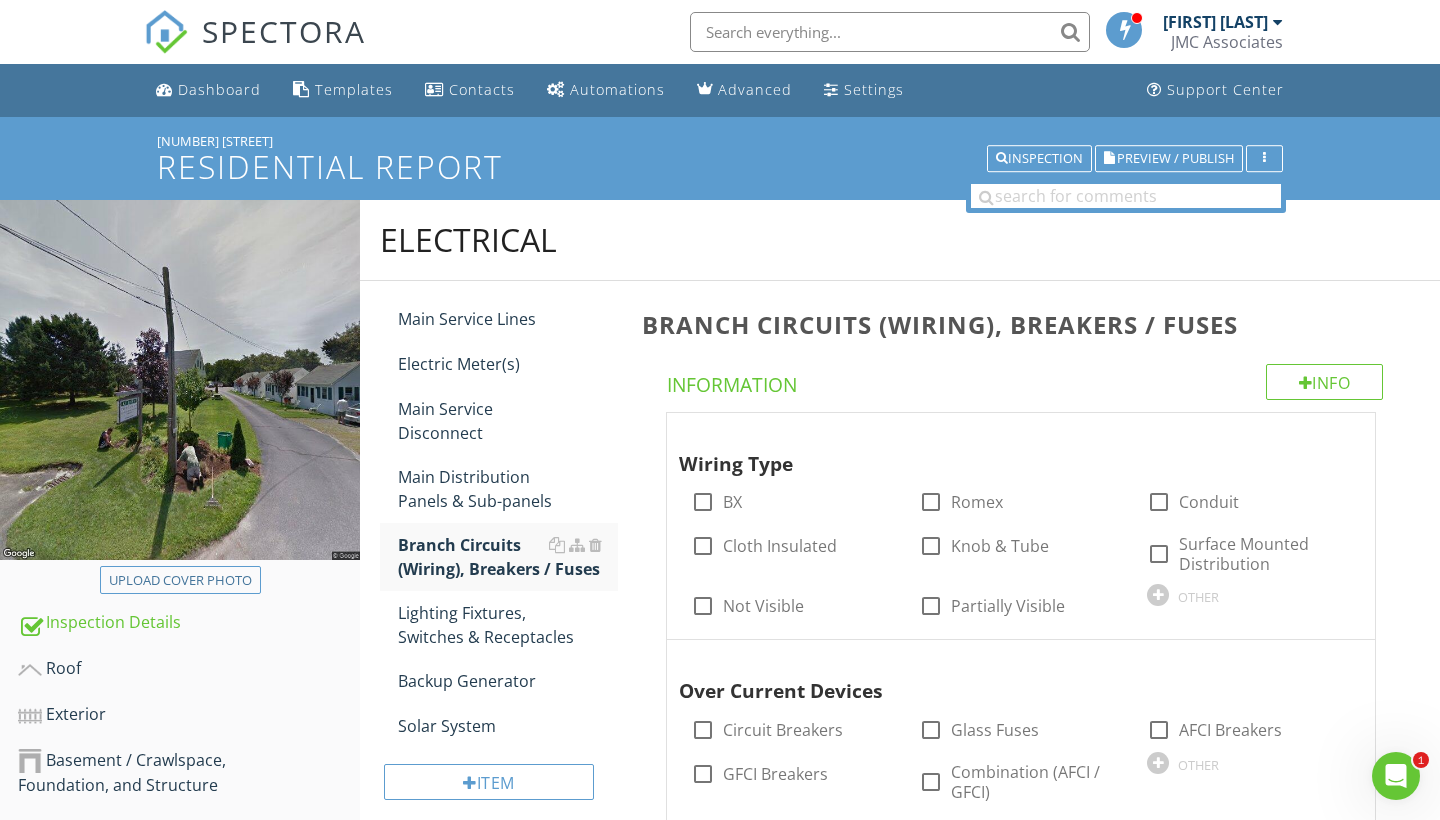 click on "SPECTORA" at bounding box center (284, 31) 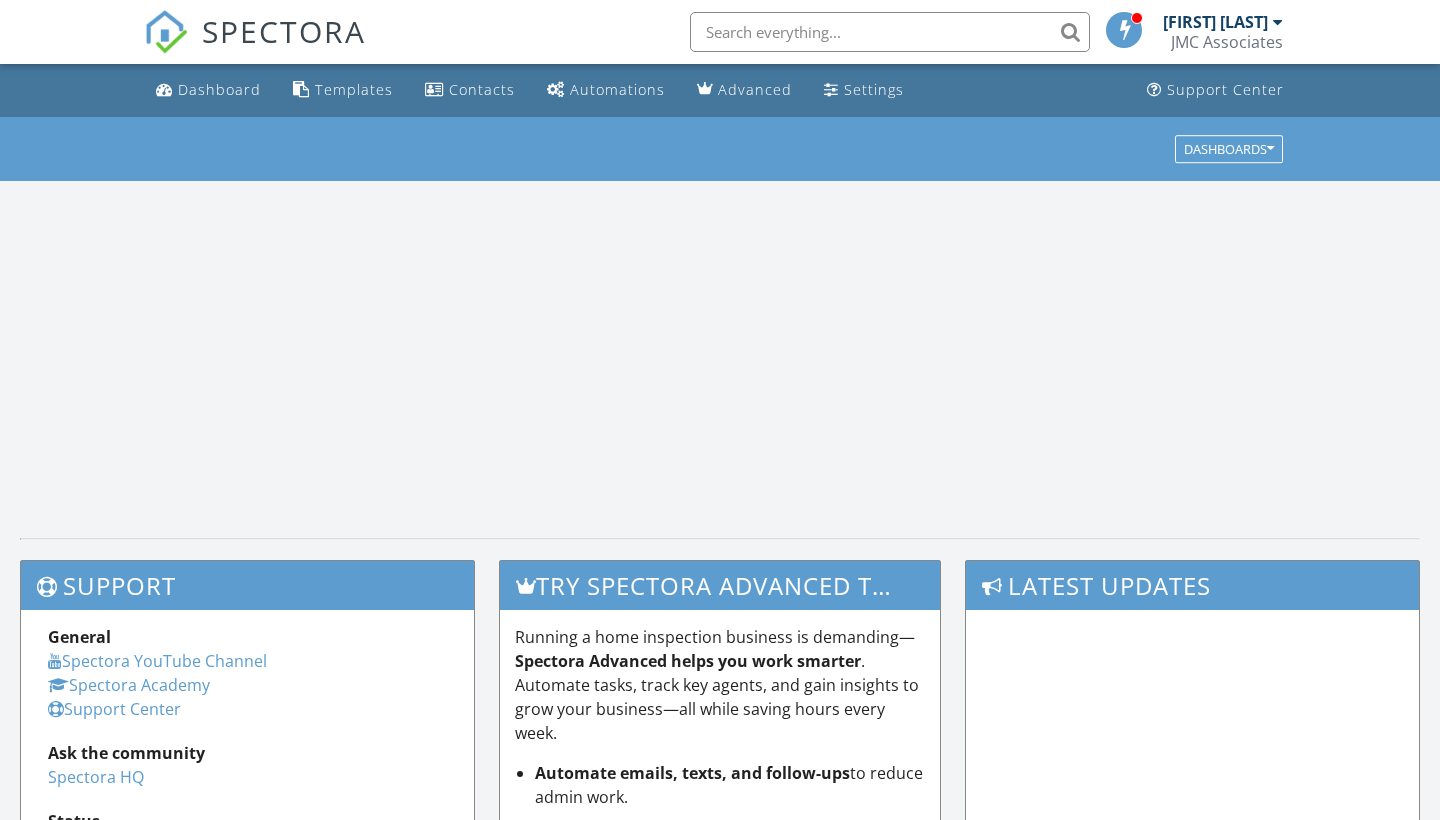 scroll, scrollTop: 0, scrollLeft: 0, axis: both 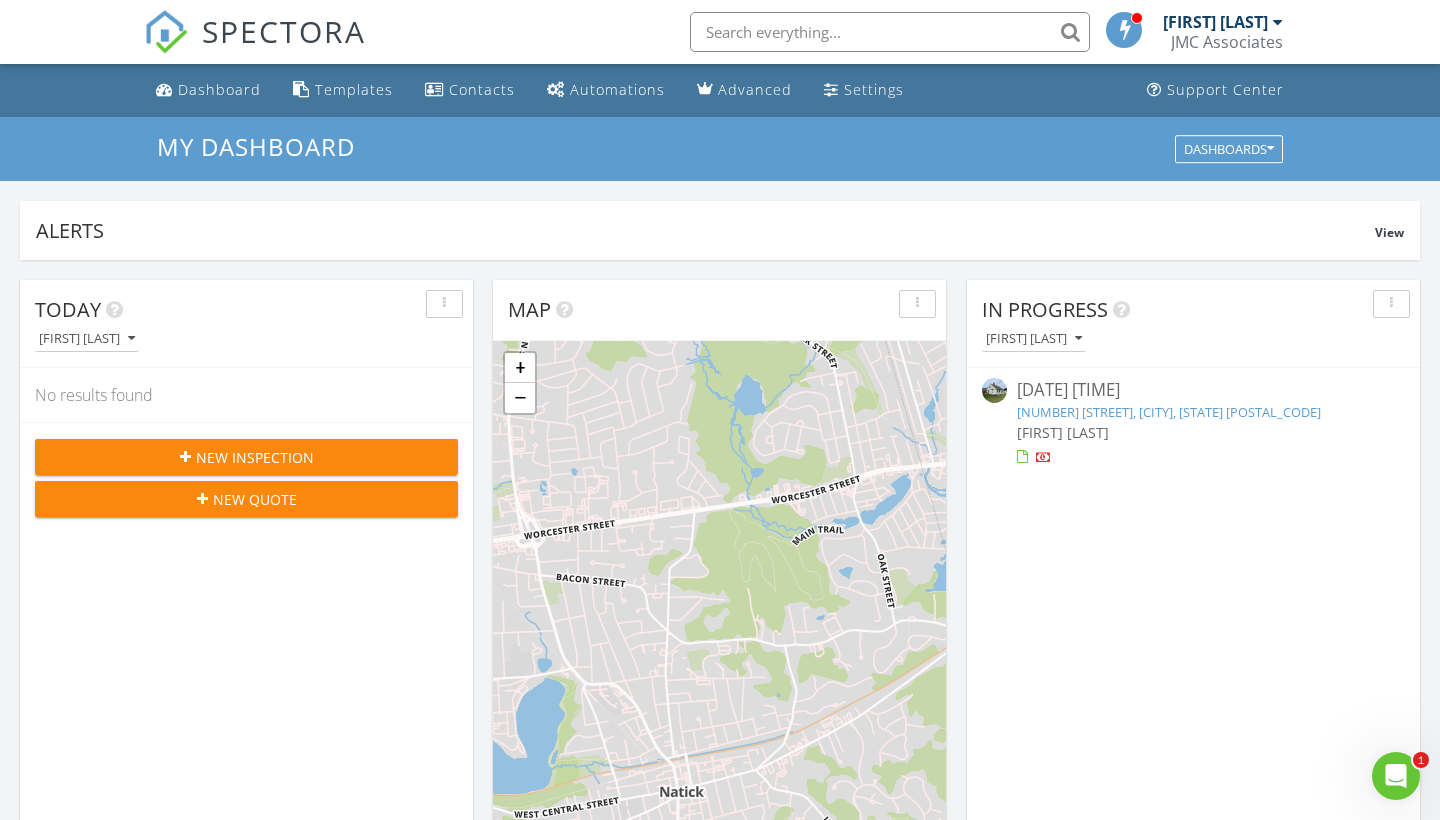 click on "22 Shore Rd, Truro, MA 02666" at bounding box center [1169, 412] 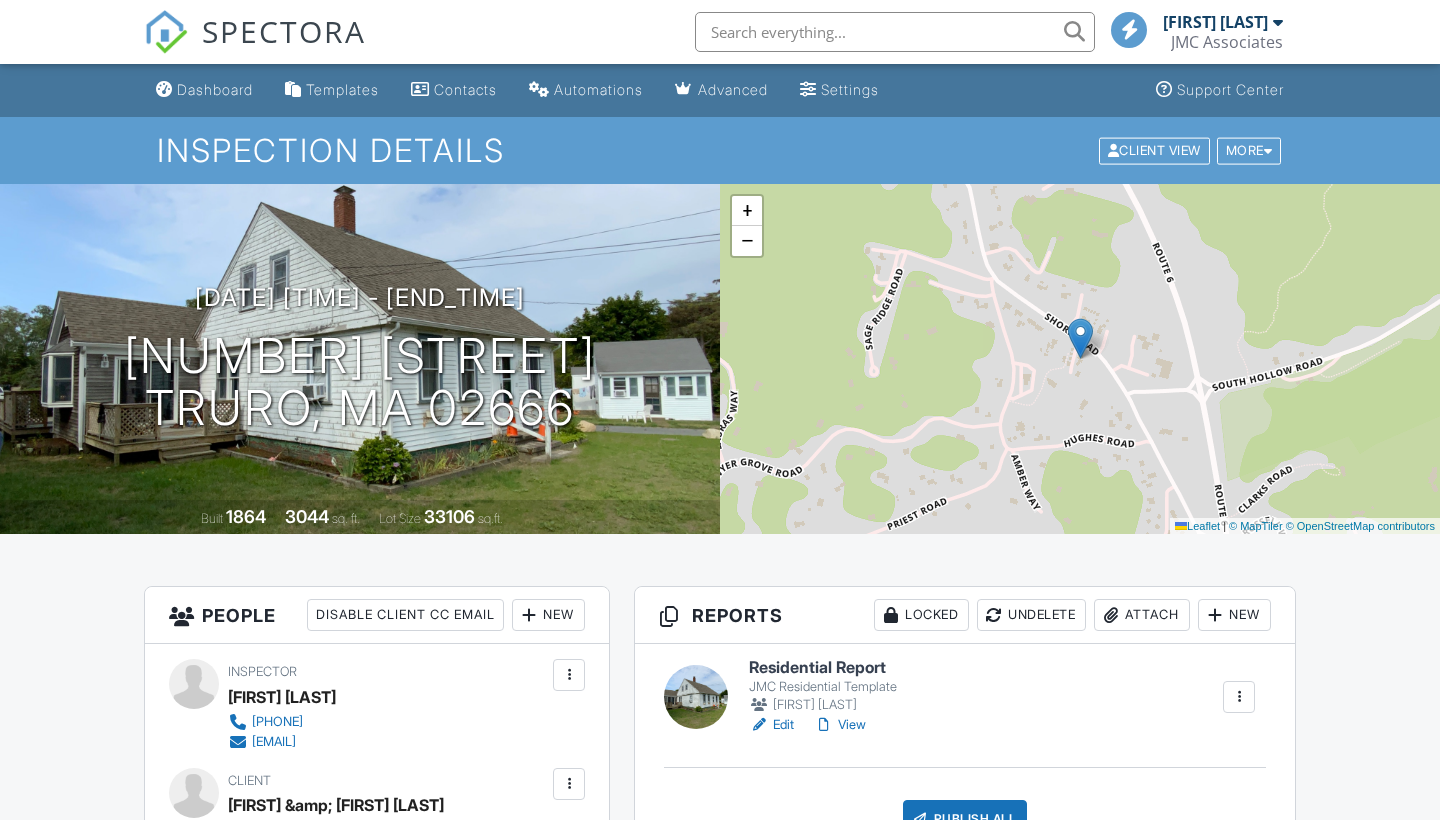scroll, scrollTop: 162, scrollLeft: 0, axis: vertical 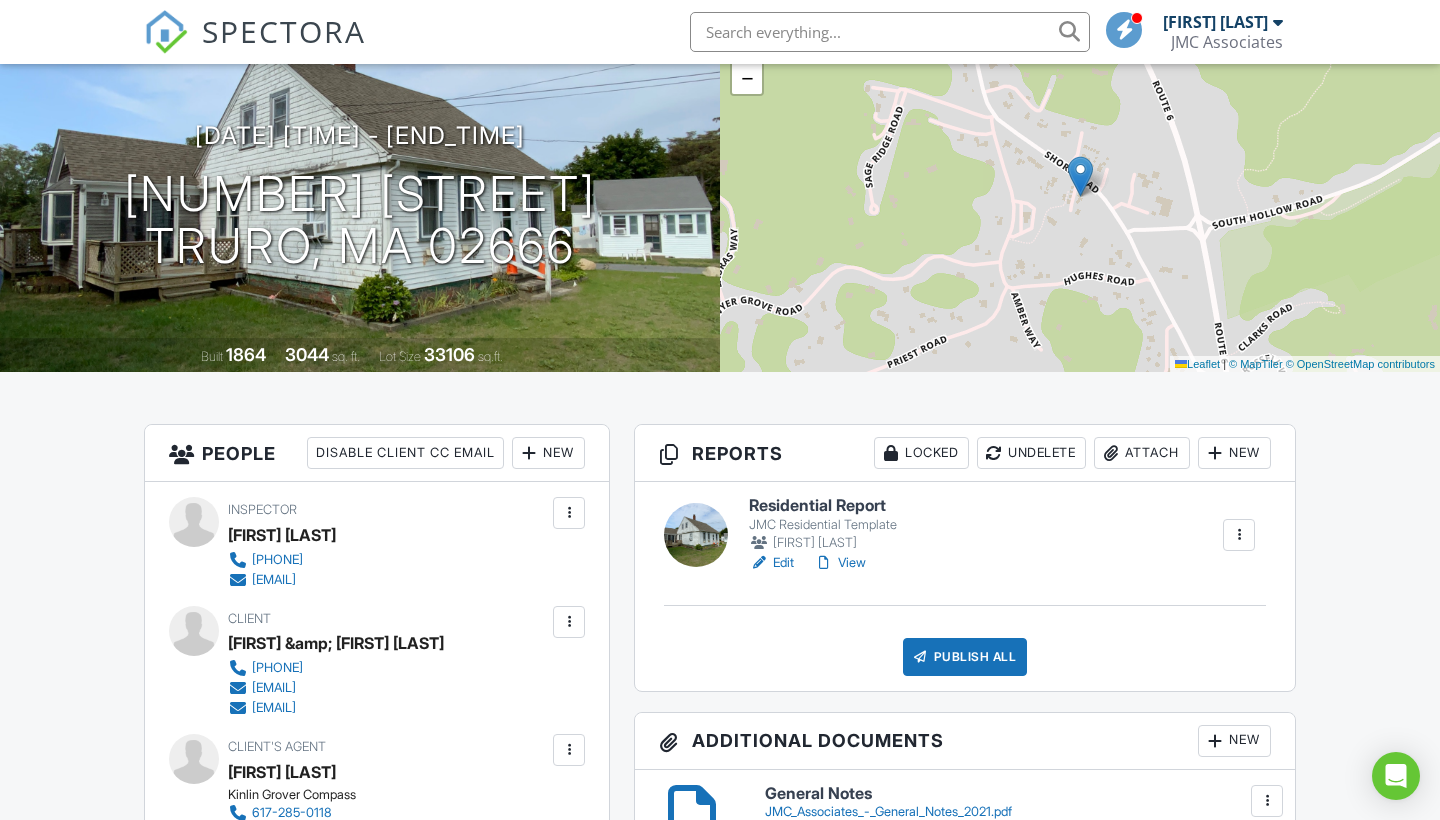 click on "Edit" at bounding box center (771, 563) 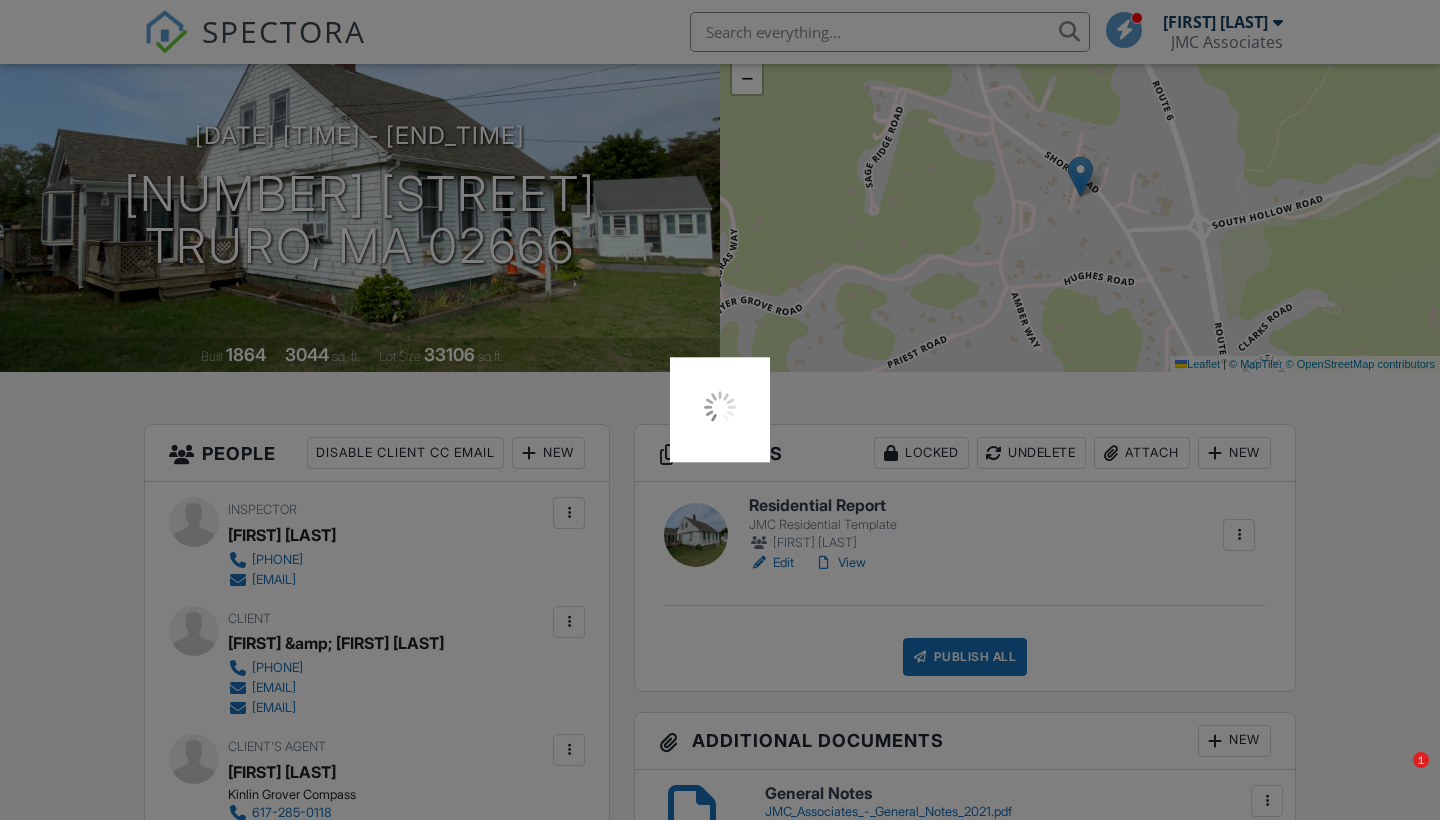 scroll, scrollTop: 162, scrollLeft: 0, axis: vertical 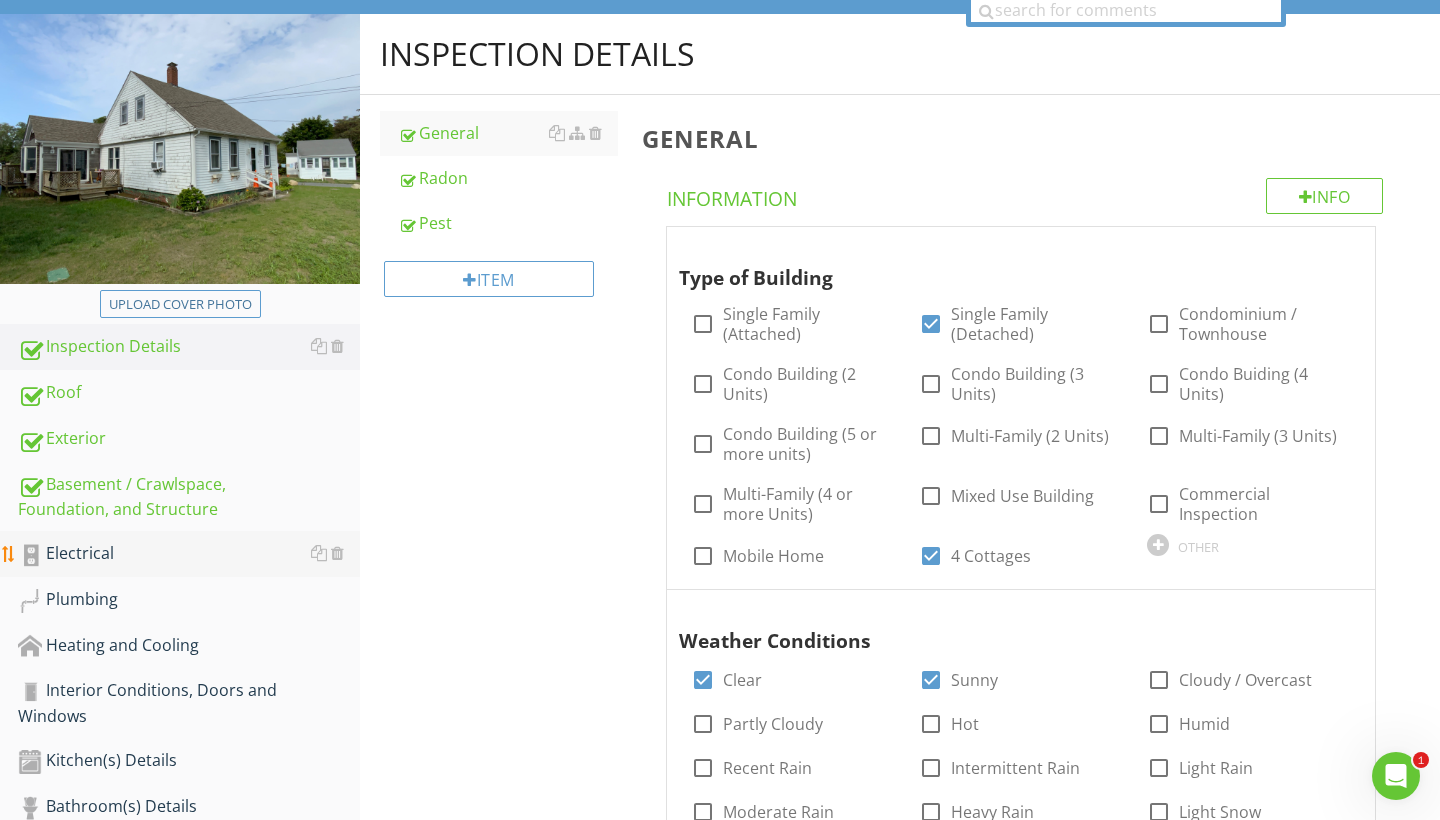 click on "Electrical" at bounding box center [189, 554] 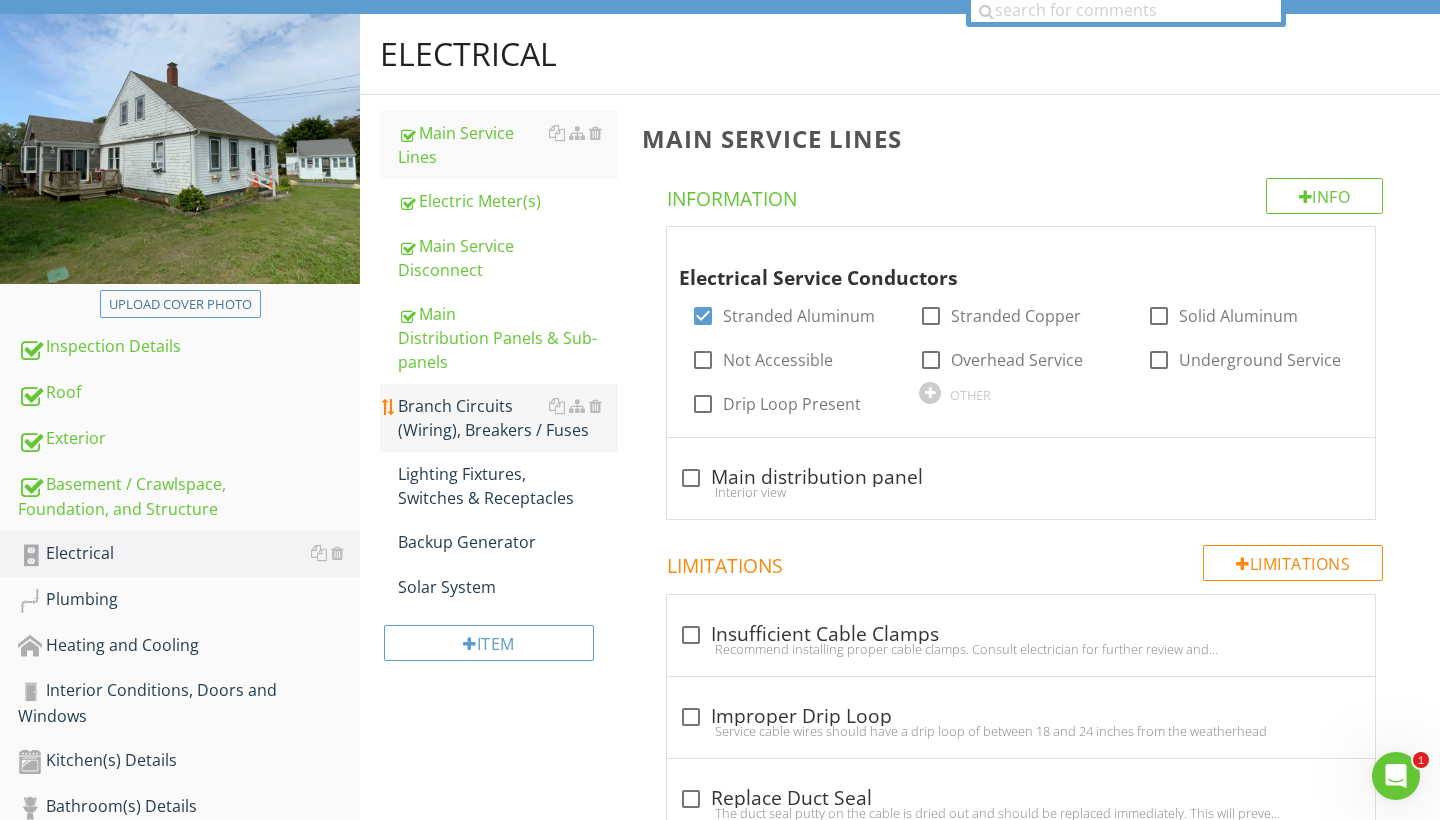 click on "Branch Circuits (Wiring), Breakers / Fuses" at bounding box center (508, 418) 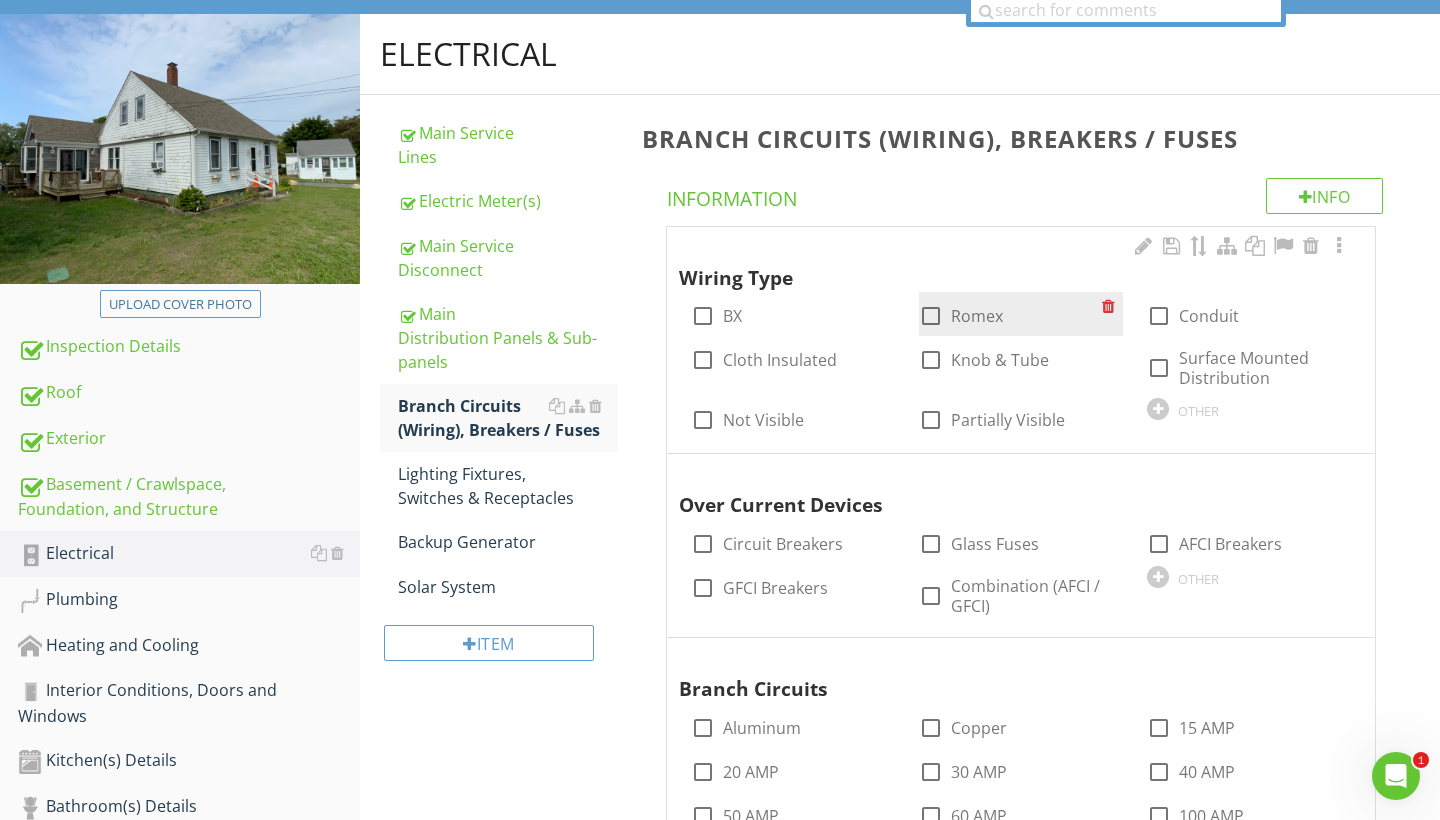 click at bounding box center (931, 316) 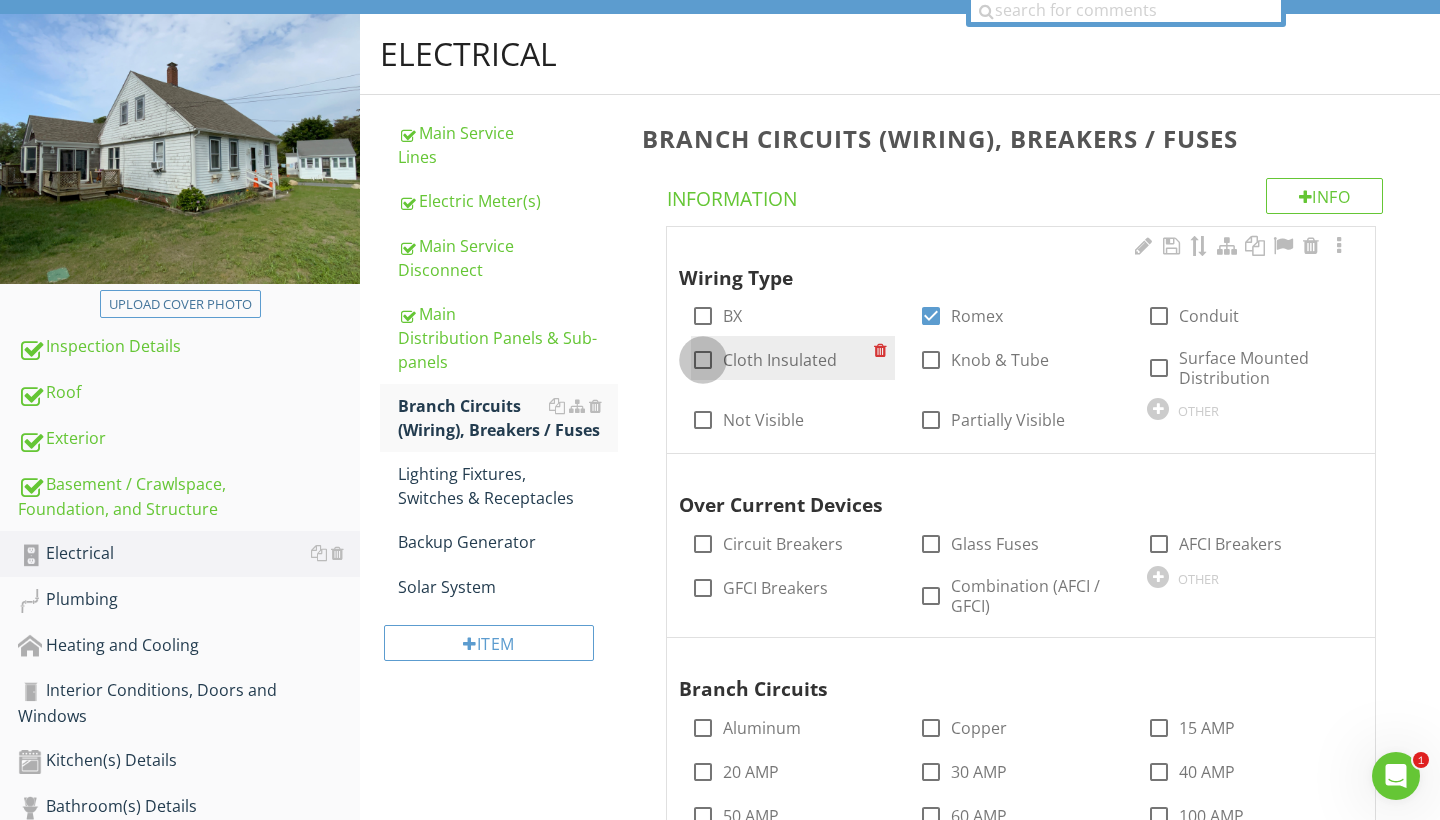 click at bounding box center [703, 360] 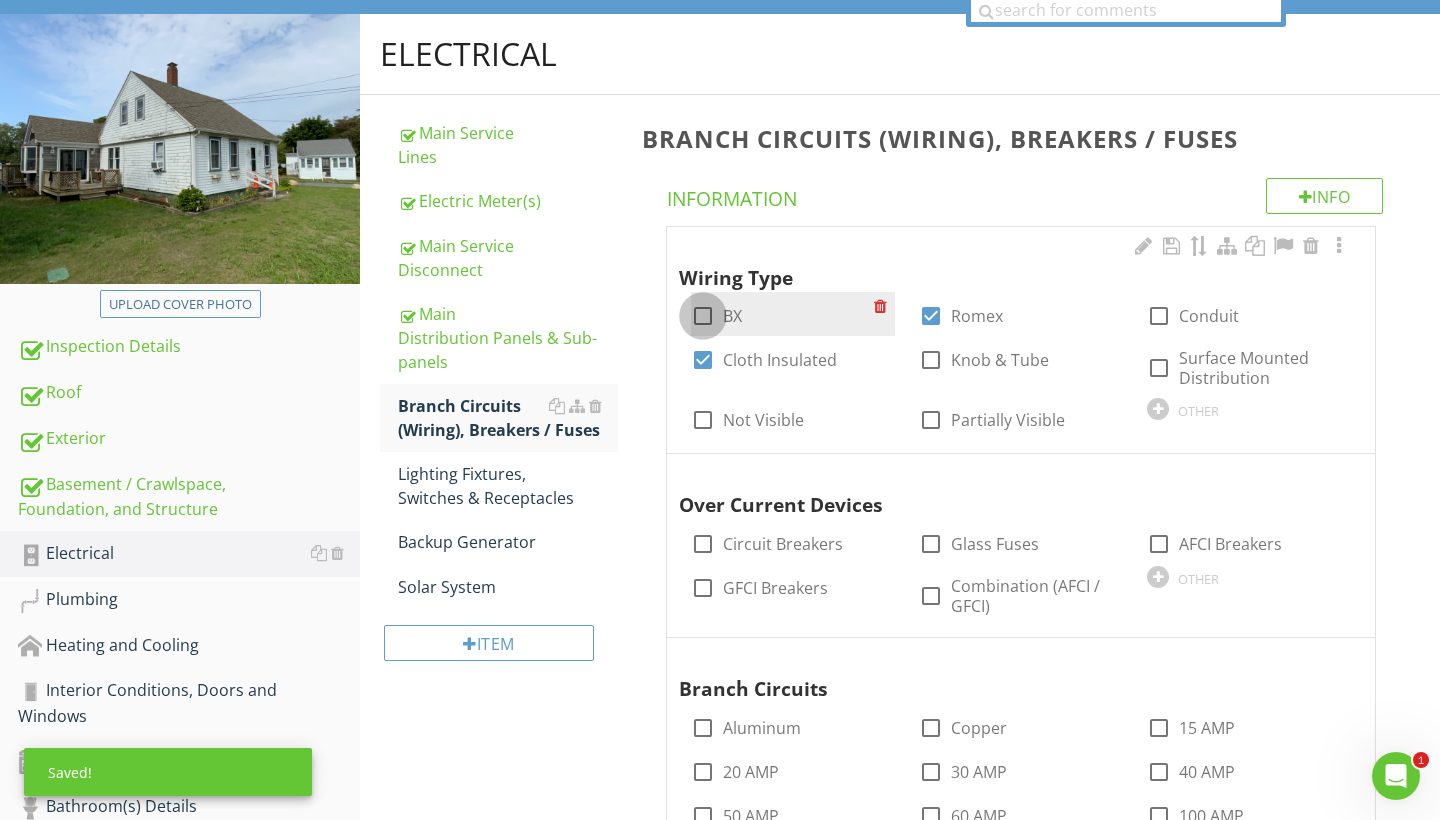 click at bounding box center [703, 316] 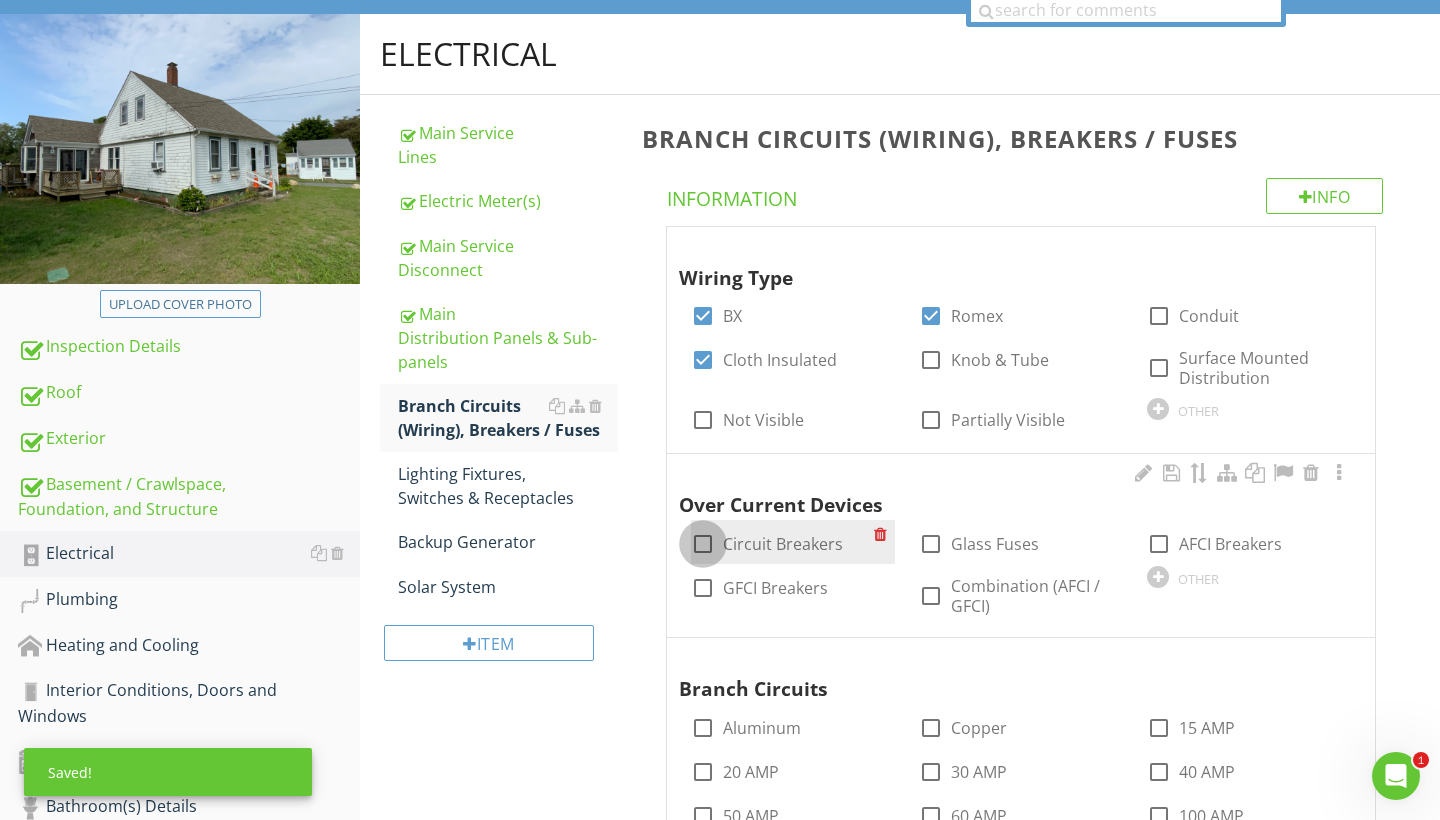 click at bounding box center [703, 544] 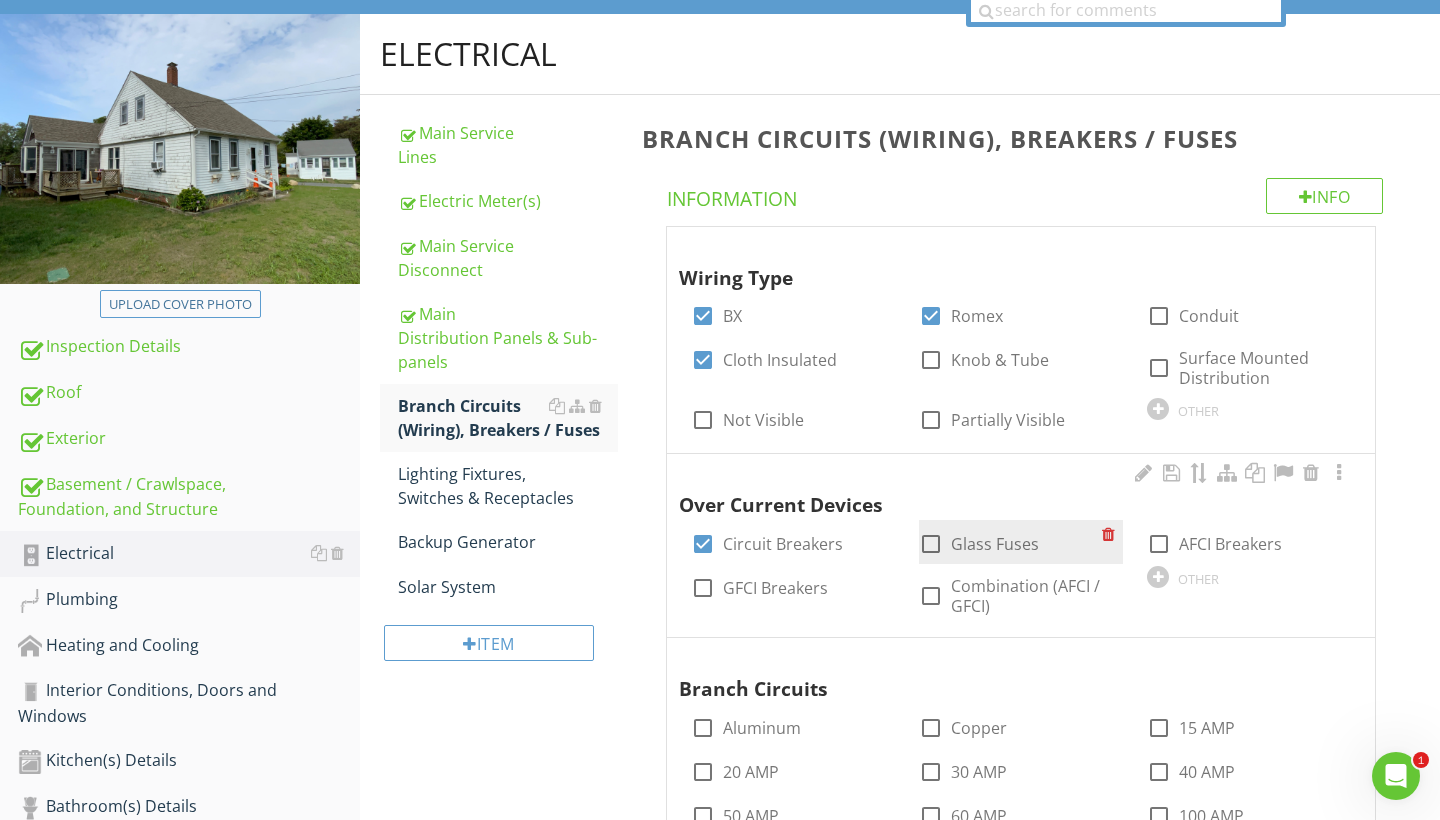 click at bounding box center (931, 544) 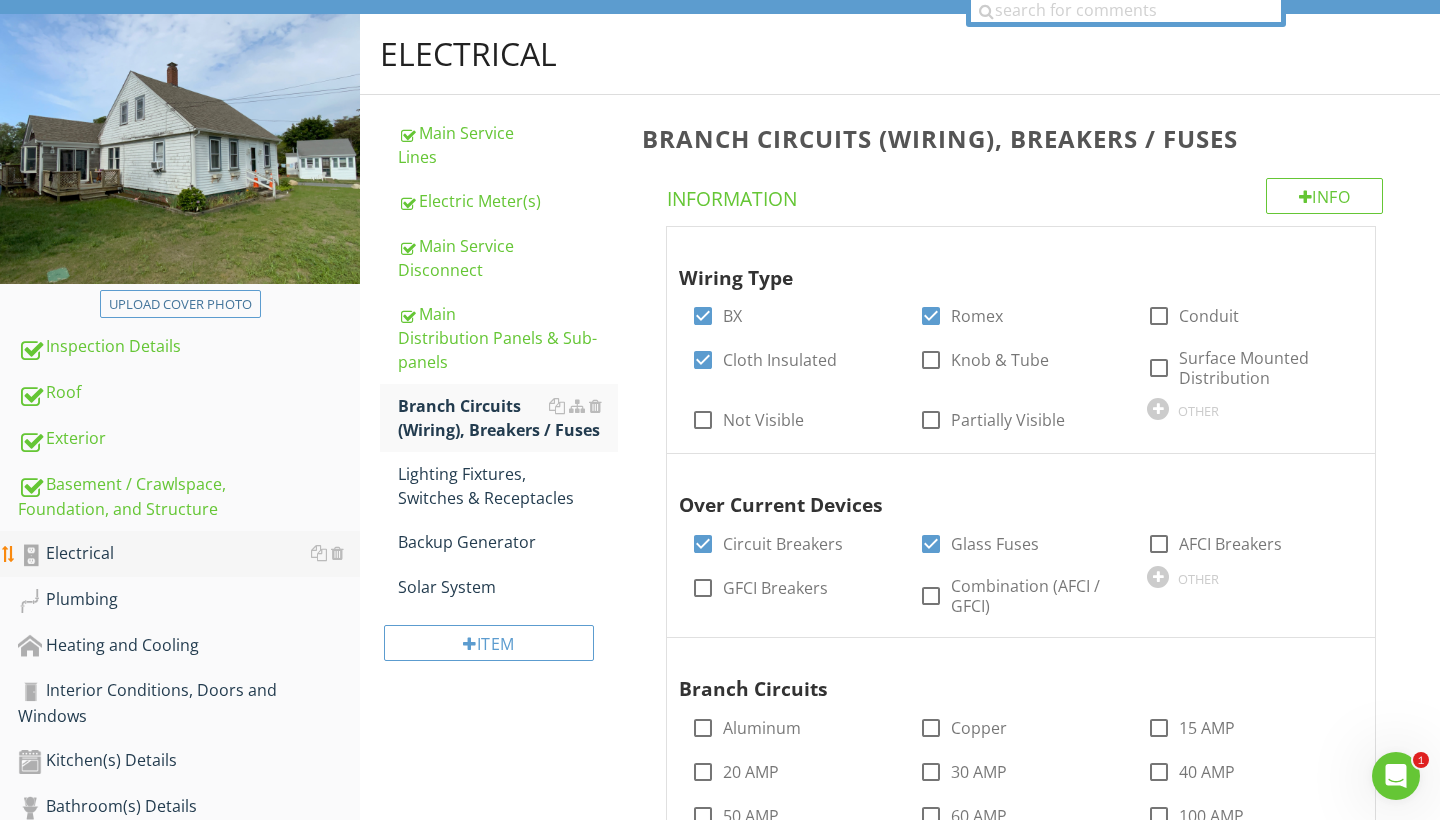 click on "Electrical" at bounding box center (189, 554) 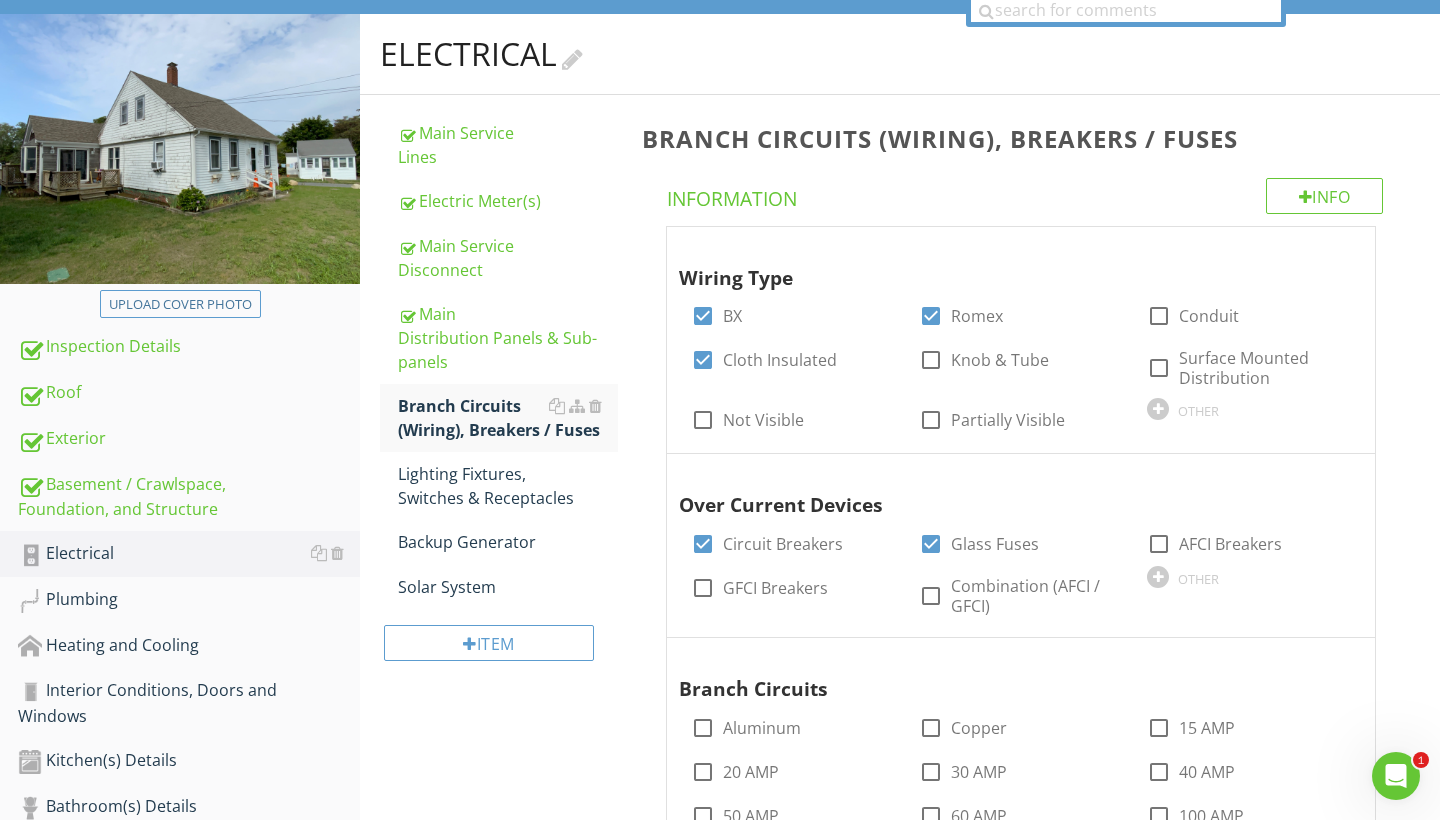click at bounding box center [572, 57] 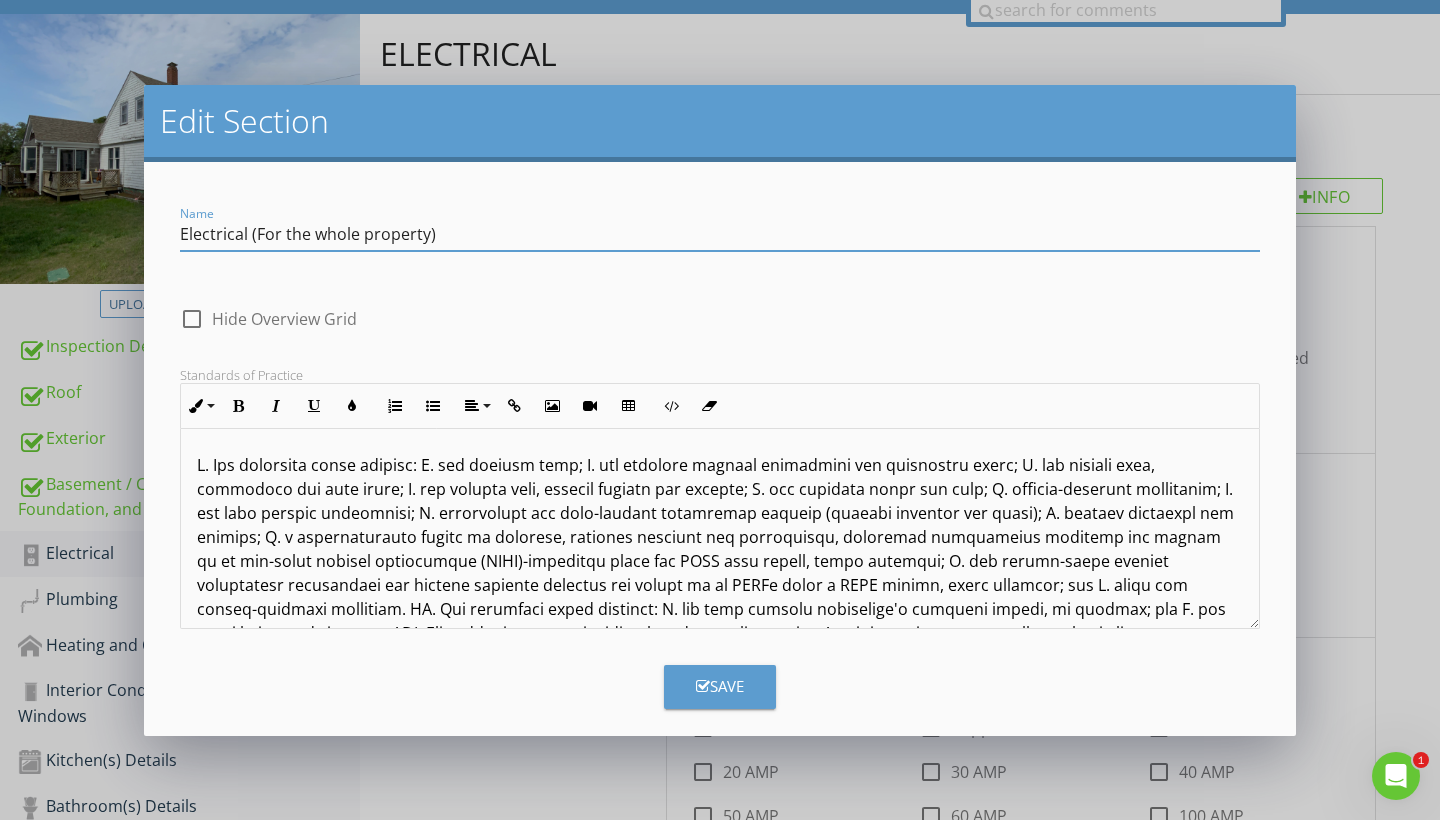 type on "Electrical (For the whole property)" 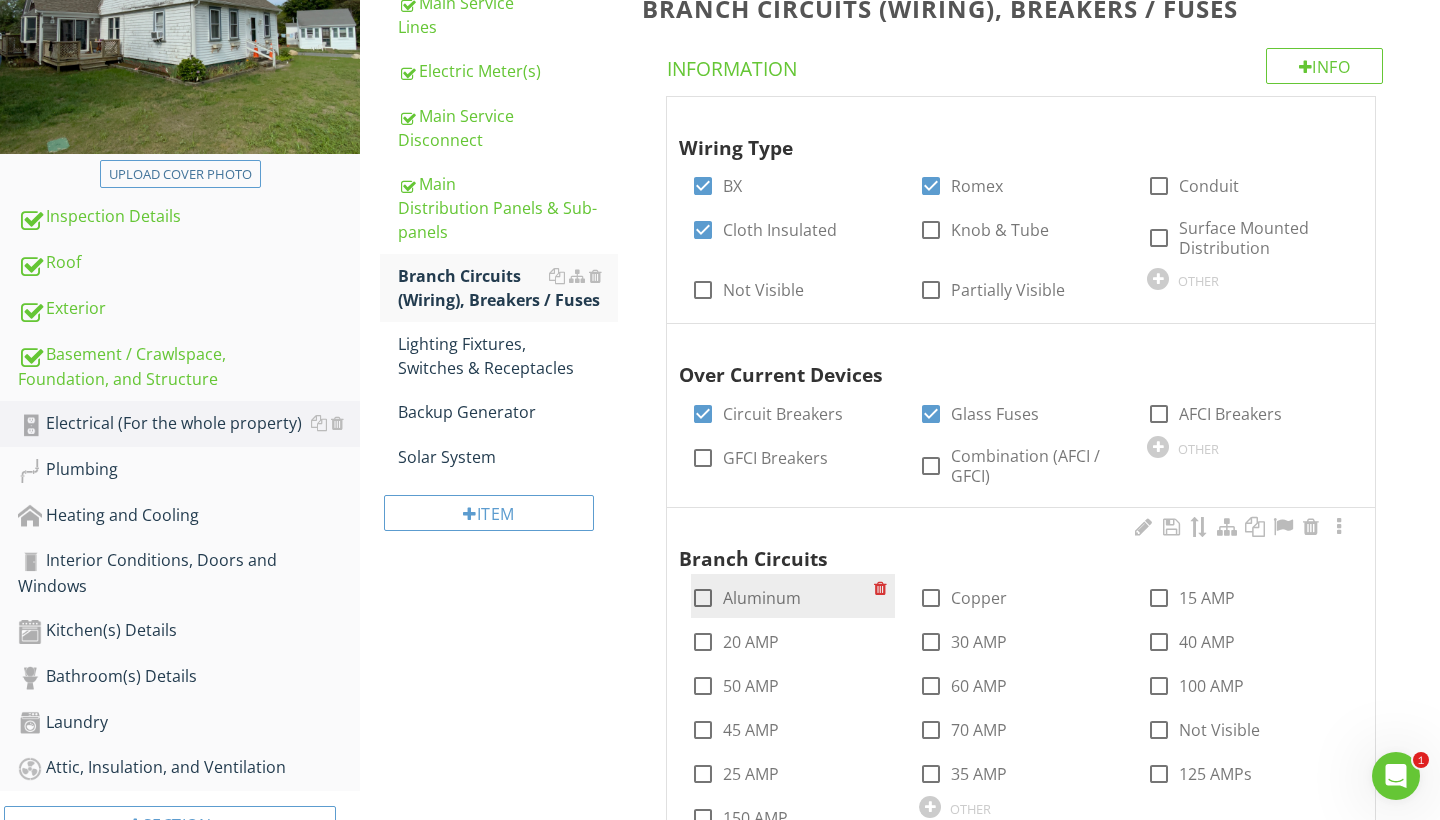 scroll, scrollTop: 328, scrollLeft: 0, axis: vertical 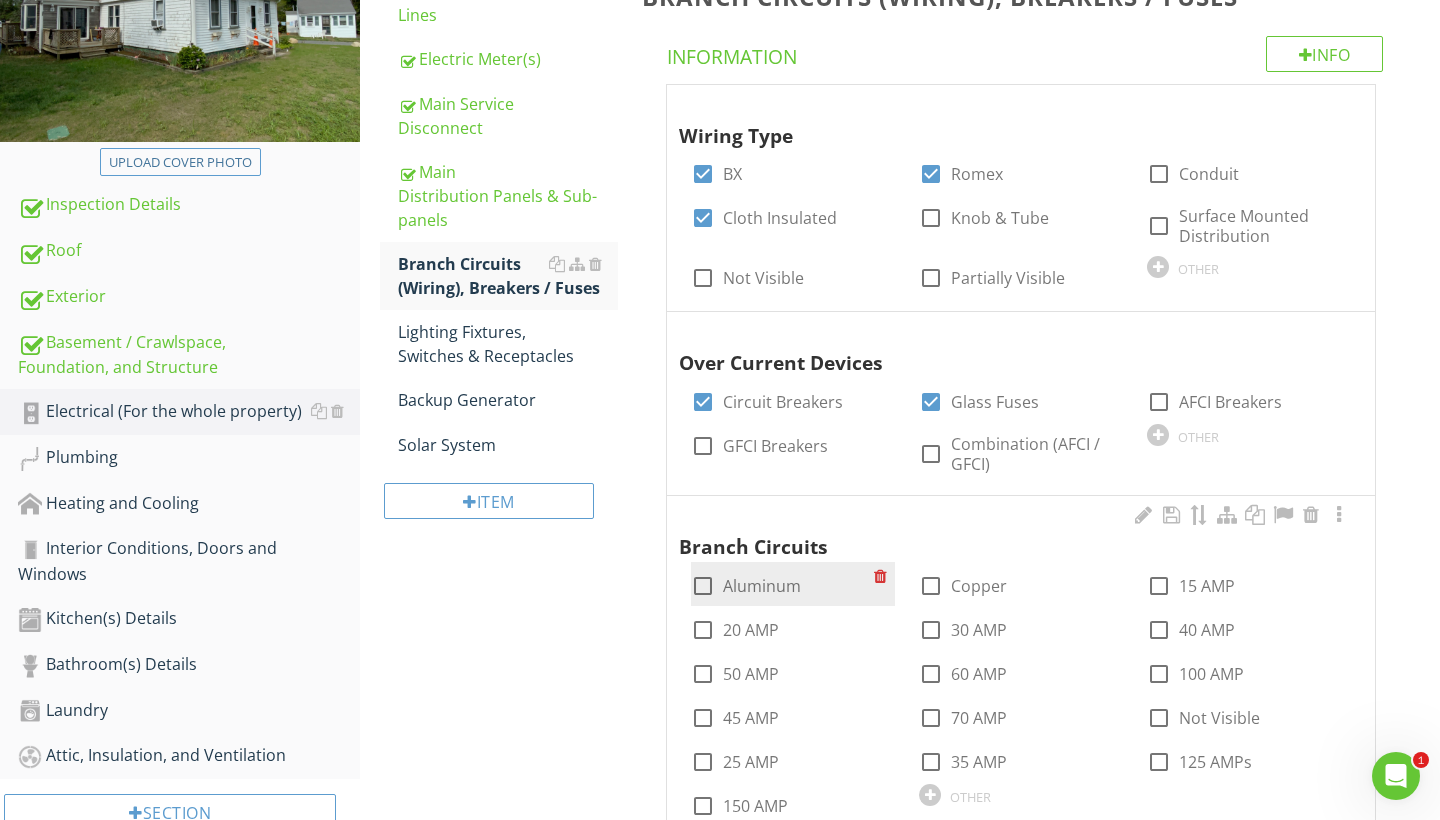 click at bounding box center [703, 586] 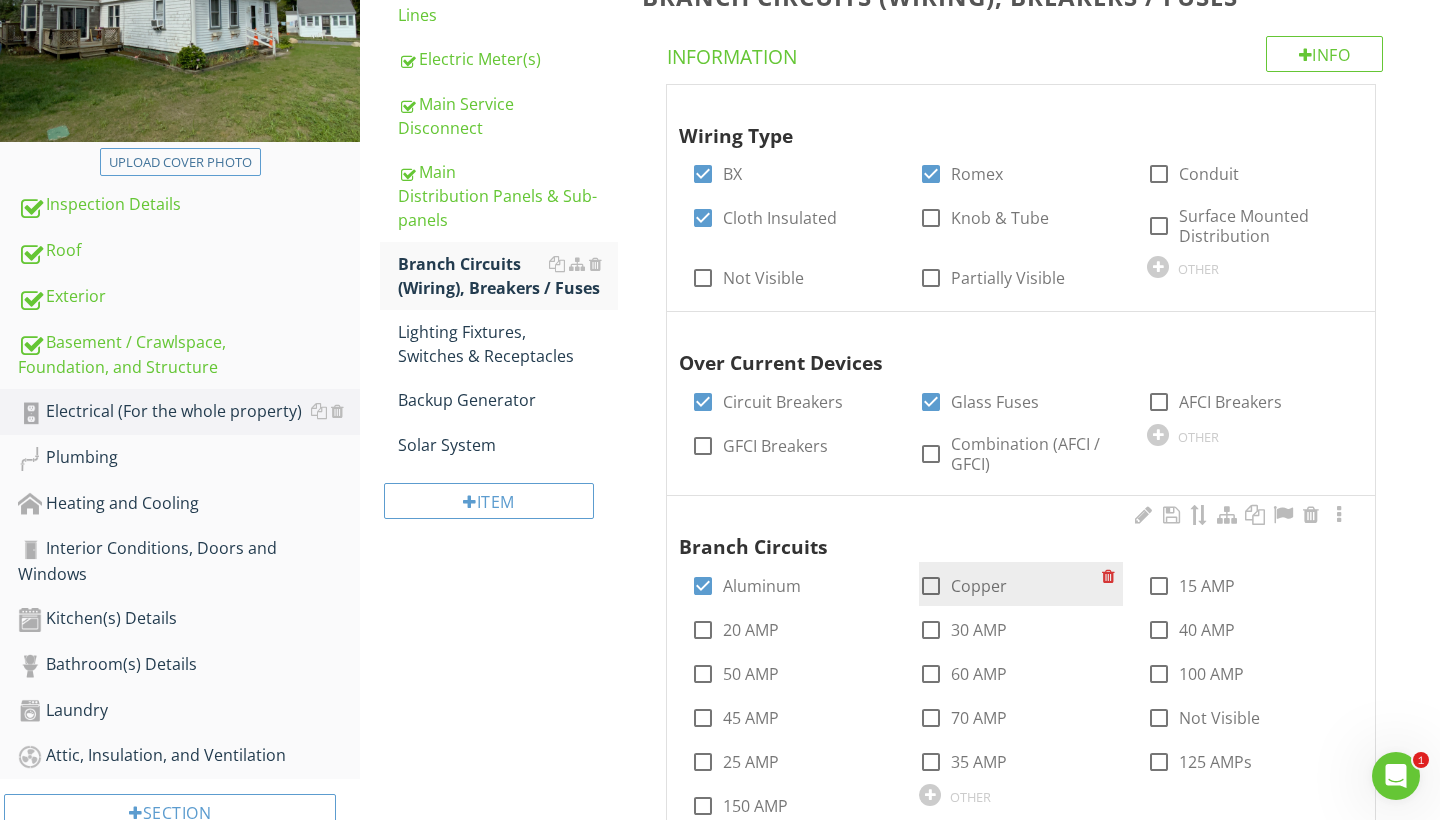click at bounding box center [931, 586] 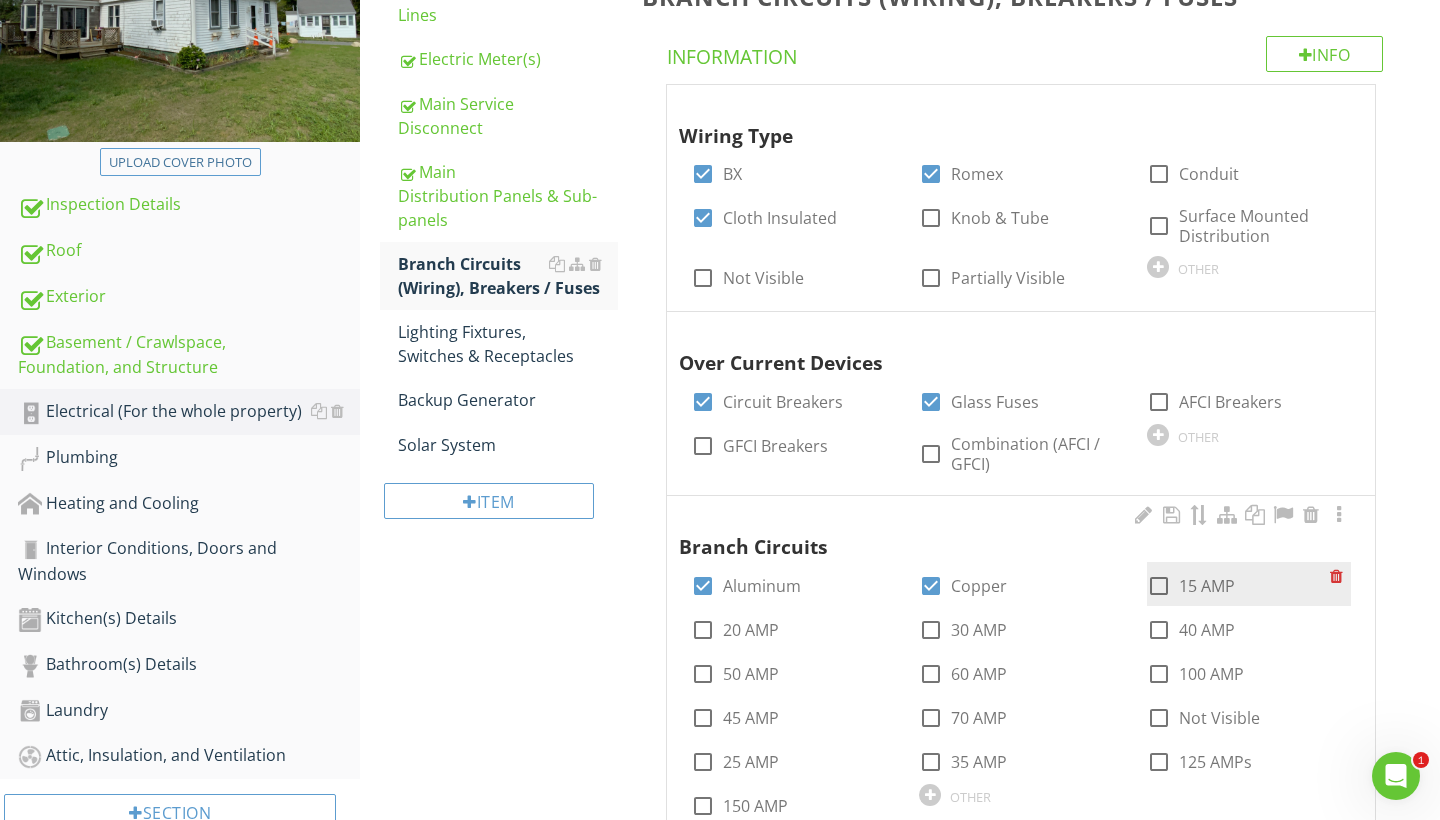 click on "15 AMP" at bounding box center [1207, 586] 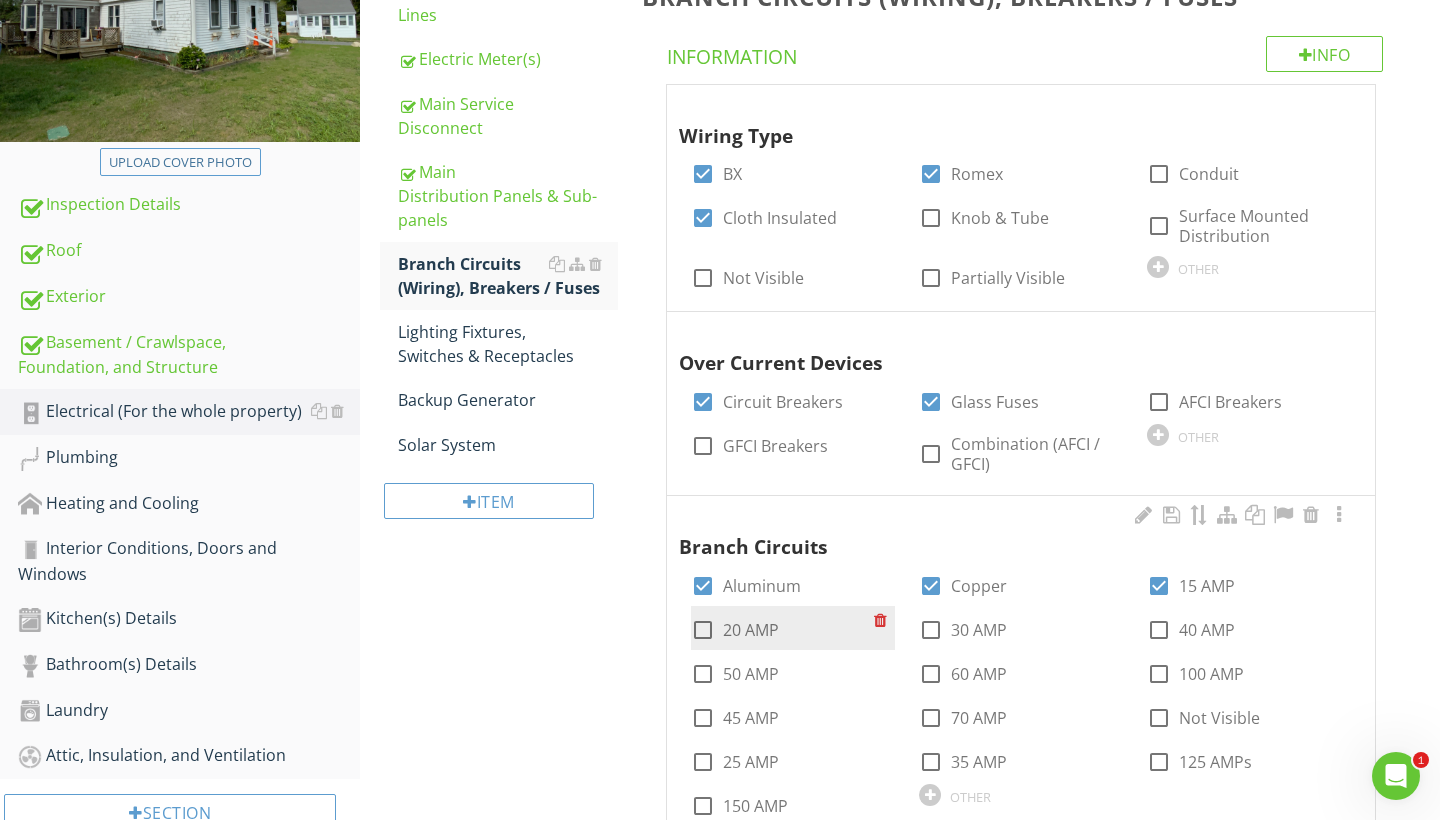 click at bounding box center [703, 630] 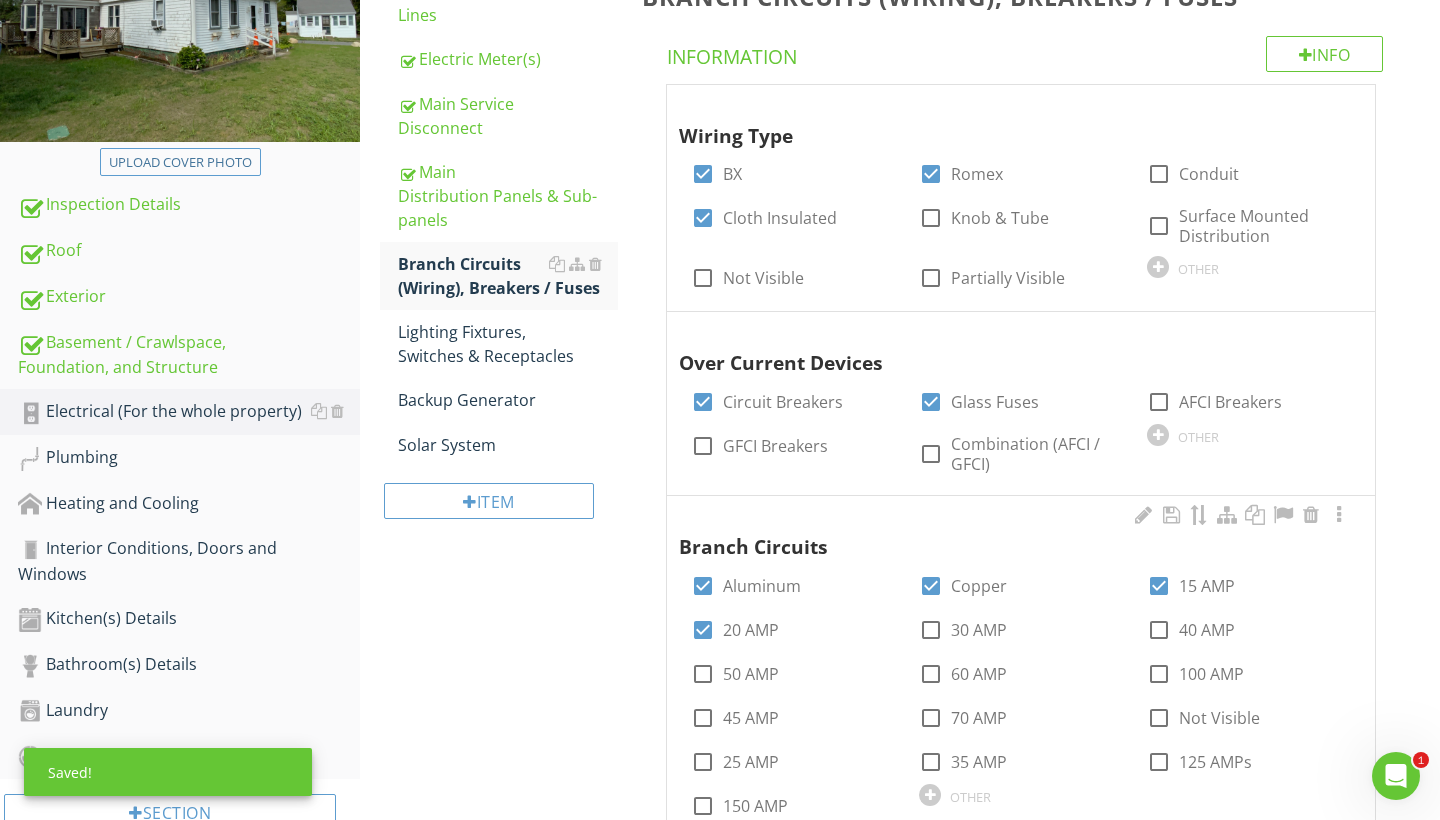 click on "check_box_outline_blank 30 AMP" at bounding box center (1021, 628) 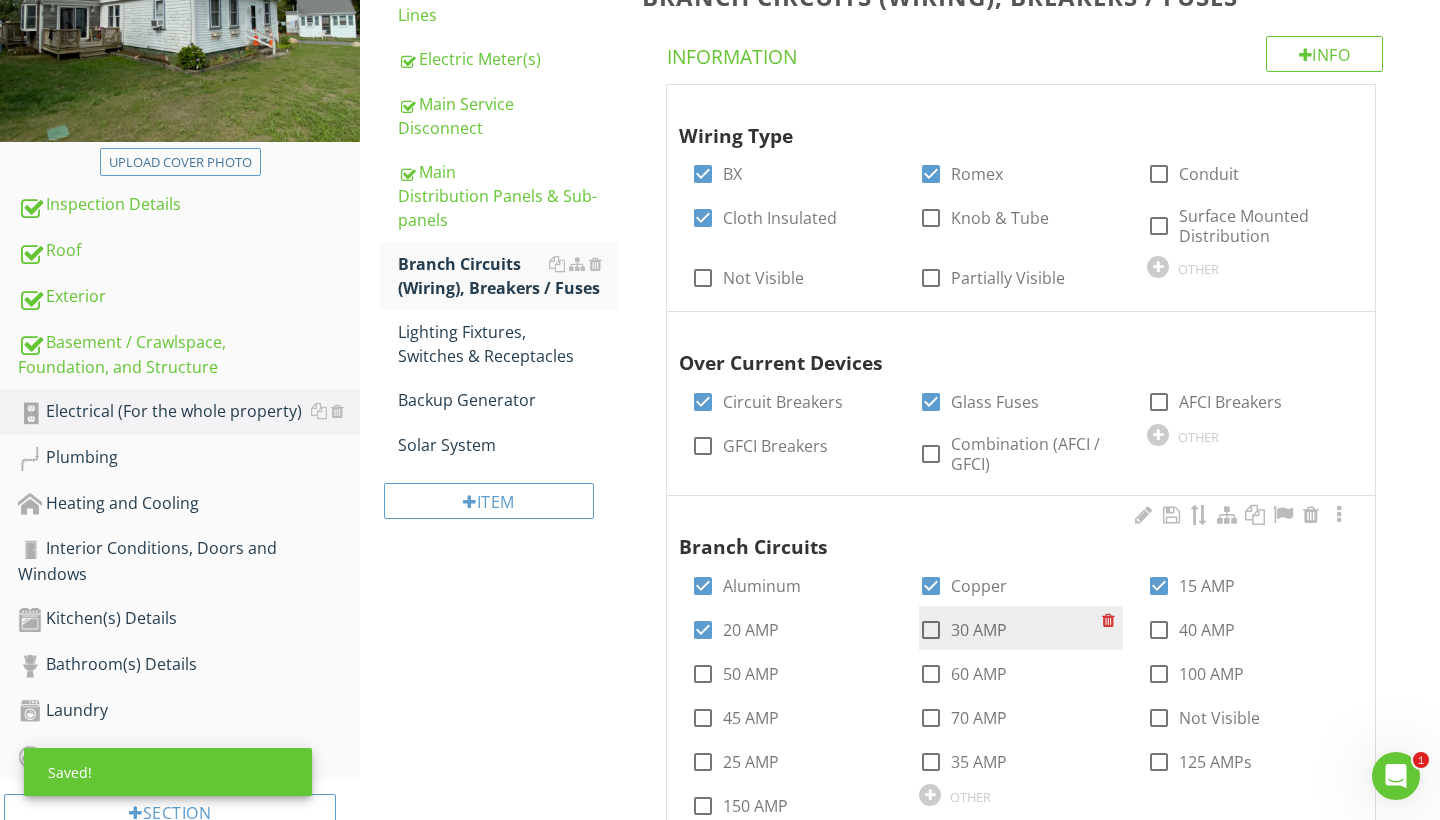 click at bounding box center [931, 630] 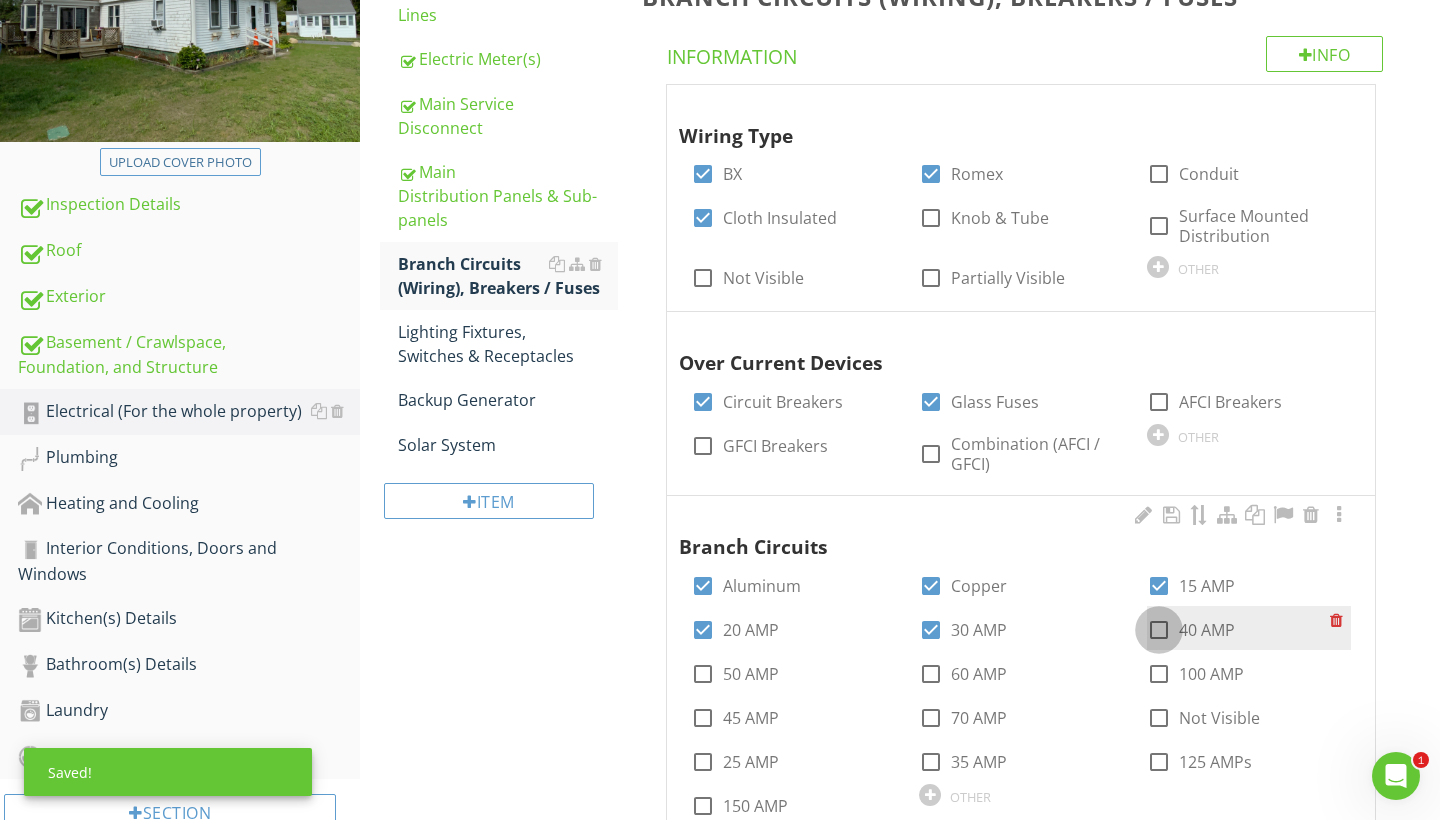 click at bounding box center [1159, 630] 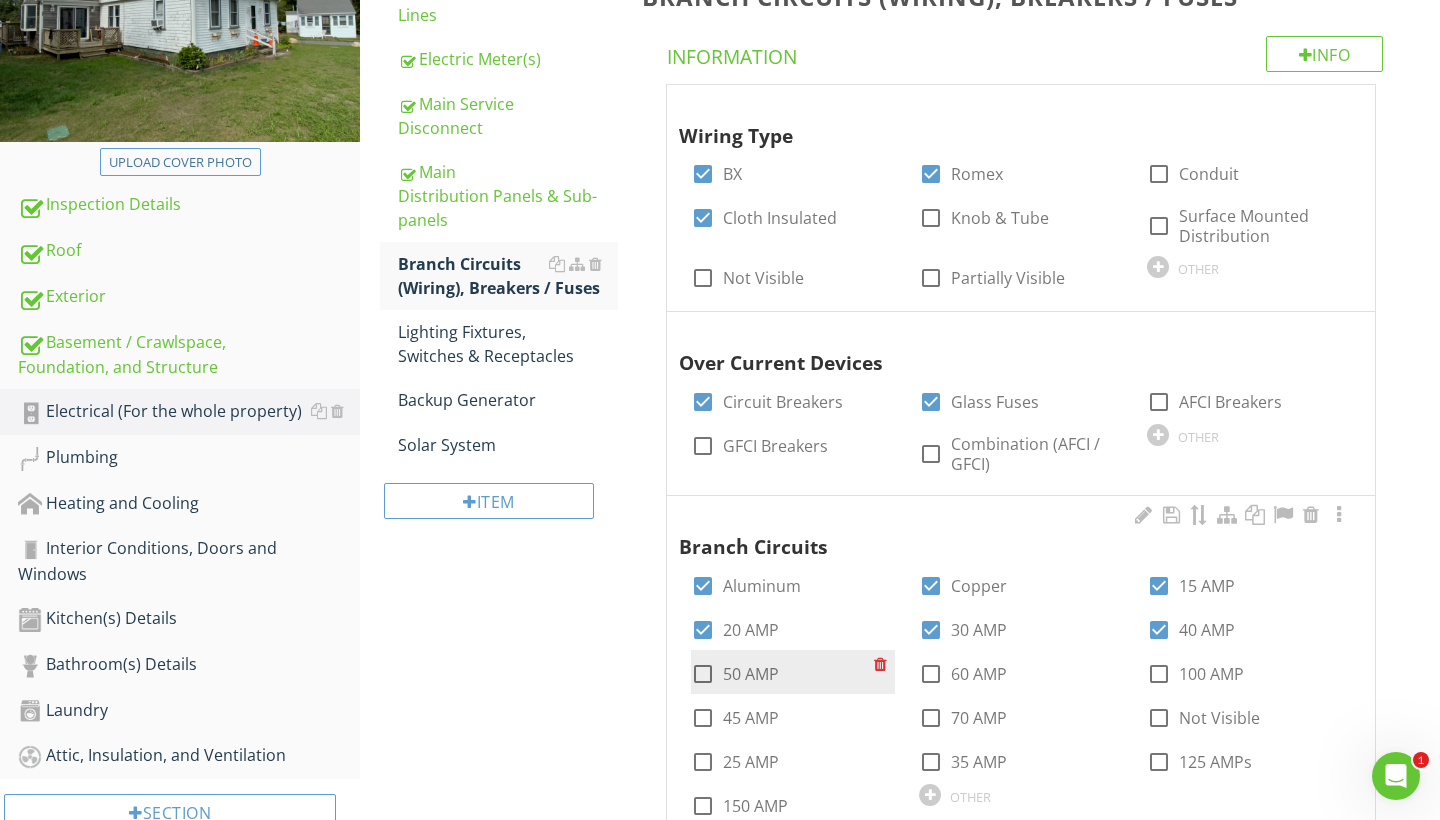 click at bounding box center [703, 674] 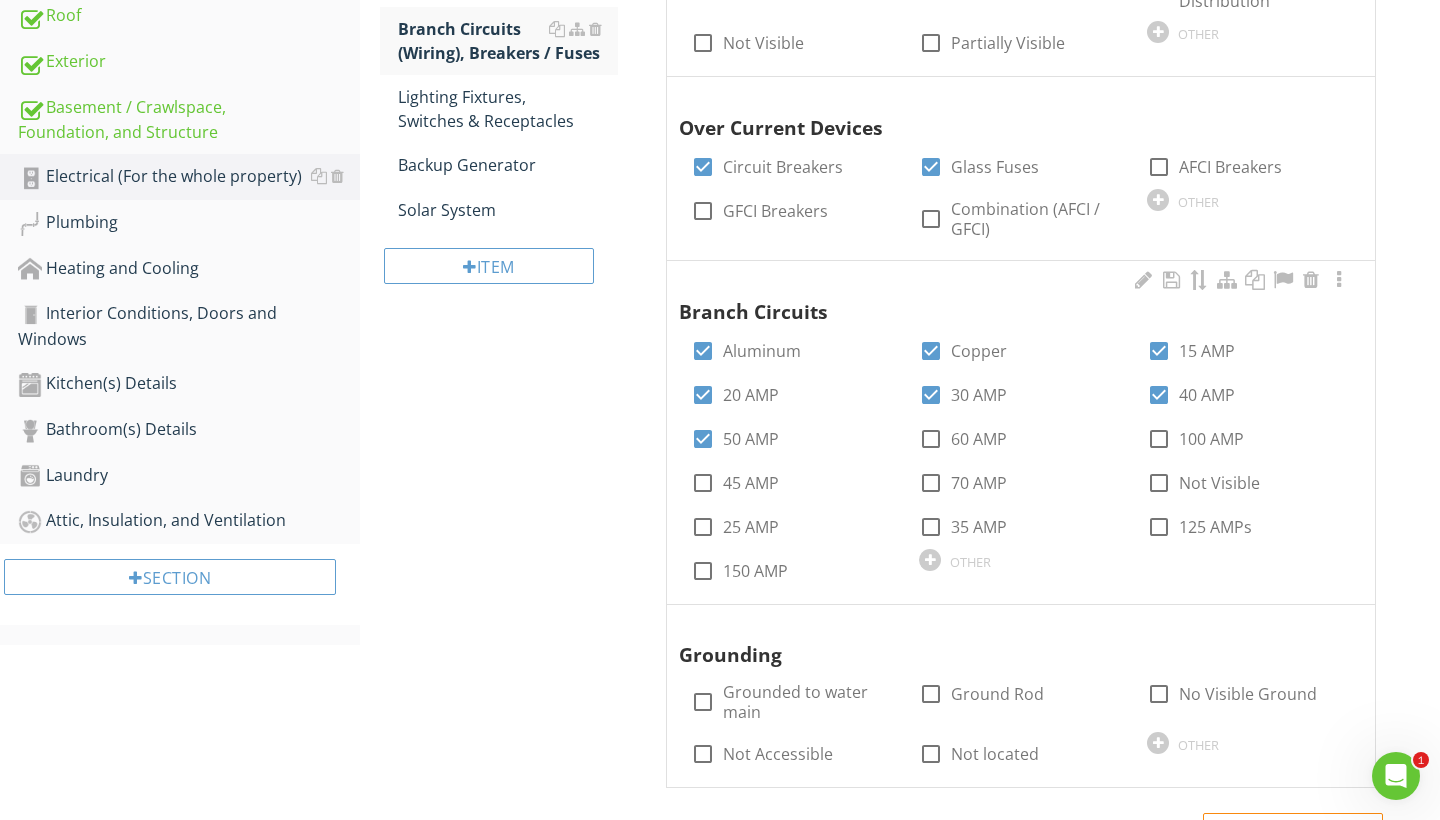 scroll, scrollTop: 561, scrollLeft: 0, axis: vertical 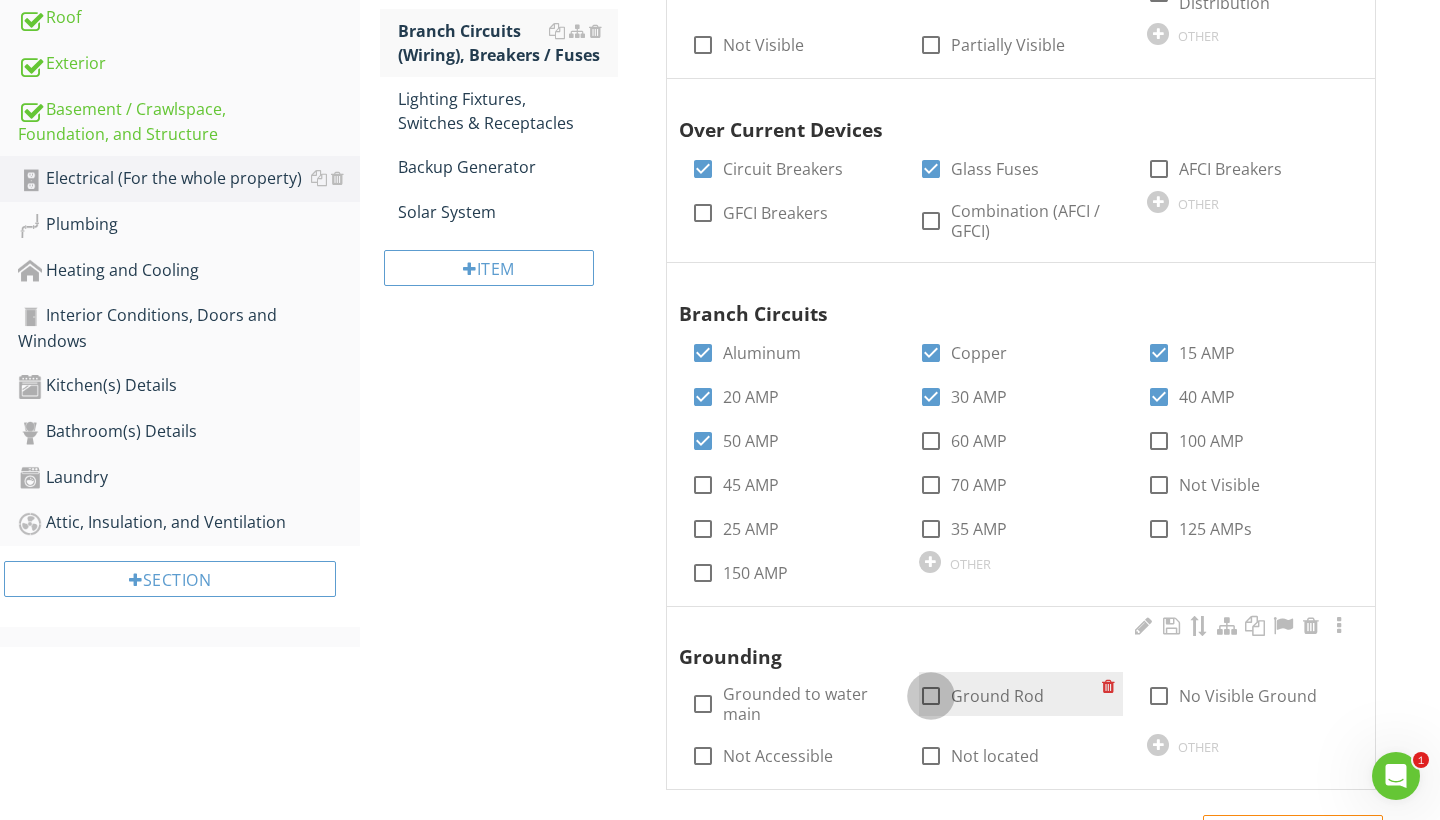 click at bounding box center (931, 696) 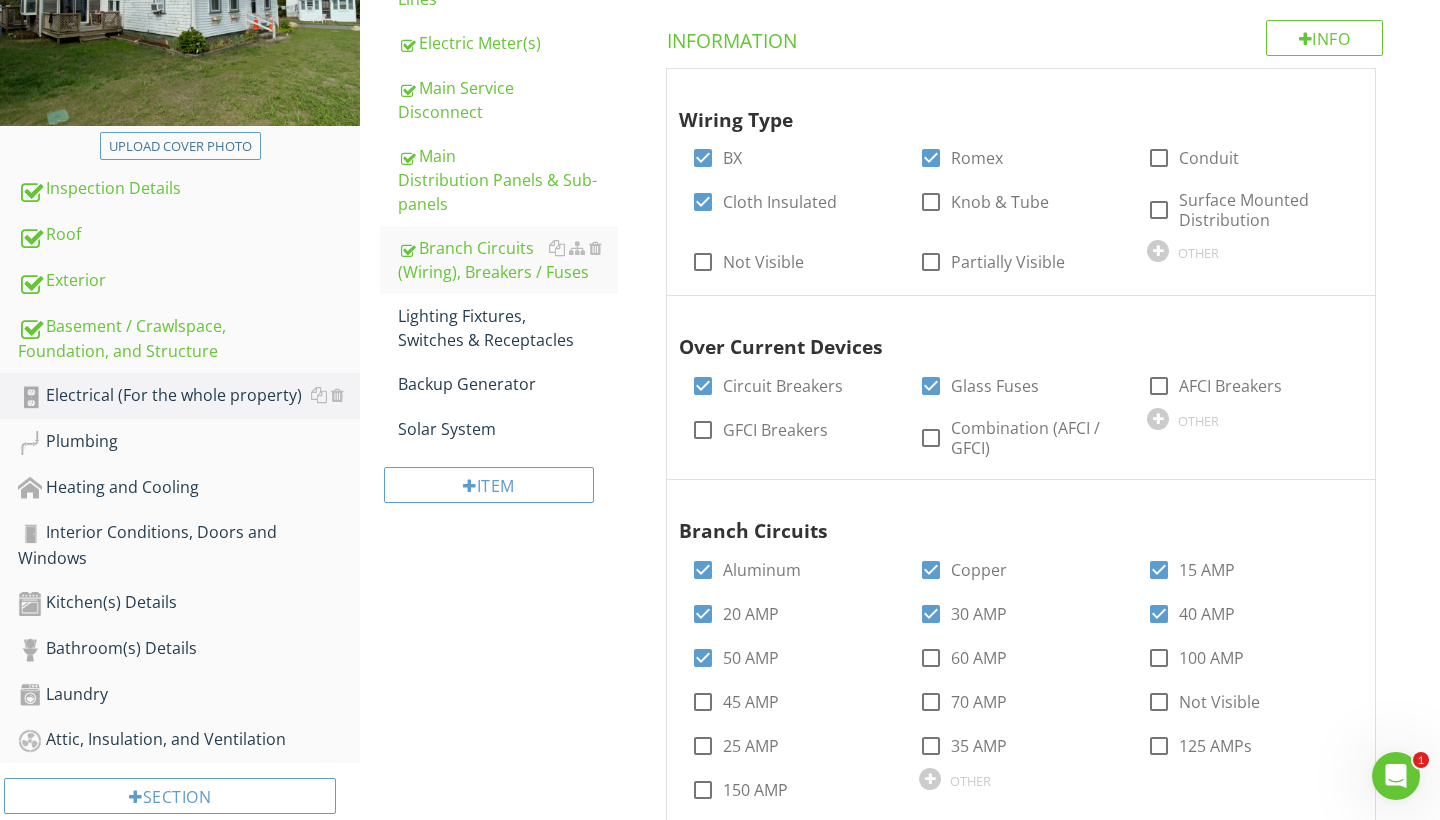 scroll, scrollTop: 344, scrollLeft: 0, axis: vertical 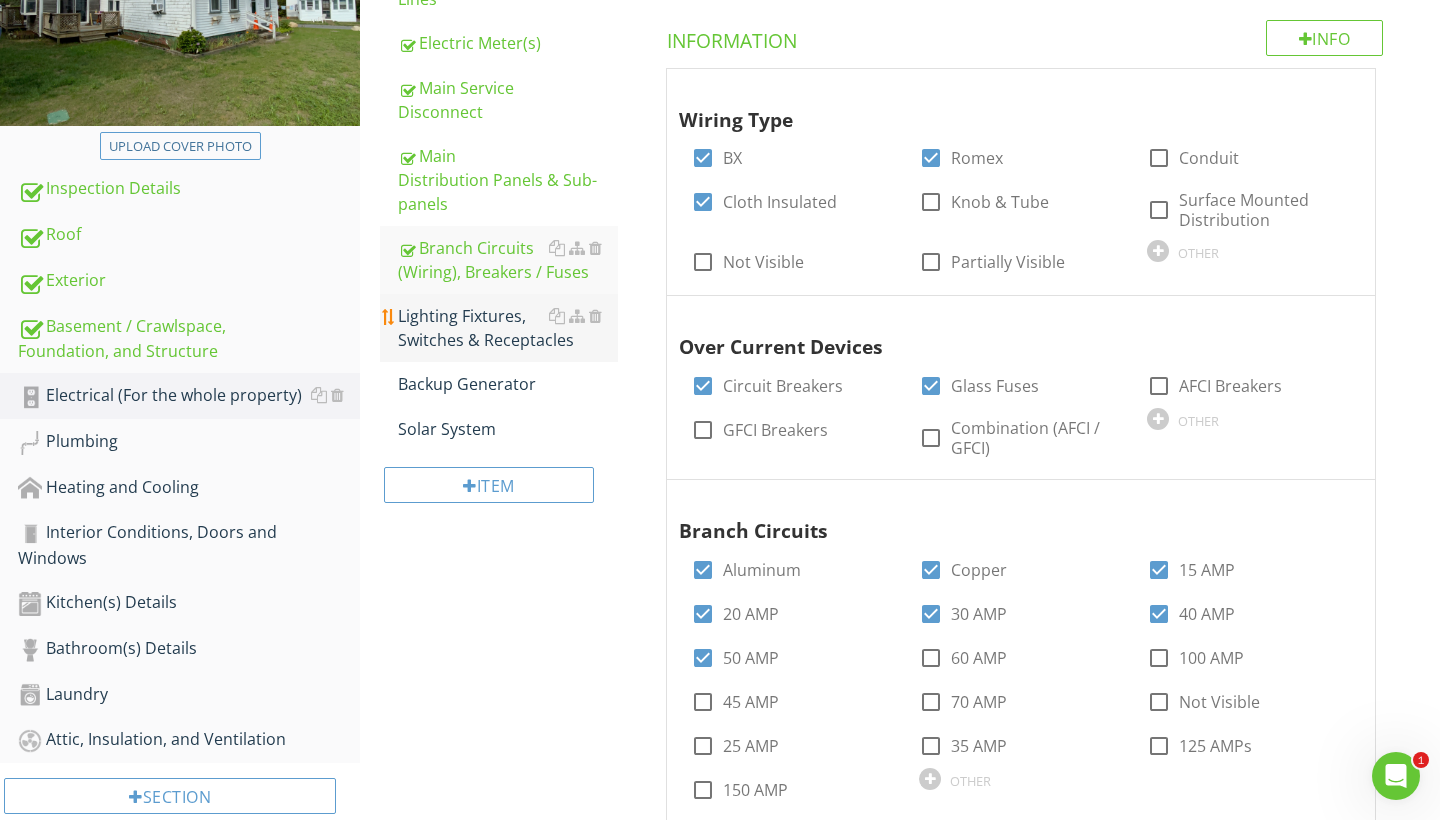 click on "Lighting Fixtures, Switches & Receptacles" at bounding box center (508, 328) 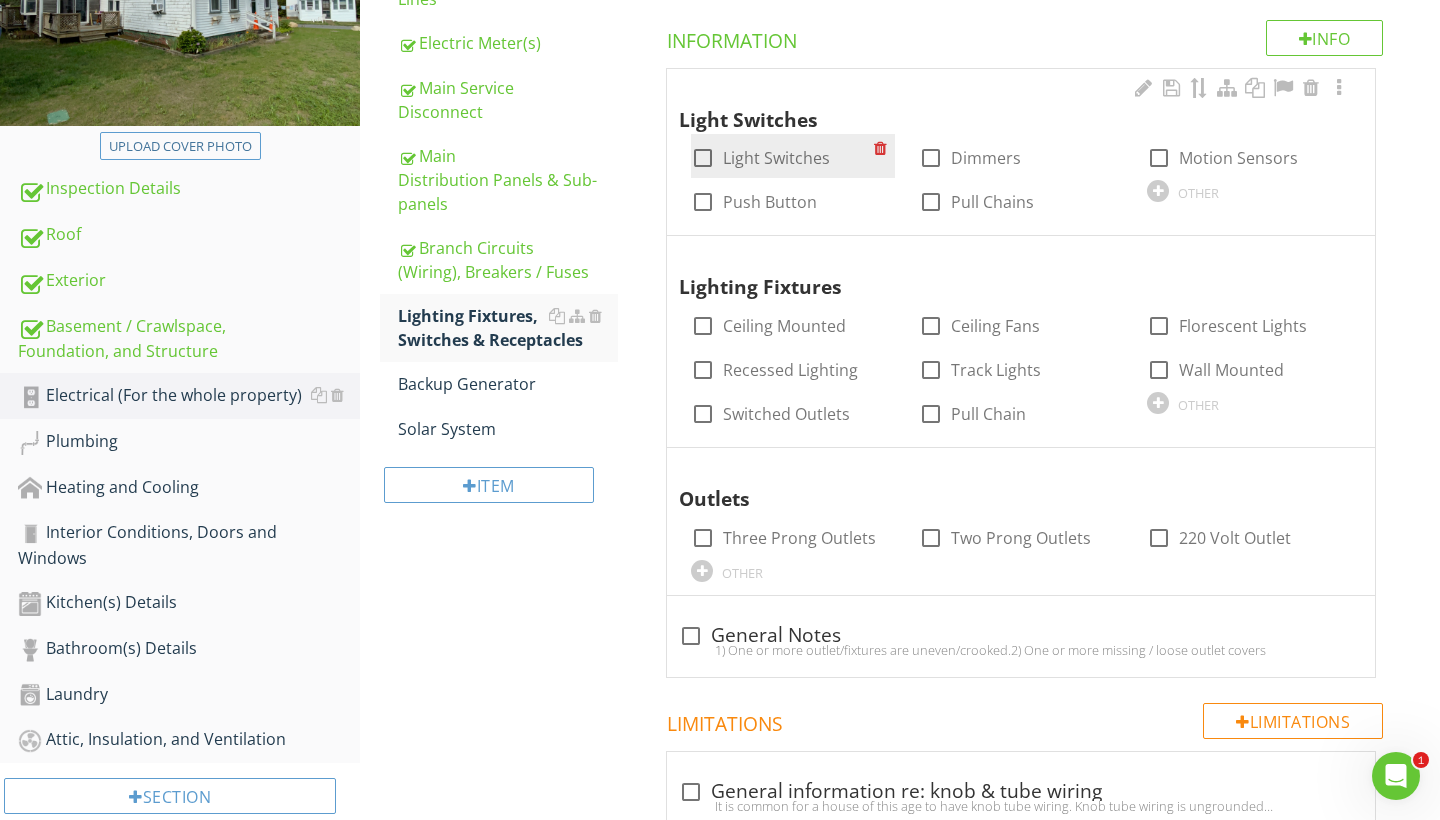 click at bounding box center [703, 158] 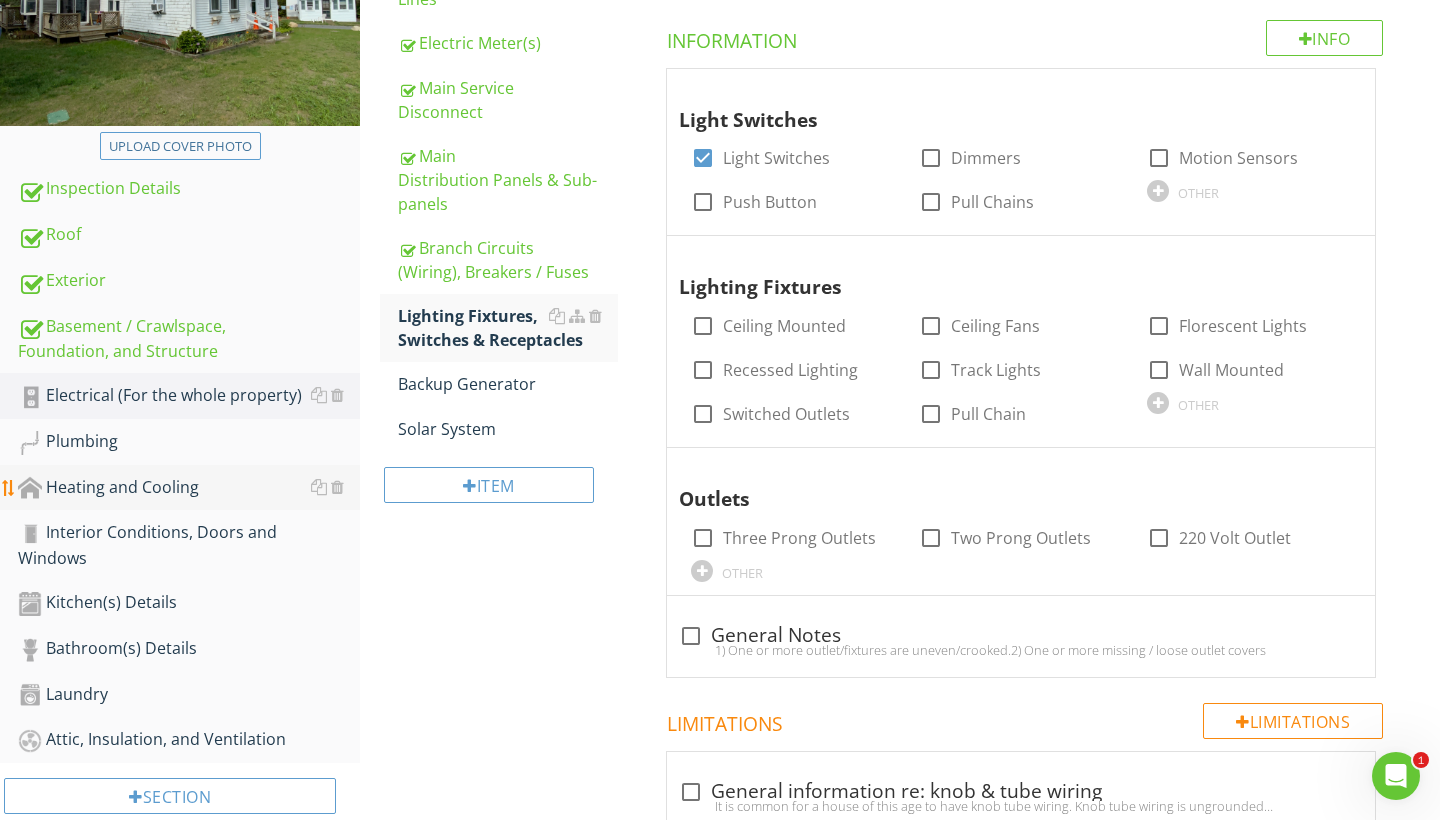 click on "Heating and Cooling" at bounding box center (189, 488) 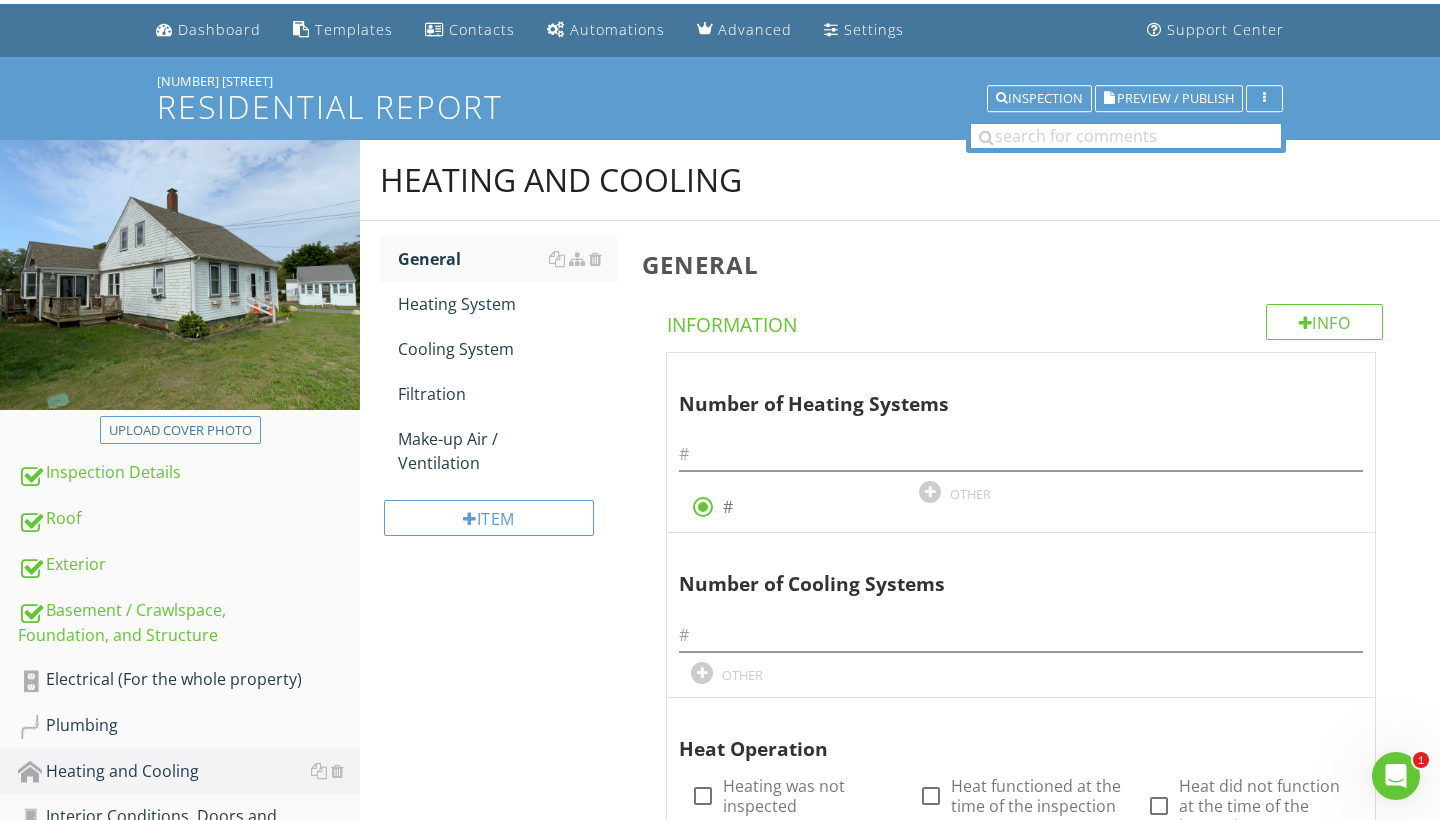 scroll, scrollTop: 47, scrollLeft: 0, axis: vertical 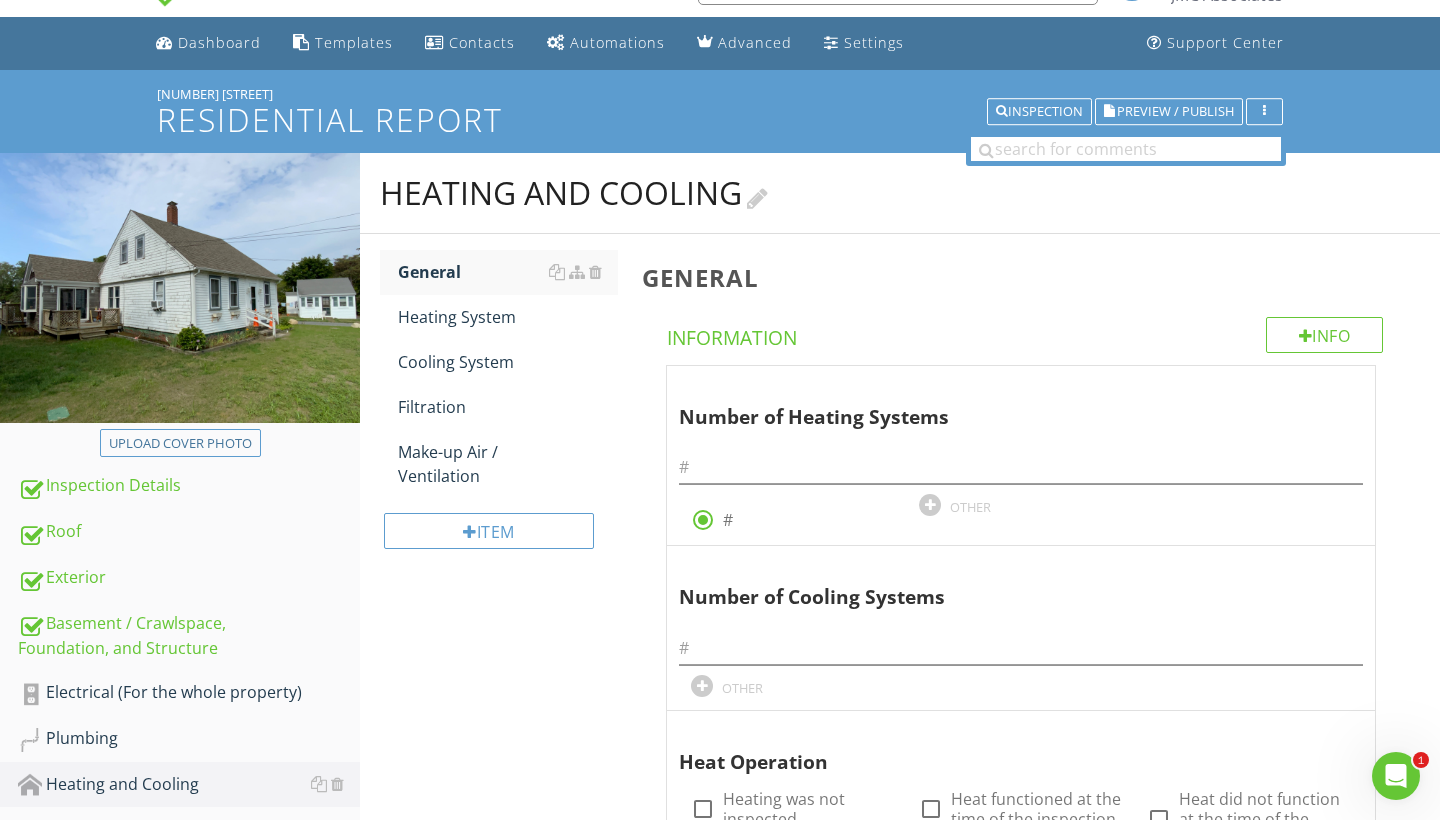 click at bounding box center (757, 196) 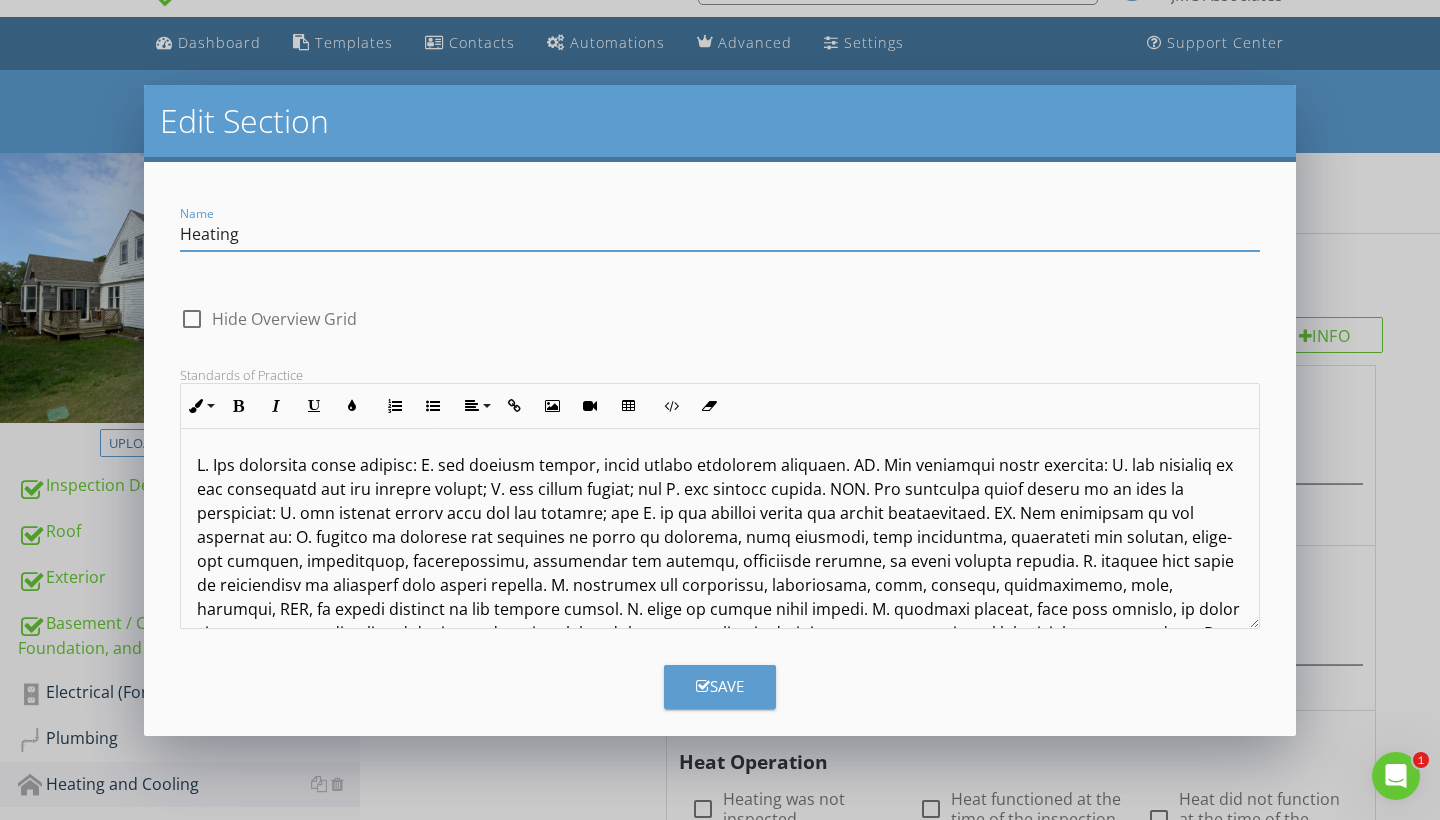 type on "Heating" 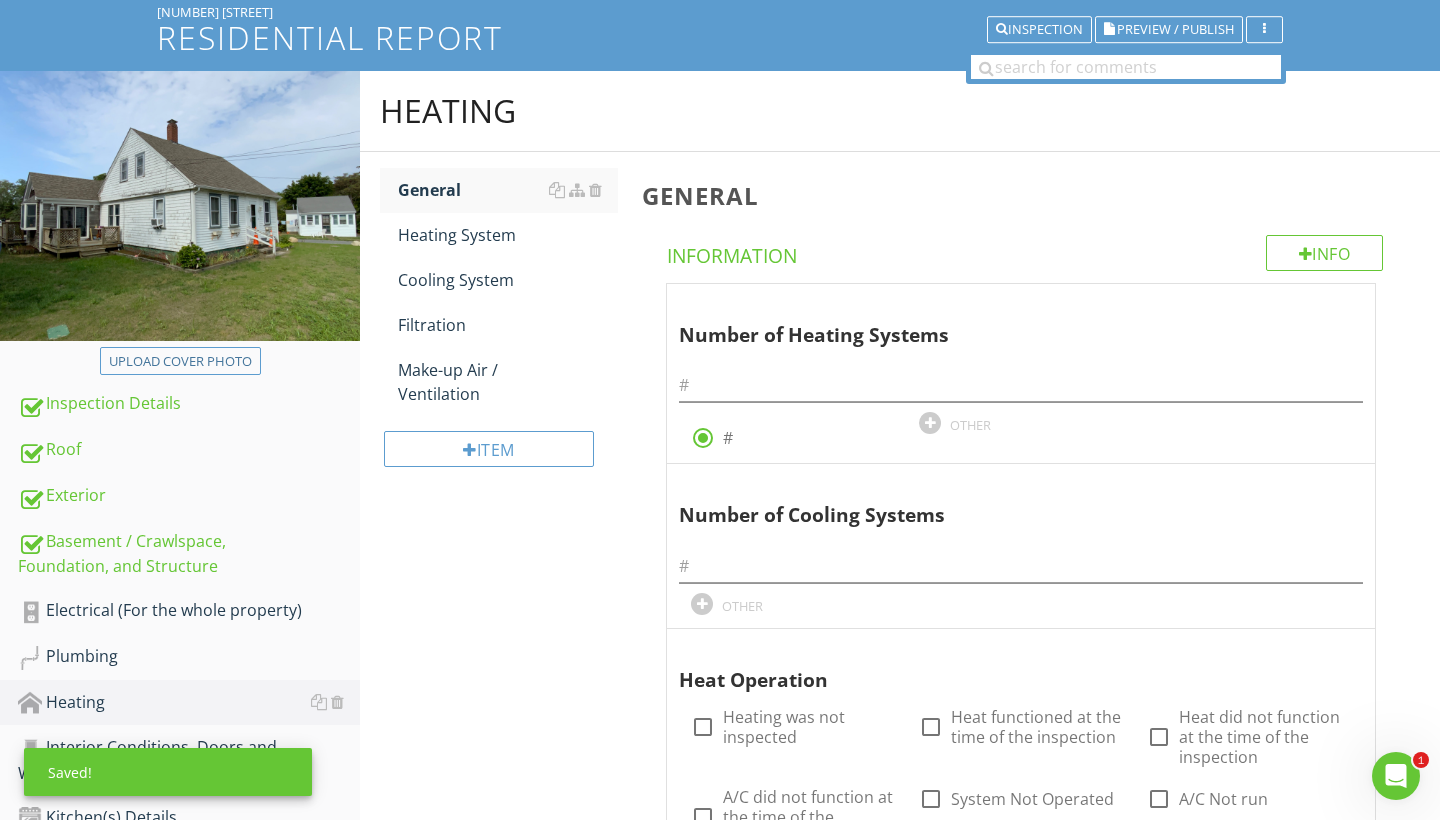 scroll, scrollTop: 130, scrollLeft: 0, axis: vertical 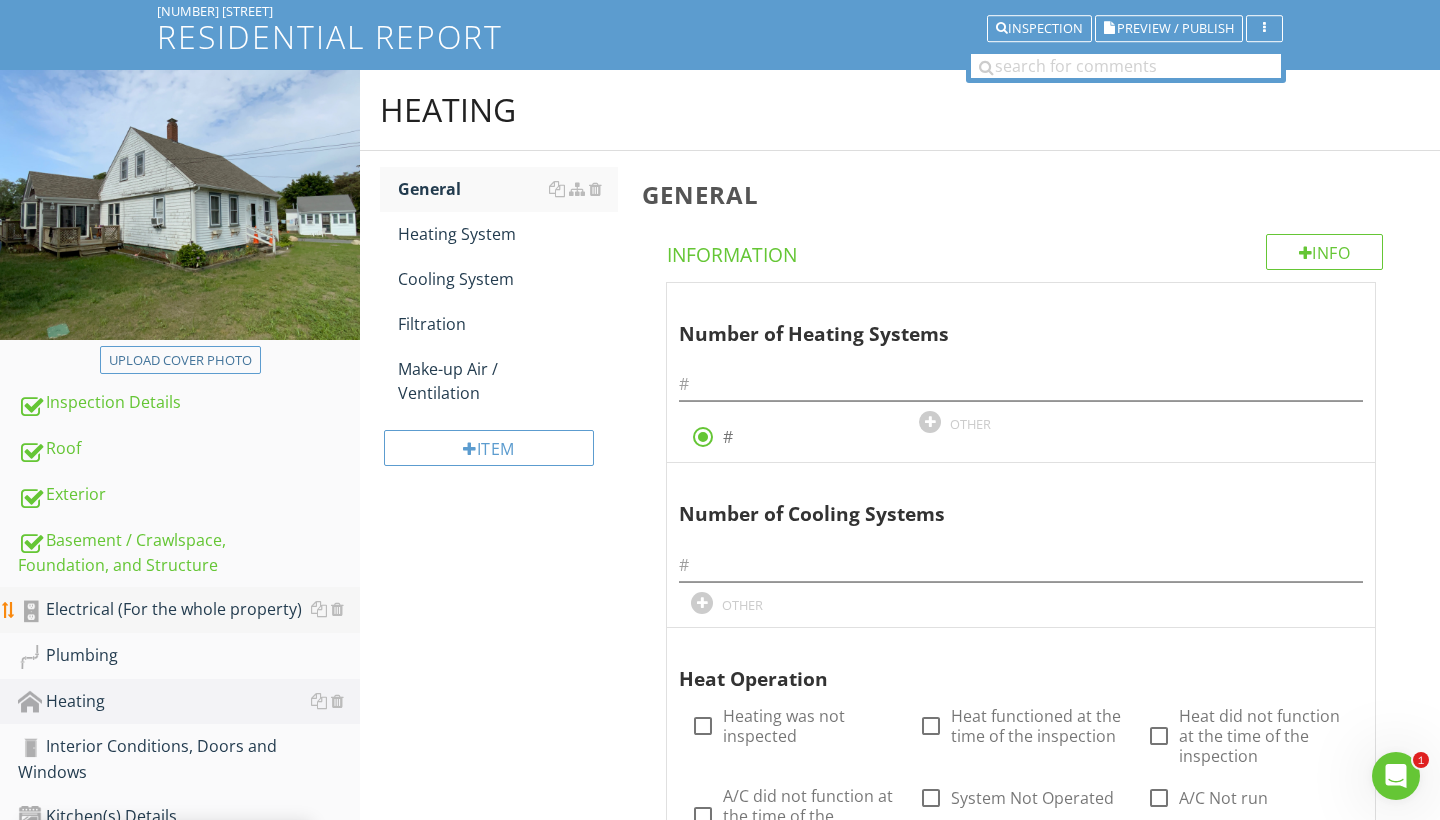 click on "Electrical (For the whole property)" at bounding box center (189, 610) 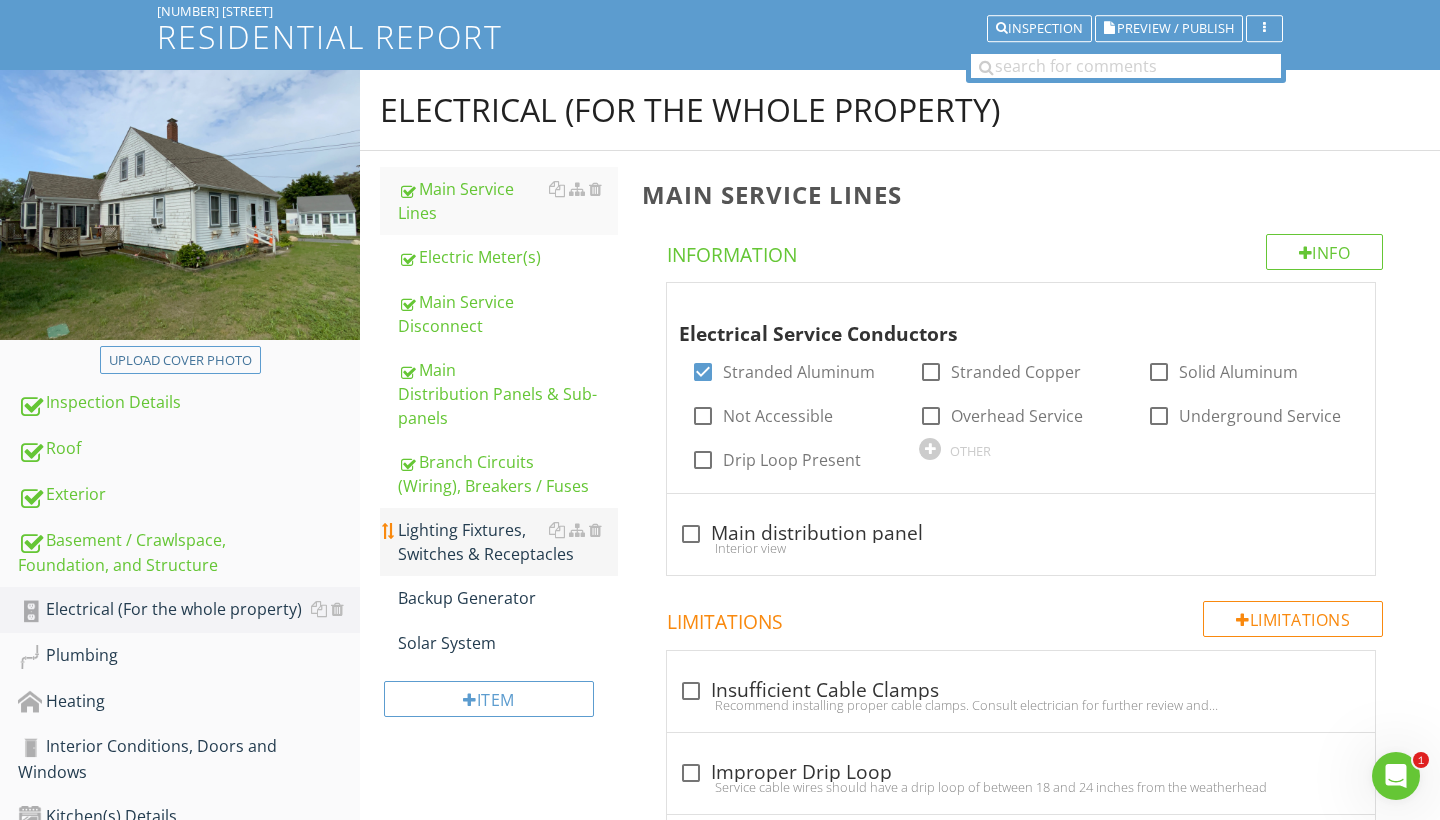 click on "Lighting Fixtures, Switches & Receptacles" at bounding box center (508, 542) 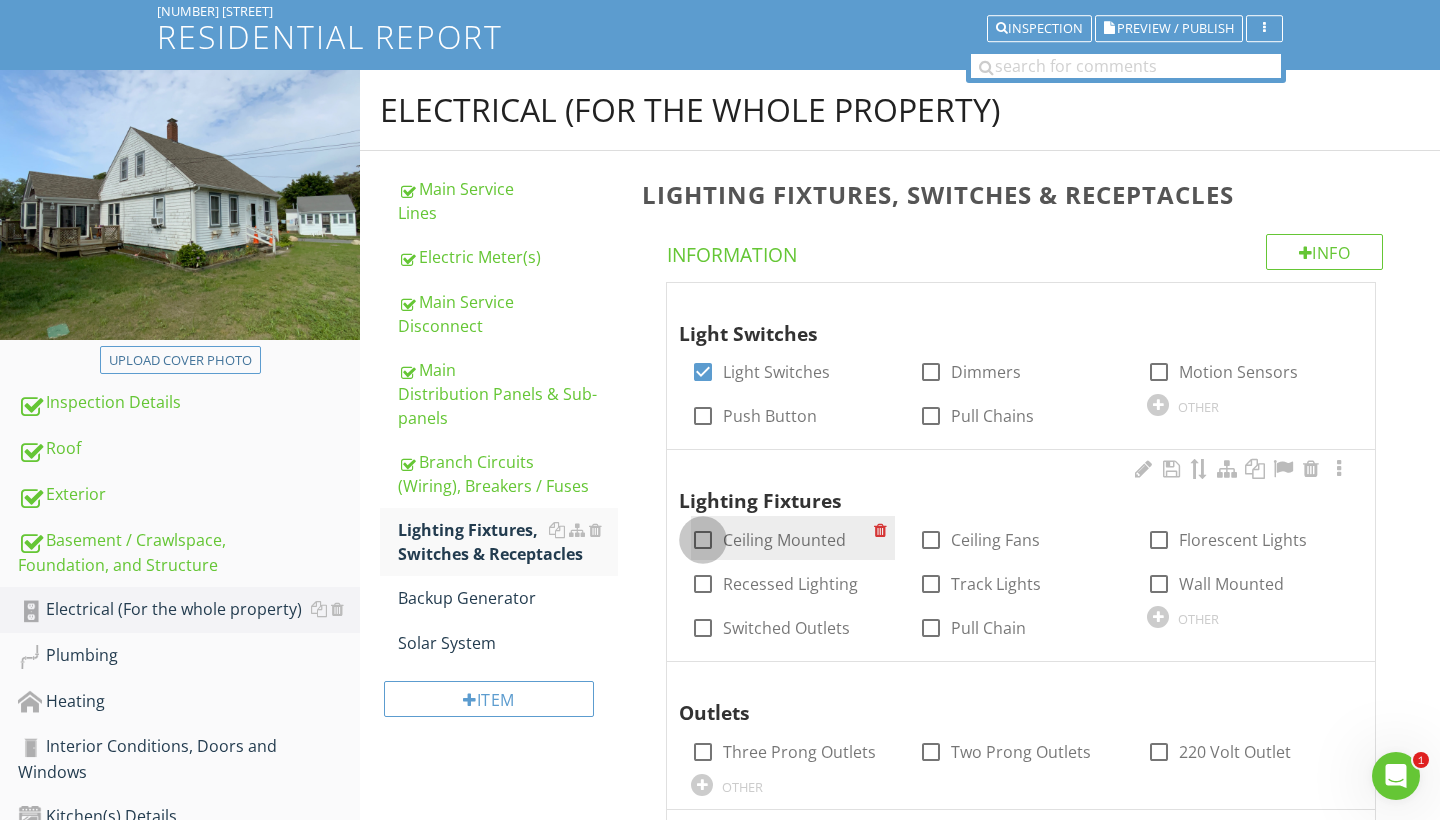 click at bounding box center (703, 540) 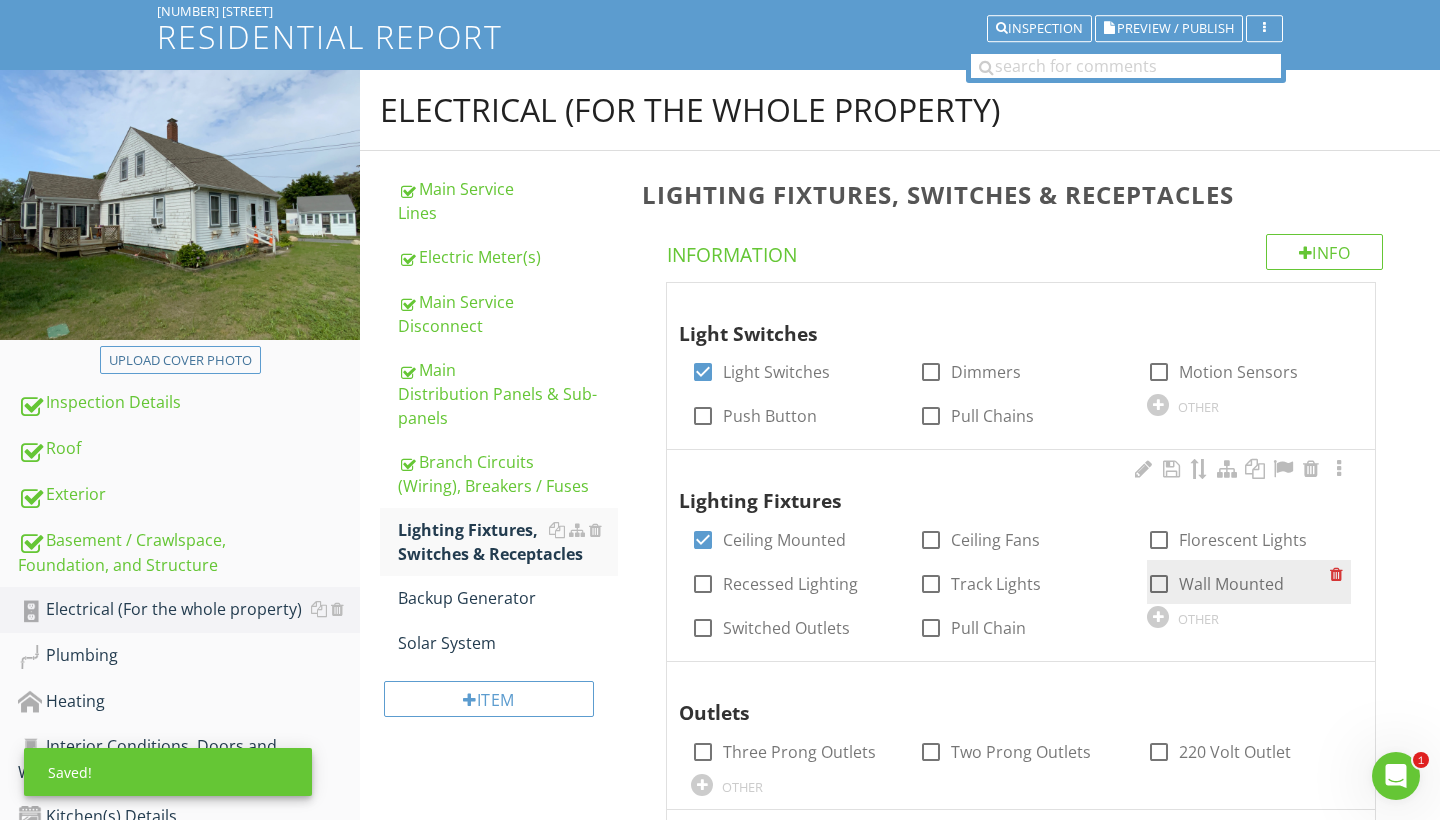 click at bounding box center (1159, 584) 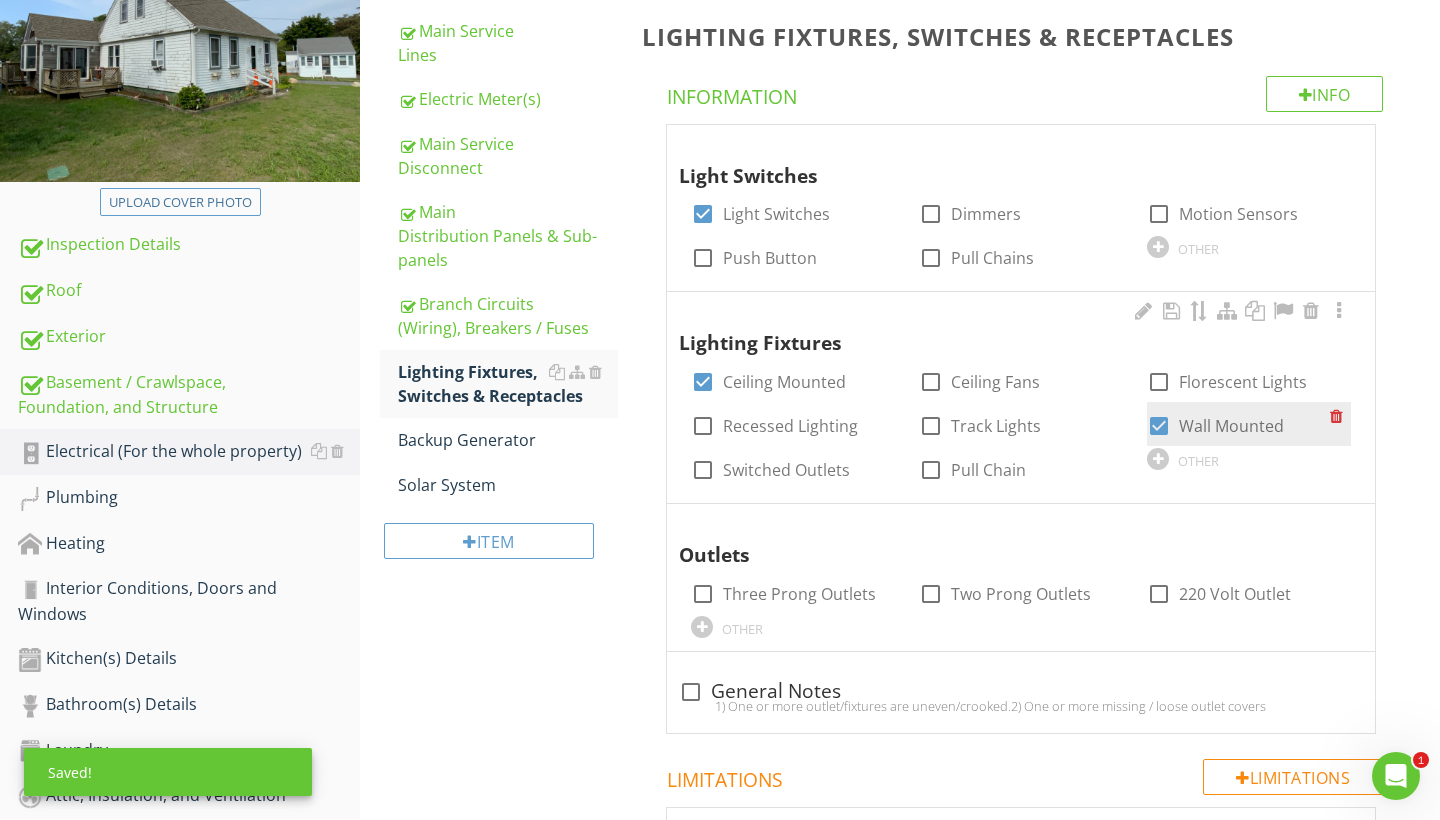 scroll, scrollTop: 289, scrollLeft: 0, axis: vertical 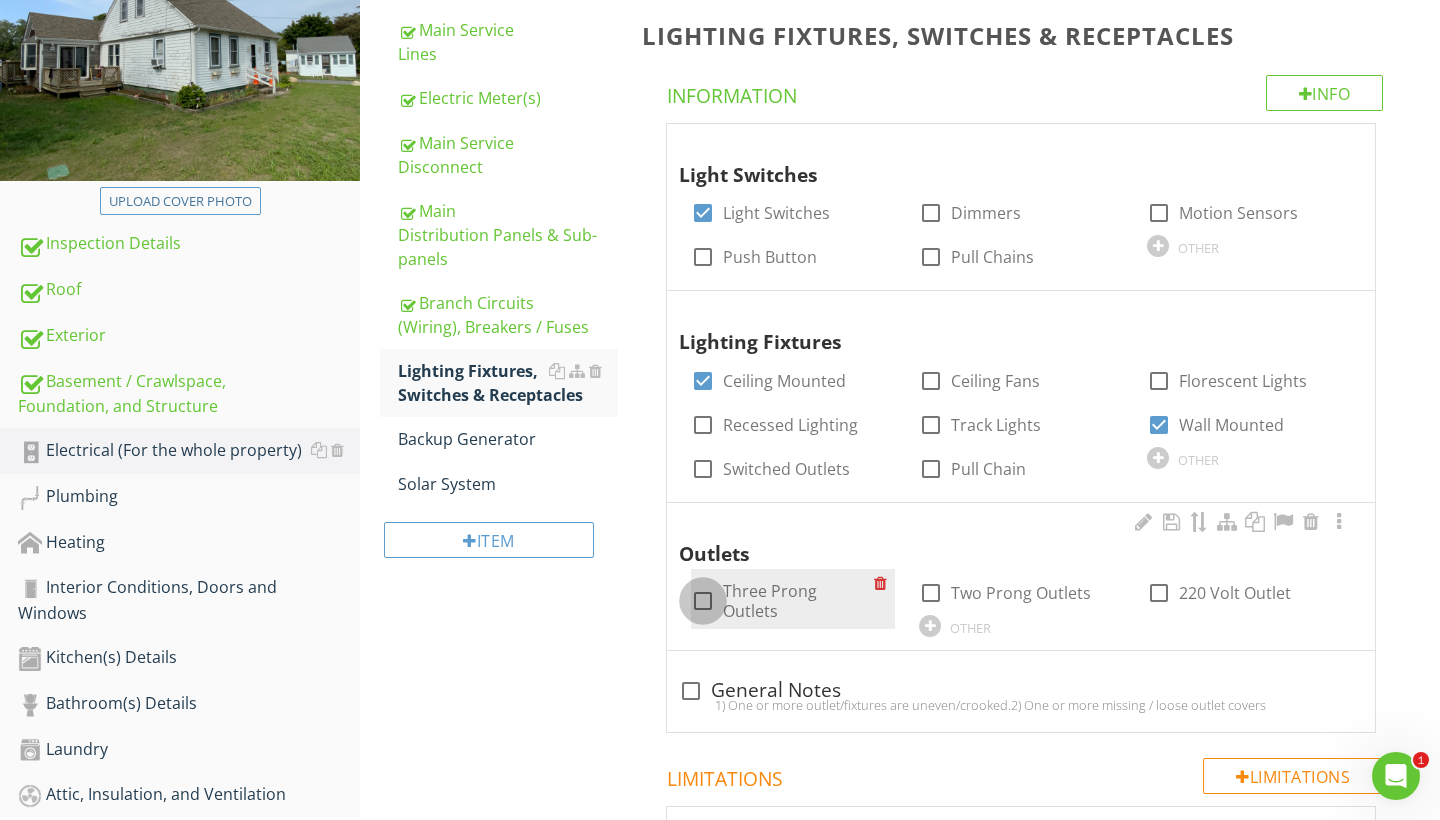 click at bounding box center (703, 601) 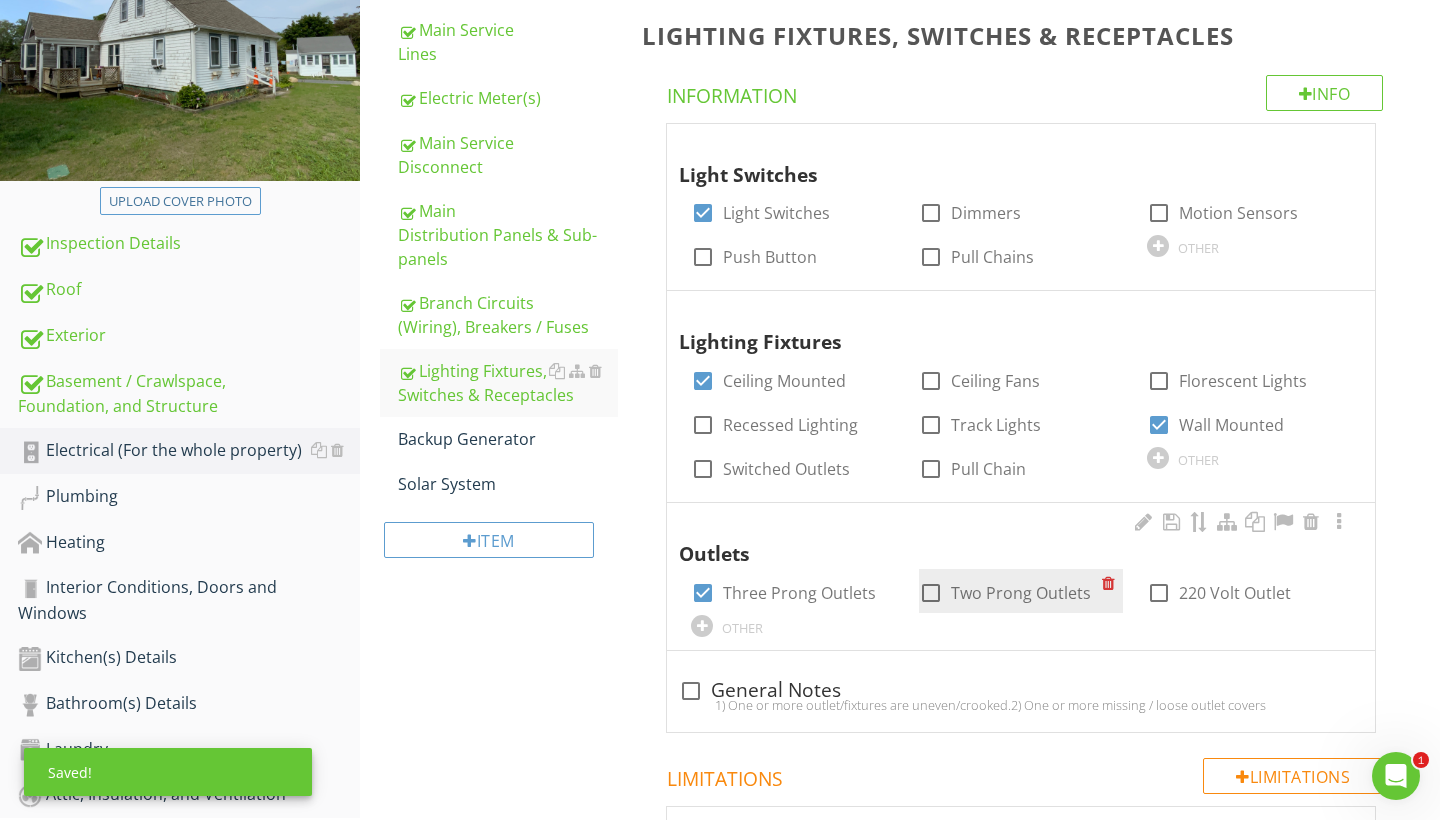 click at bounding box center (931, 593) 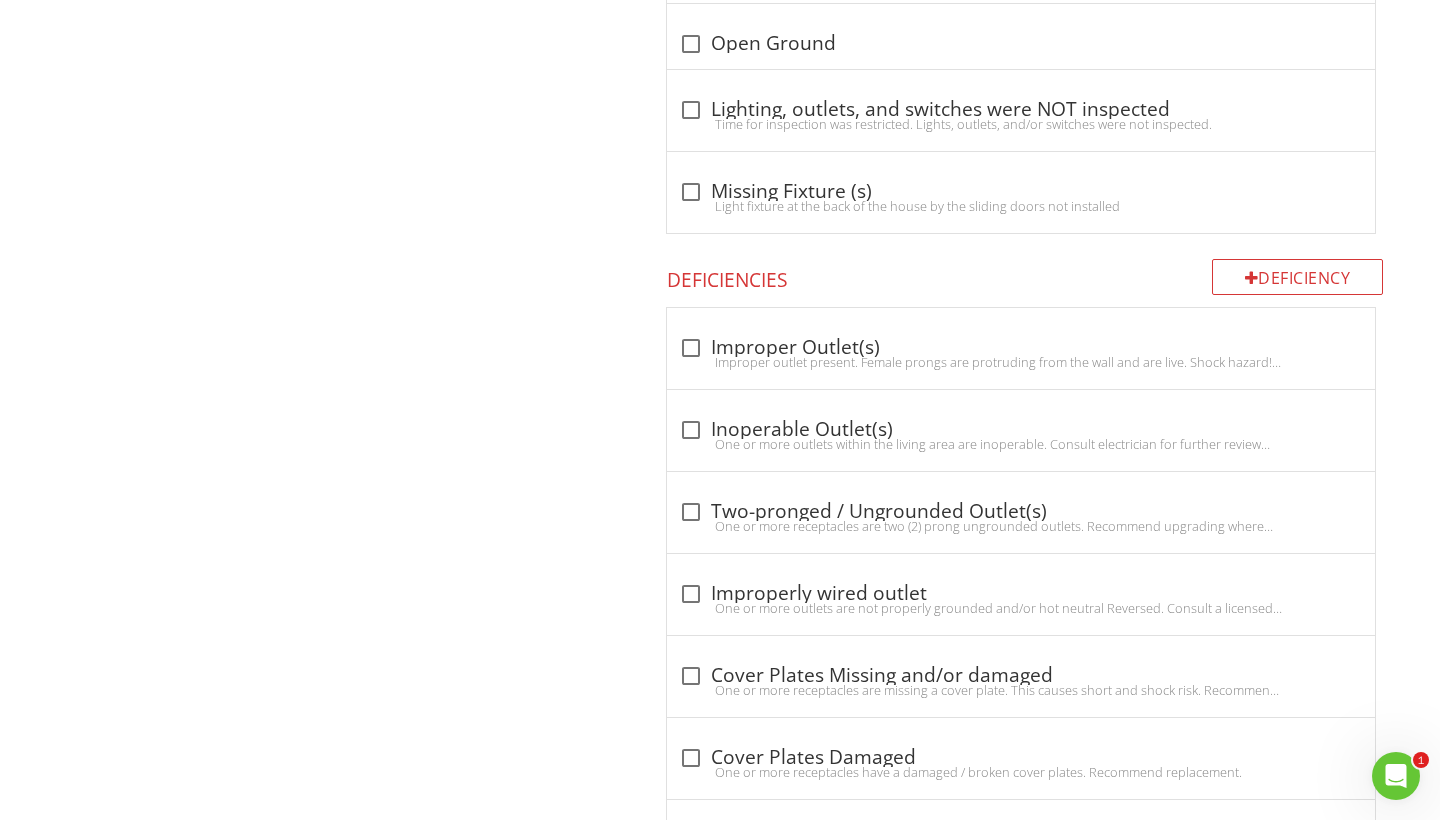 scroll, scrollTop: 1750, scrollLeft: 0, axis: vertical 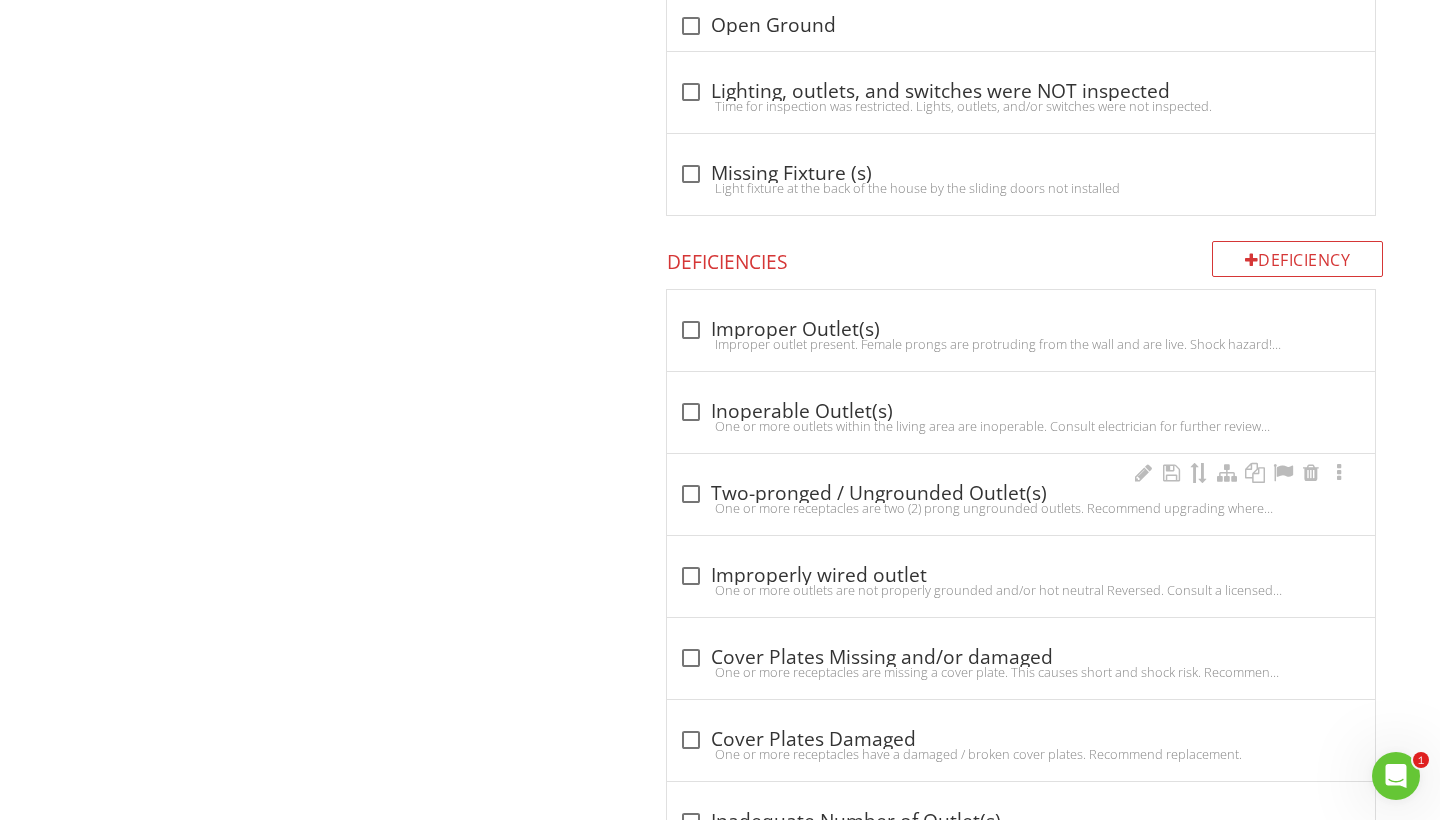 click at bounding box center (691, 494) 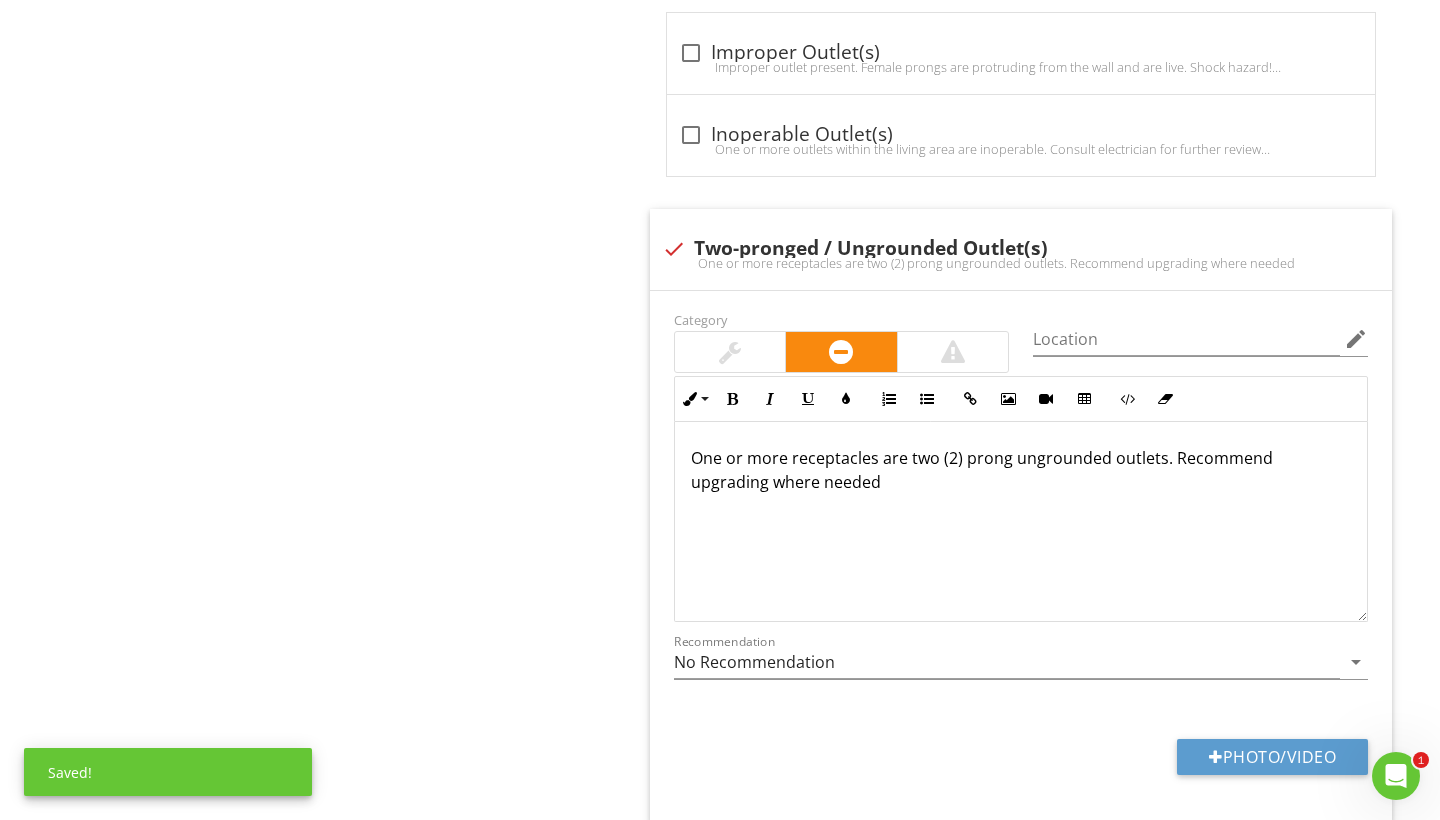 scroll, scrollTop: 2054, scrollLeft: 0, axis: vertical 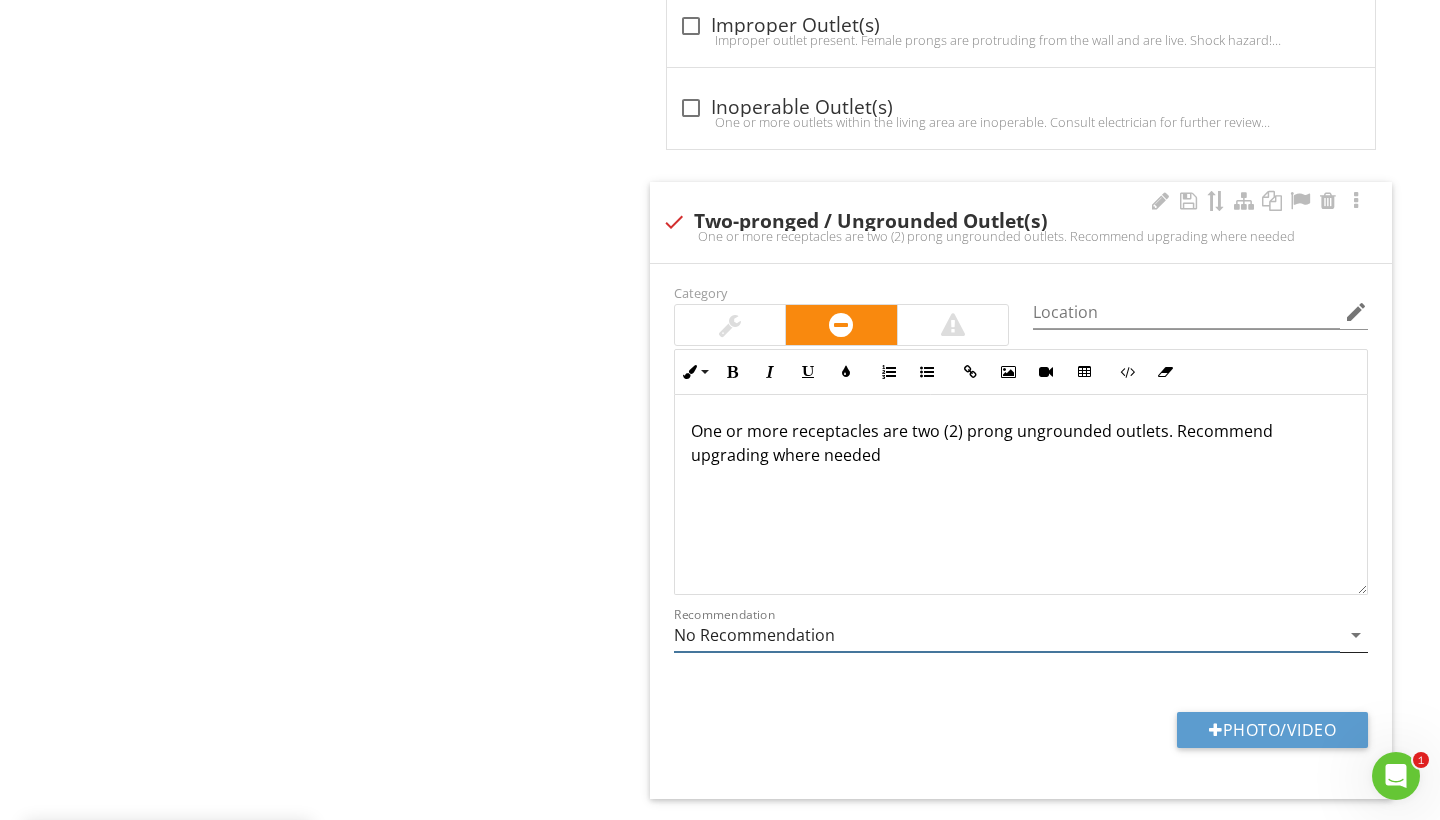 click on "No Recommendation" at bounding box center [1007, 635] 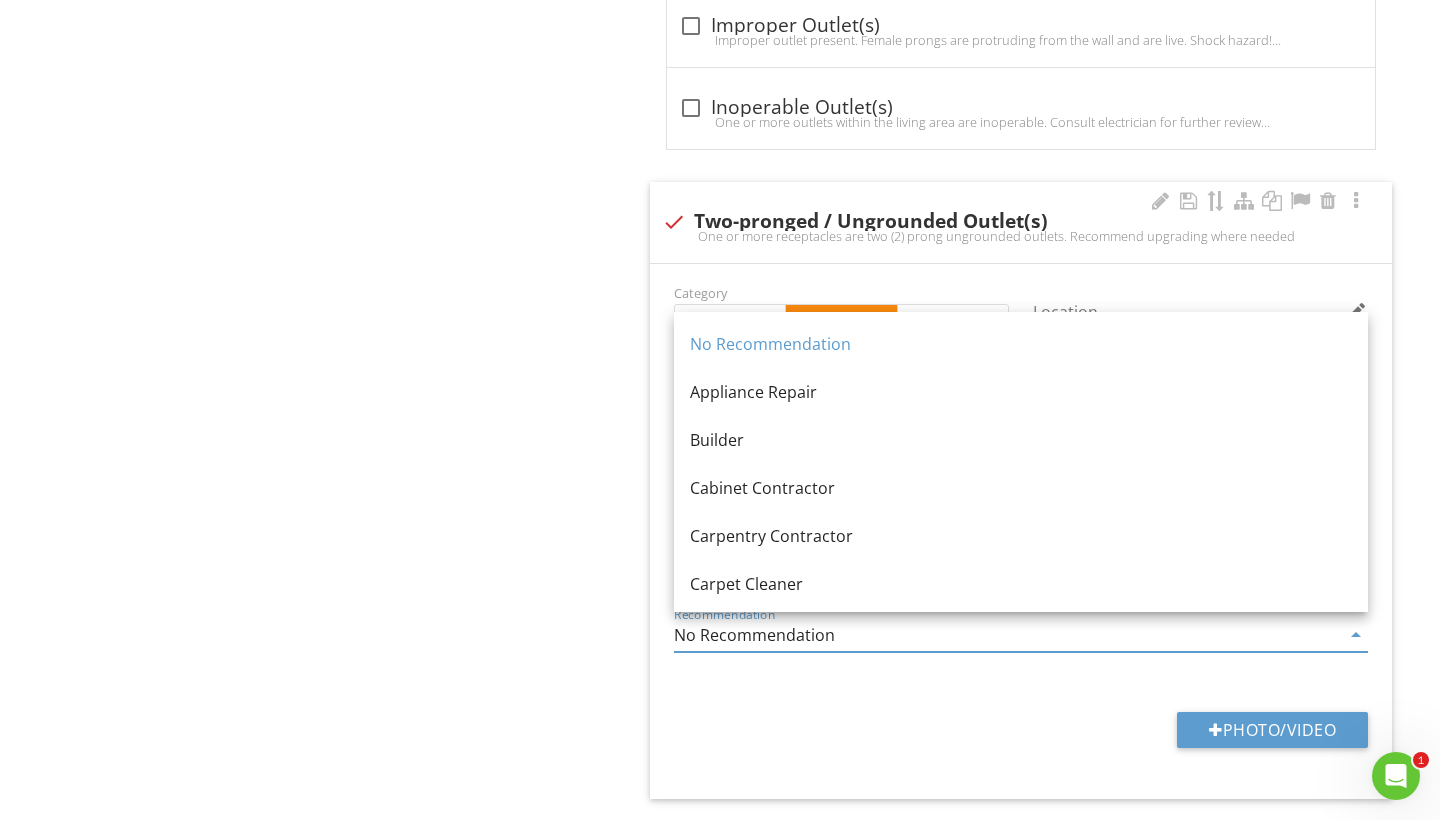 click on "No Recommendation" at bounding box center [1007, 635] 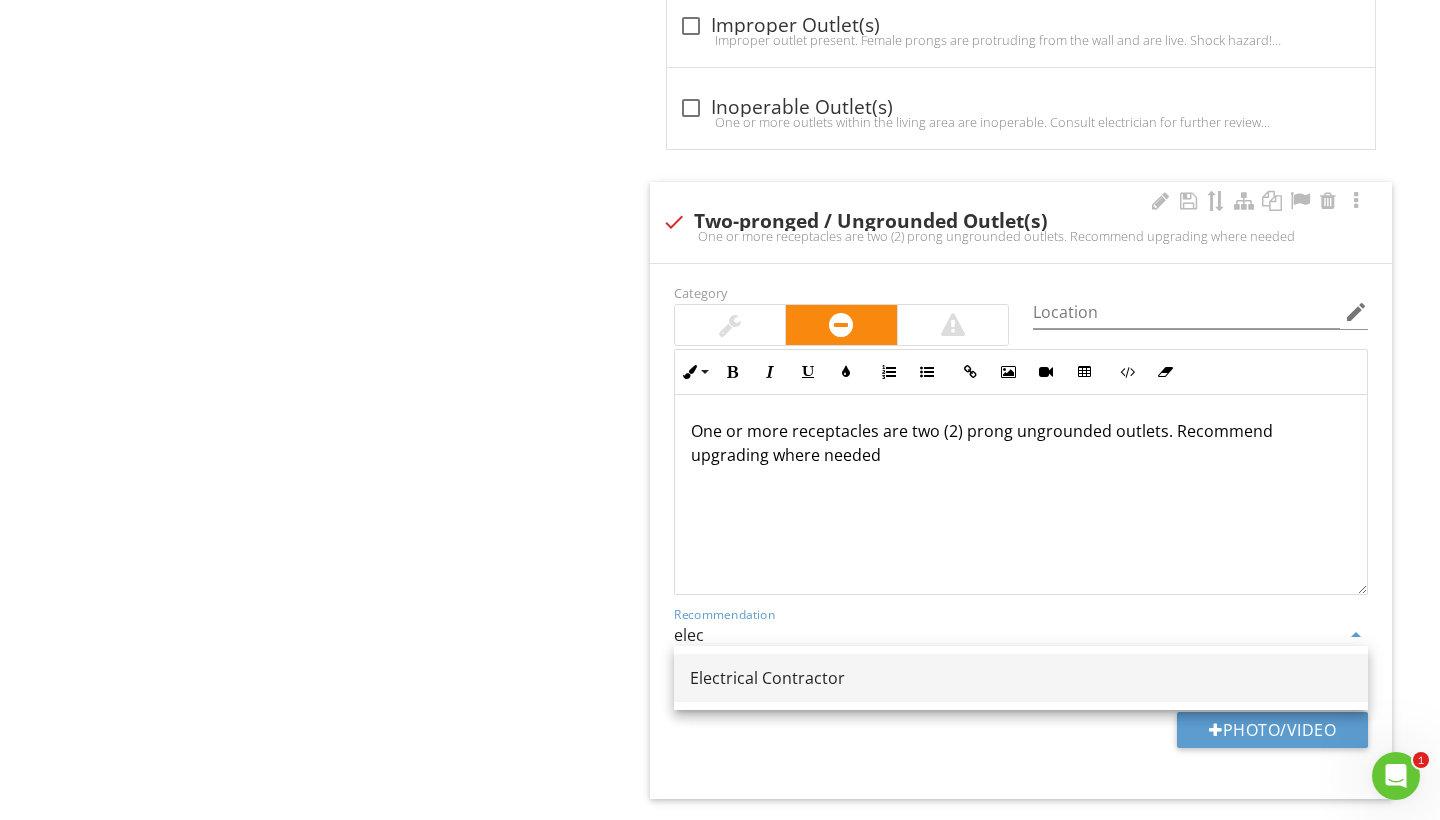type on "Electrical Contractor" 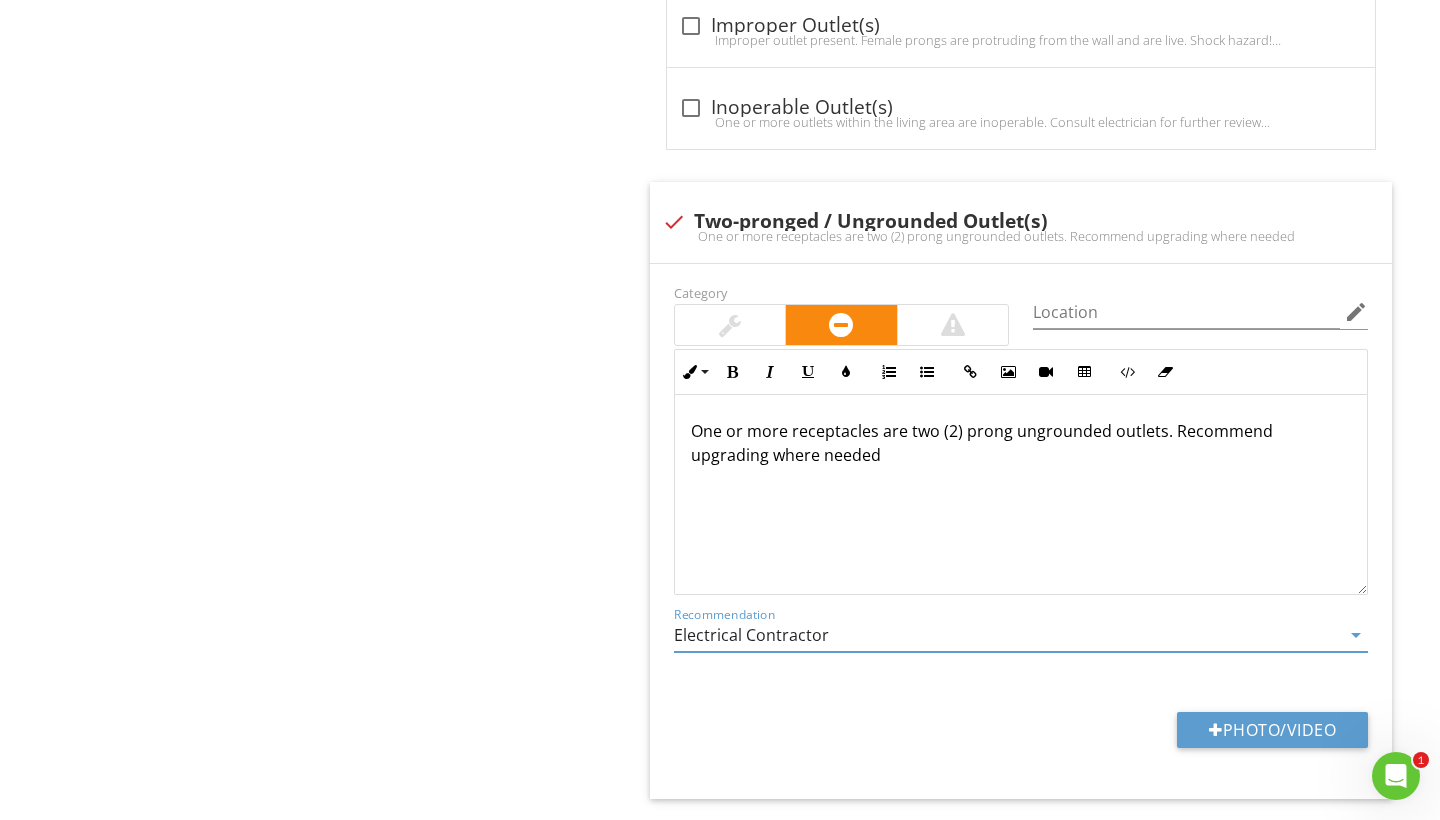 click on "Upload cover photo
Inspection Details
Roof
Exterior
Basement / Crawlspace, Foundation, and Structure
Electrical (For the whole property)
Plumbing
Heating
Interior Conditions, Doors and Windows
Kitchen(s) Details
Bathroom(s) Details
Laundry
Attic, Insulation, and Ventilation
Section
Electrical (For the whole property)
Main Service Lines
Electric Meter(s)
Main Service Disconnect
Main Distribution Panels & Sub-panels
Branch Circuits (Wiring), Breakers / Fuses
Backup Generator" at bounding box center [720, 468] 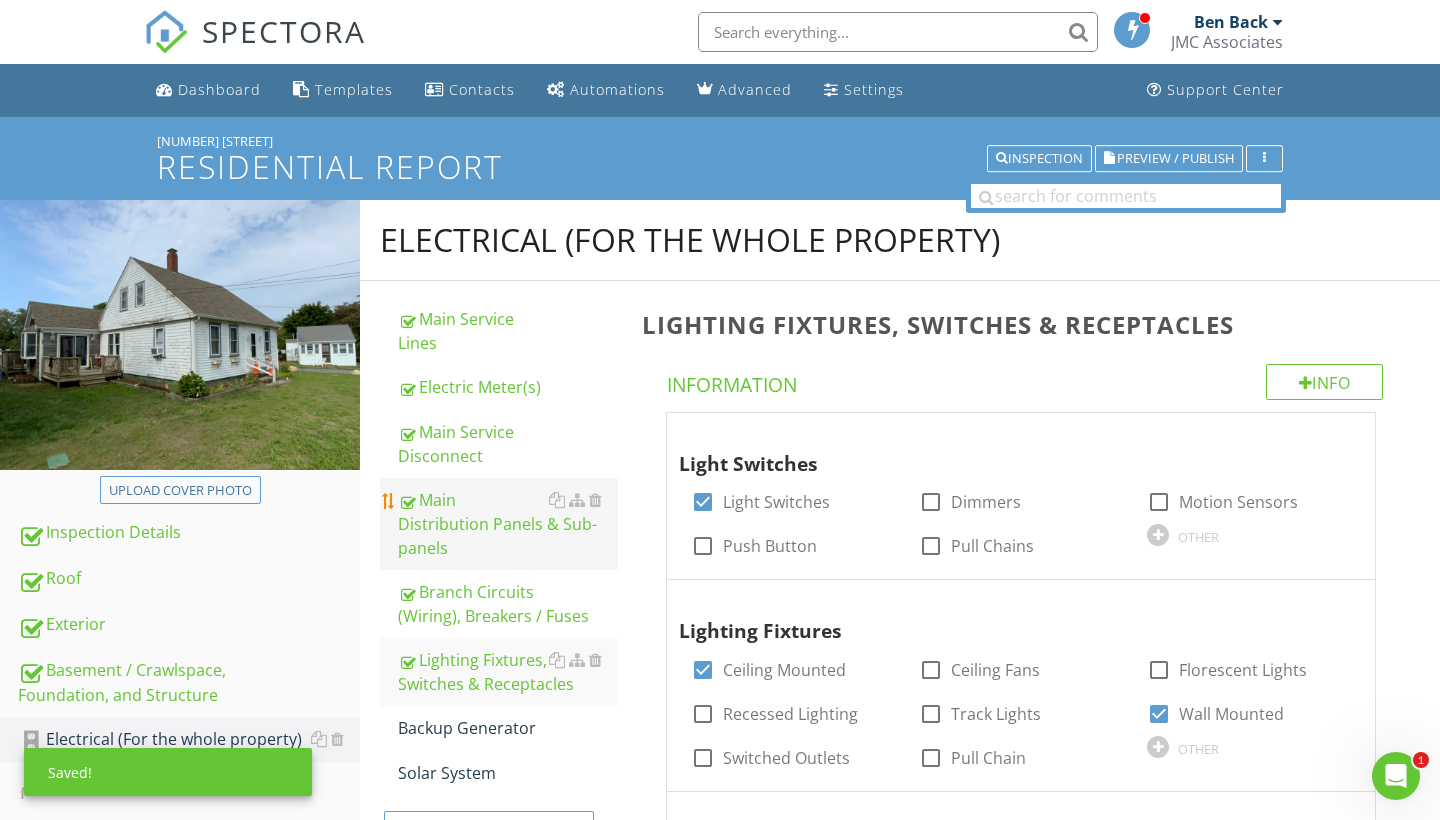 scroll, scrollTop: 0, scrollLeft: 0, axis: both 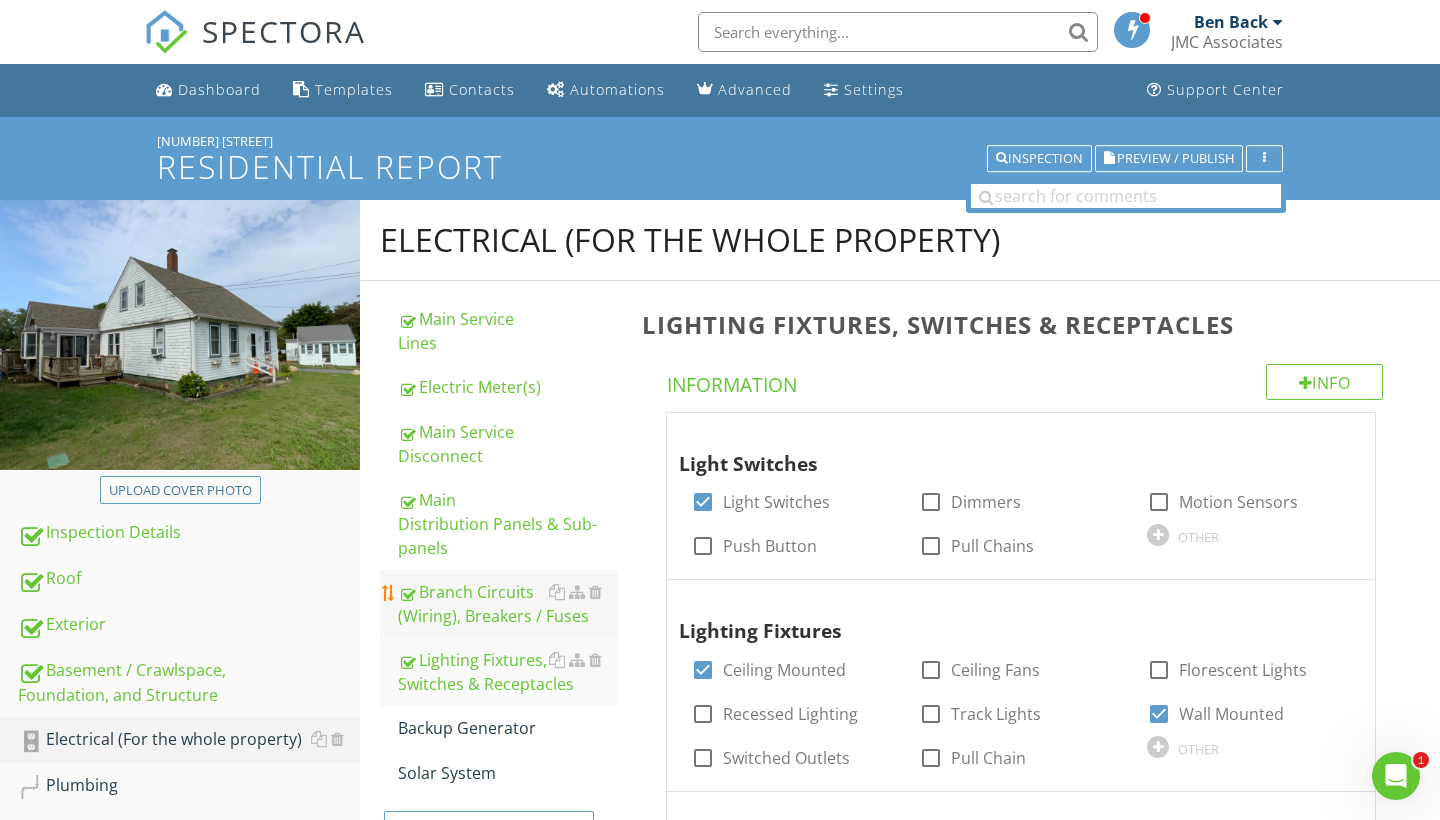 click on "Branch Circuits (Wiring), Breakers / Fuses" at bounding box center [508, 604] 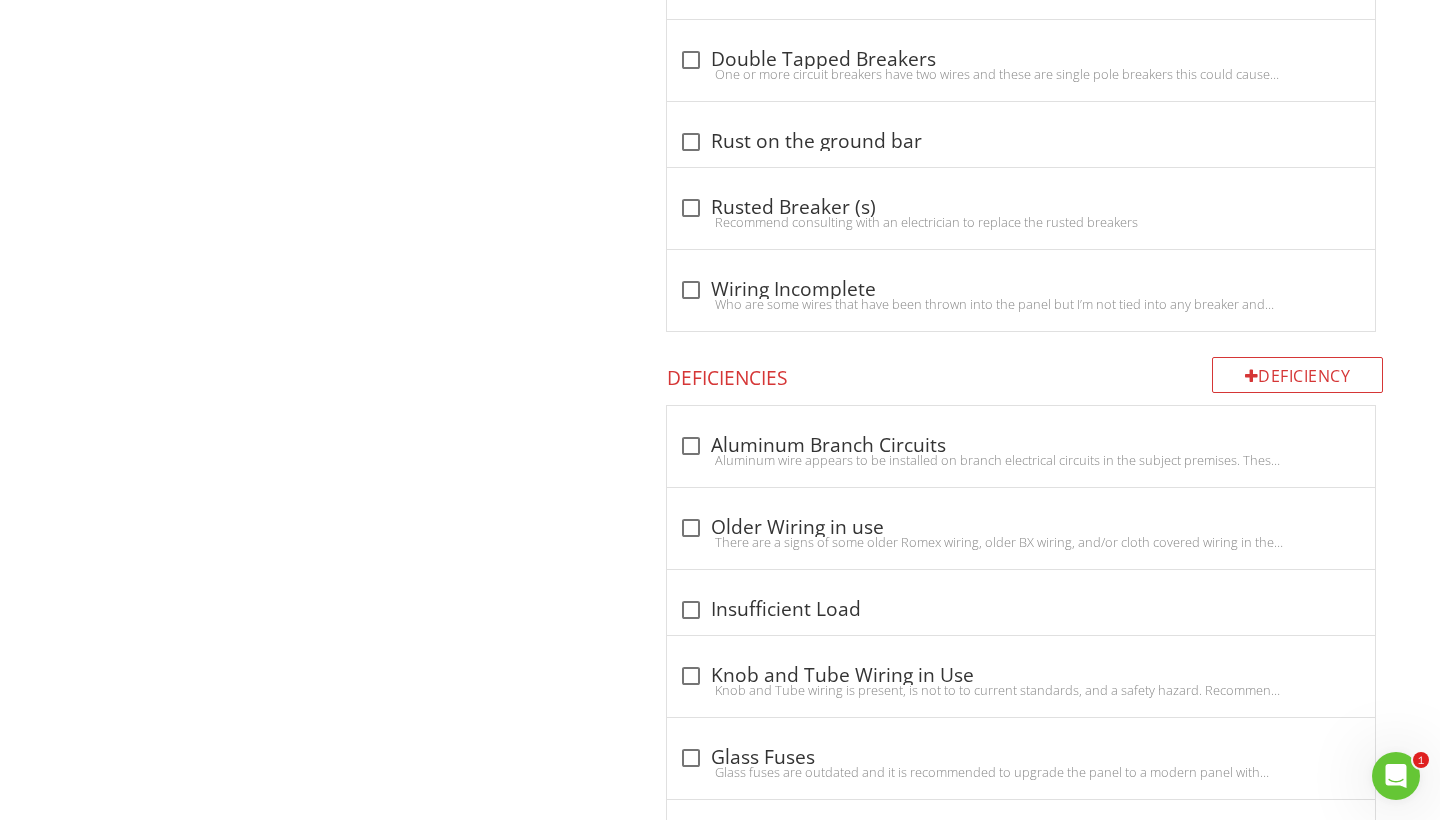 scroll, scrollTop: 1981, scrollLeft: 0, axis: vertical 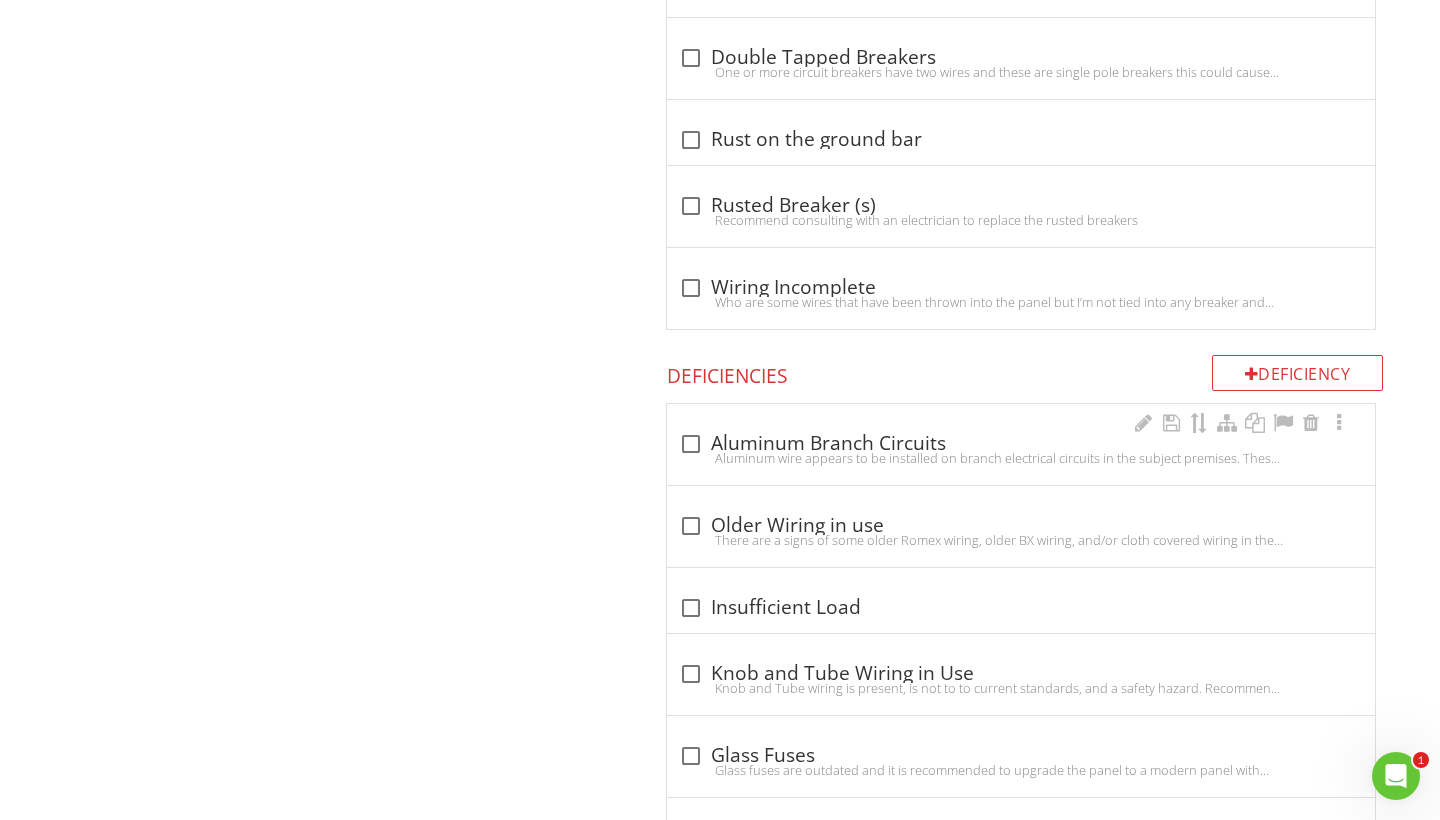 click on "Aluminum wire appears to be installed on branch electrical circuits in the subject premises. These single strand, branch circuit aluminum wires were used widely in houses during the mid 1960s and 1970s. According to the U.S. Consumer Product Safety Commission, problems due to expansion can cause overheating at connections between the wire and devices (switches and outlets) or at splices, which has resulted in fires. For further information on aluminum wiring contact the U.S. Consumer Product Safety Commission via the Internet at http://www.cpsc.gov/ . It is recommended that the electrical system be evaluated by a licensed electrician." at bounding box center (1021, 458) 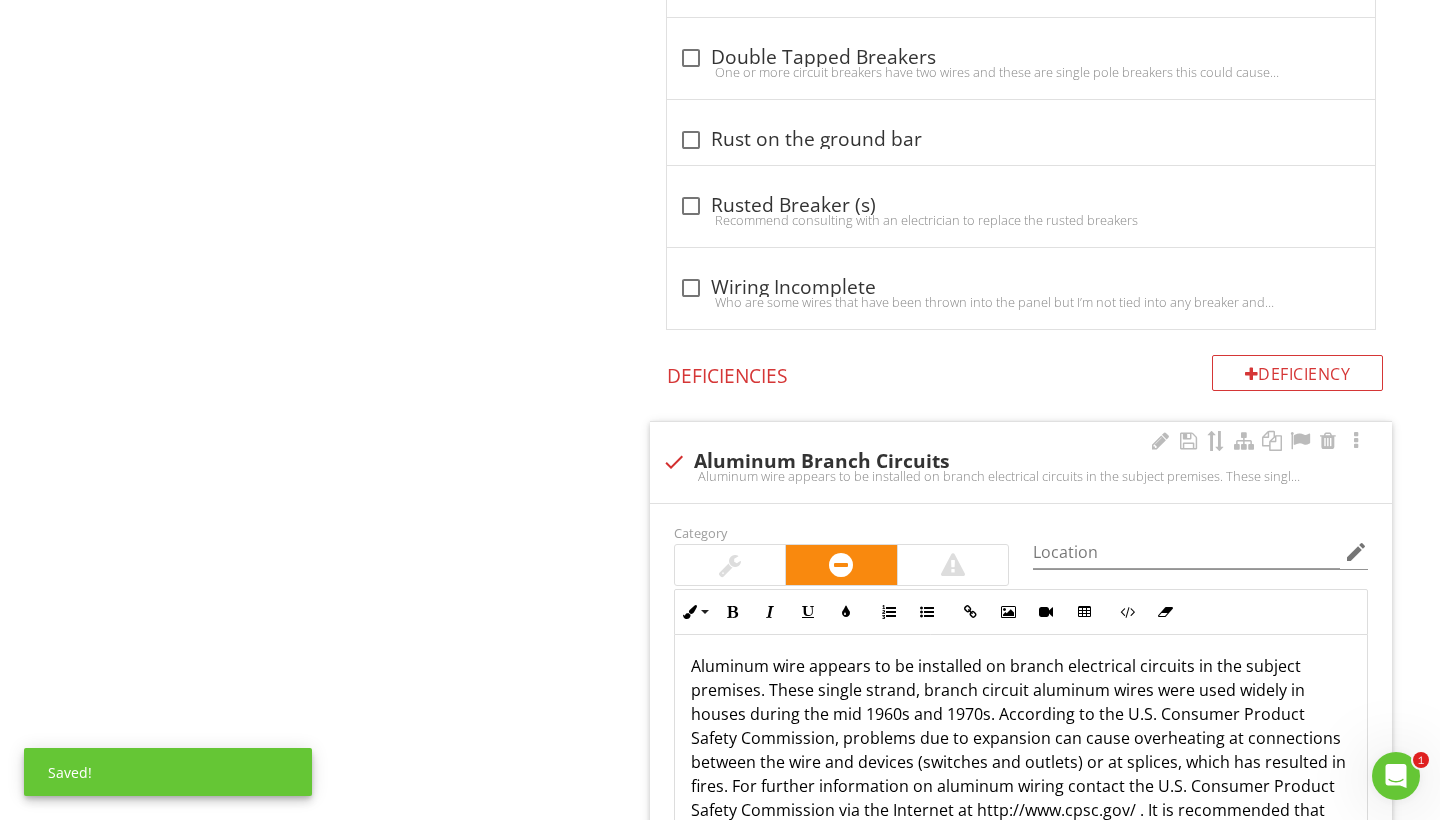 scroll, scrollTop: 10, scrollLeft: 0, axis: vertical 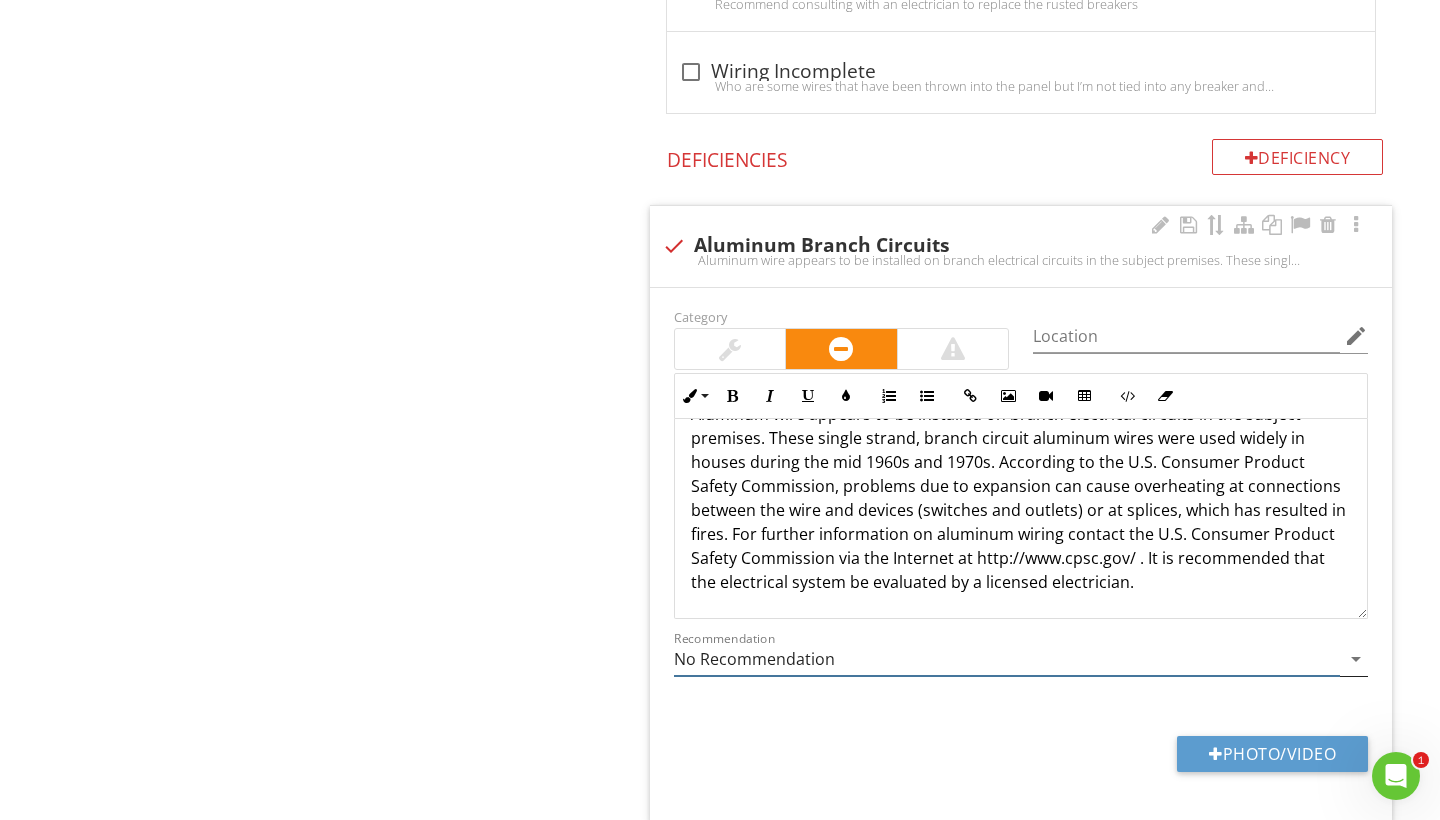 click on "No Recommendation" at bounding box center (1007, 659) 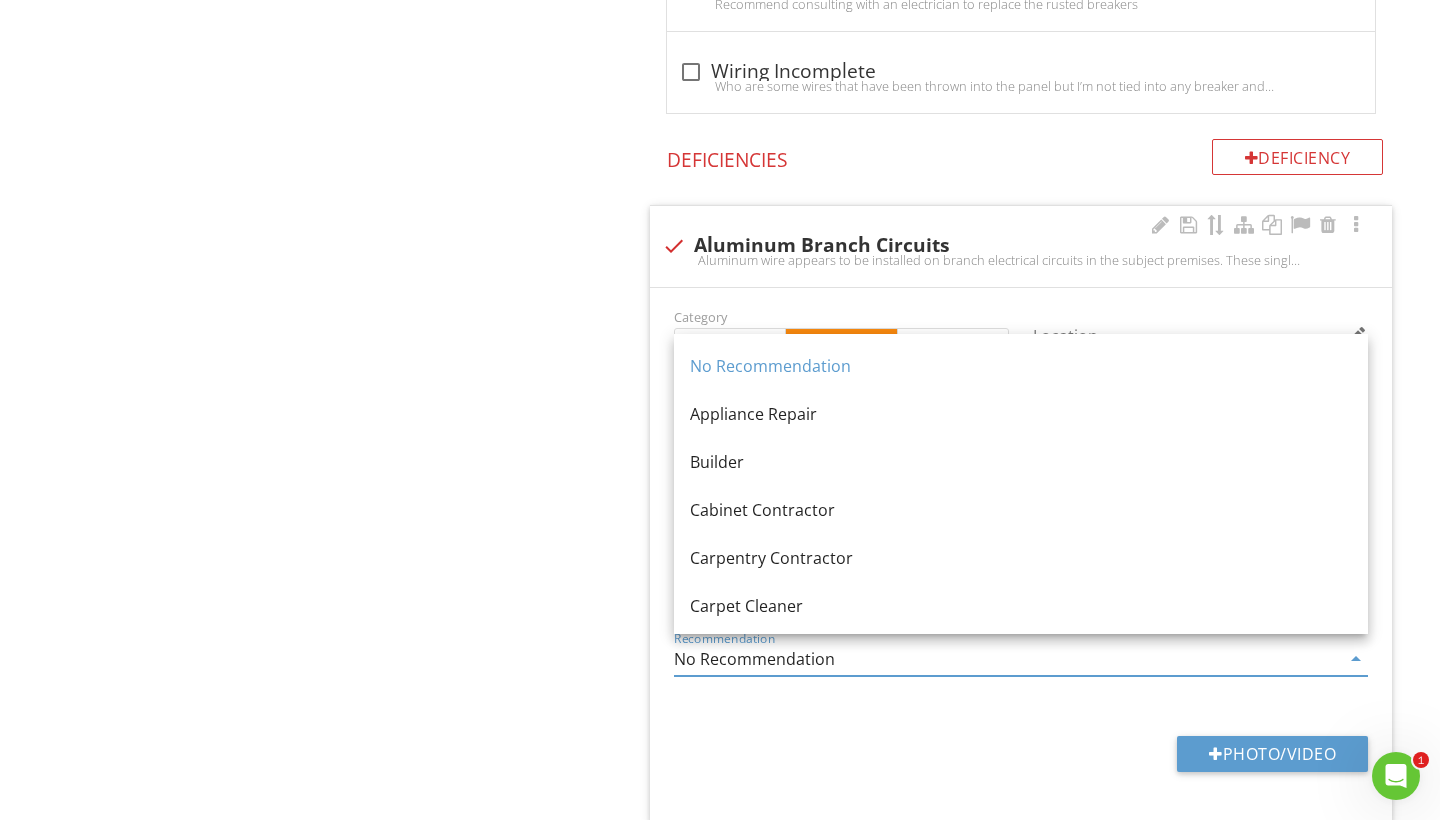 click on "No Recommendation" at bounding box center [1007, 659] 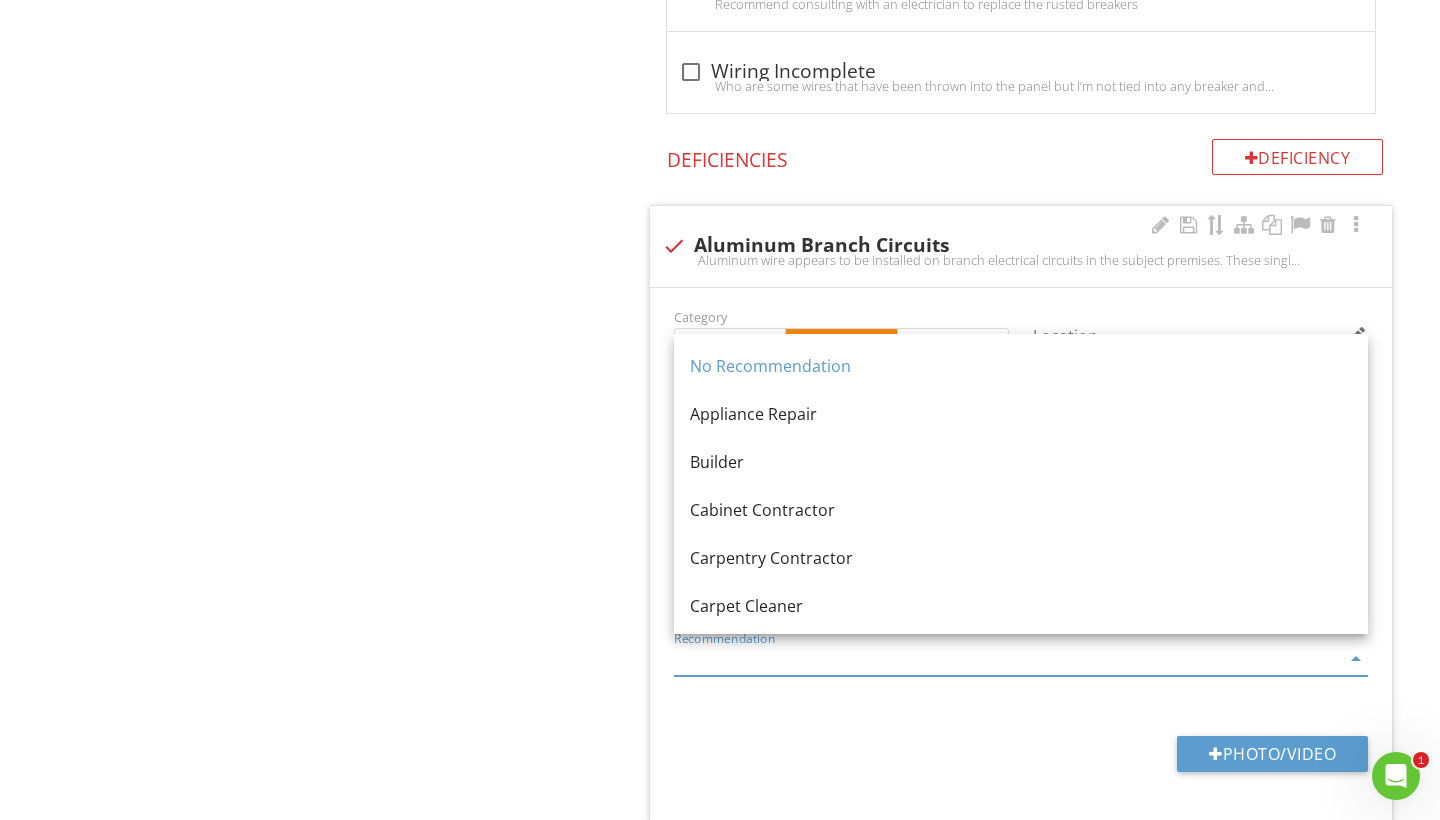 type on "ele" 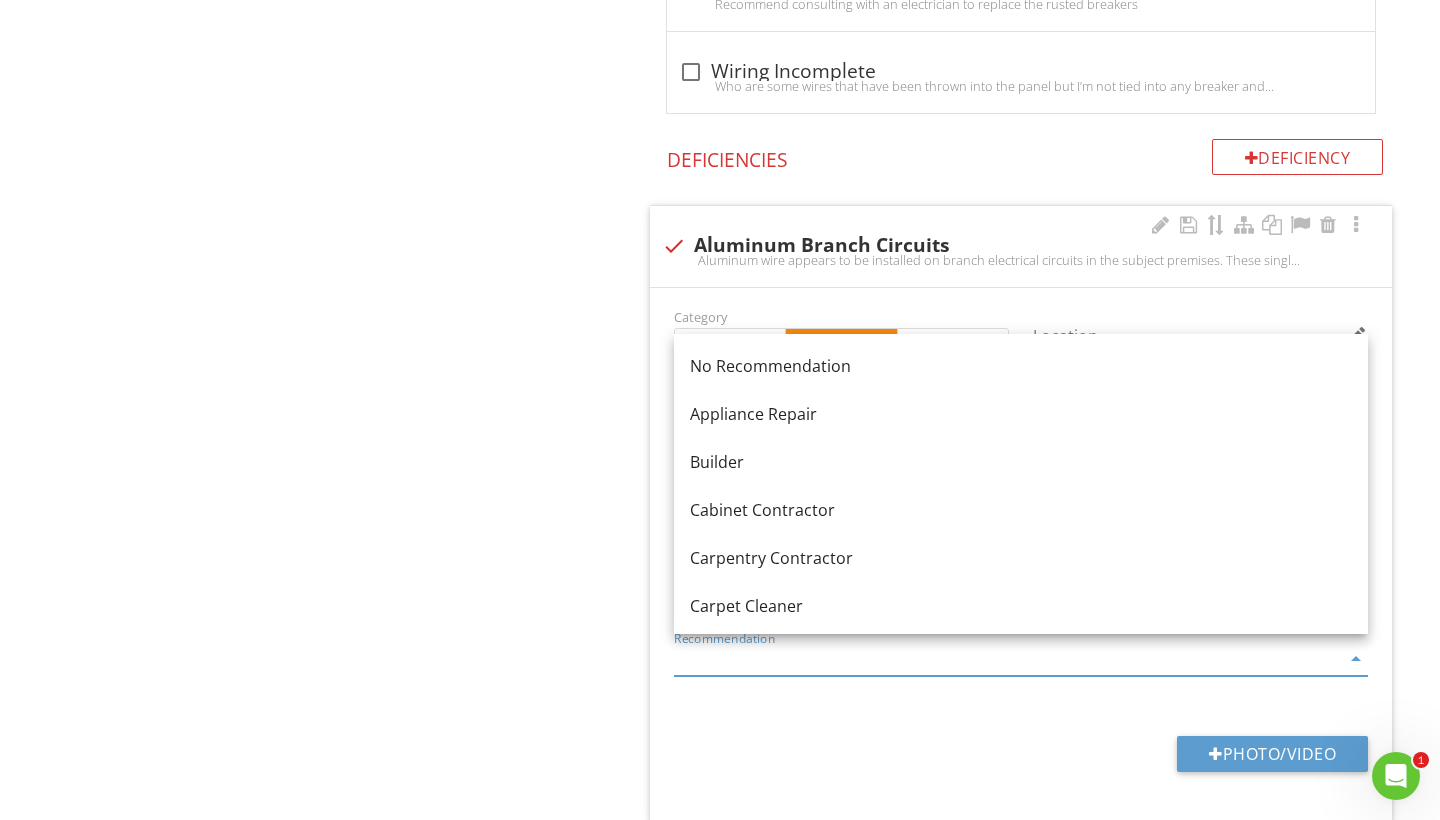 type on "\" 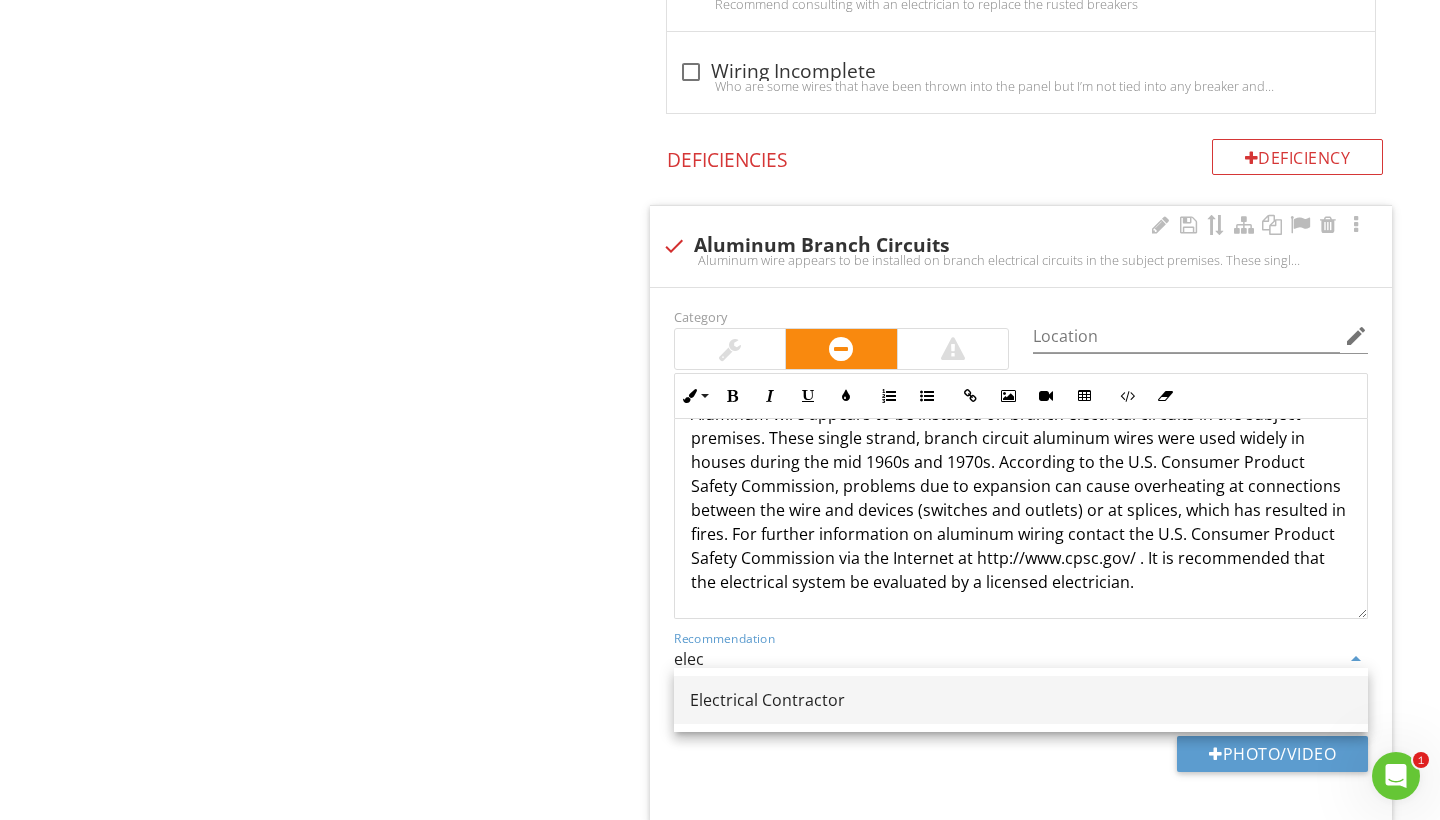 type on "Electrical Contractor" 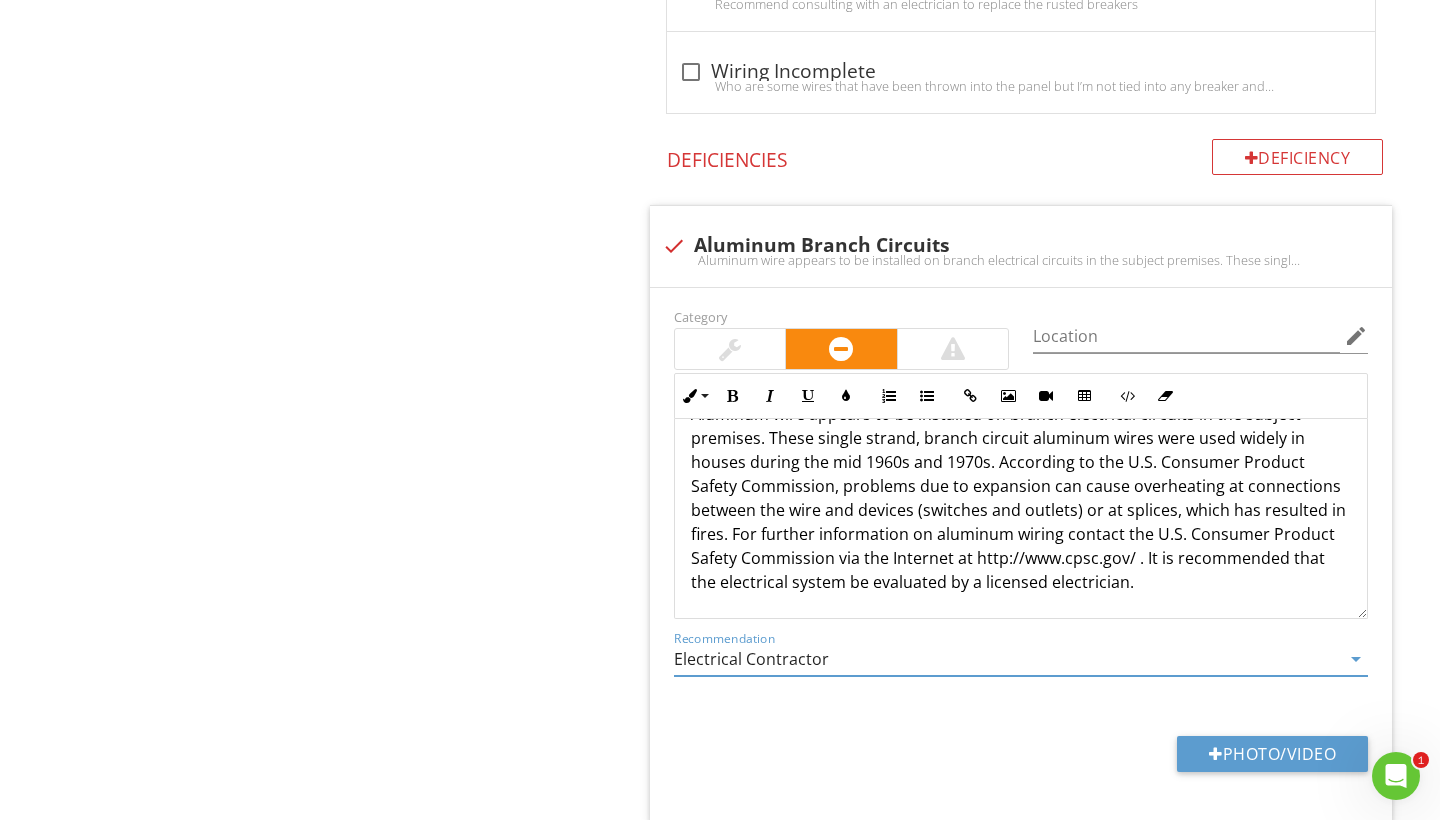 click on "Upload cover photo
Inspection Details
Roof
Exterior
Basement / Crawlspace, Foundation, and Structure
Electrical (For the whole property)
Plumbing
Heating
Interior Conditions, Doors and Windows
Kitchen(s) Details
Bathroom(s) Details
Laundry
Attic, Insulation, and Ventilation
Section
Electrical (For the whole property)
Main Service Lines
Electric Meter(s)
Main Service Disconnect
Main Distribution Panels & Sub-panels
Branch Circuits (Wiring), Breakers / Fuses
Backup Generator" at bounding box center (720, 392) 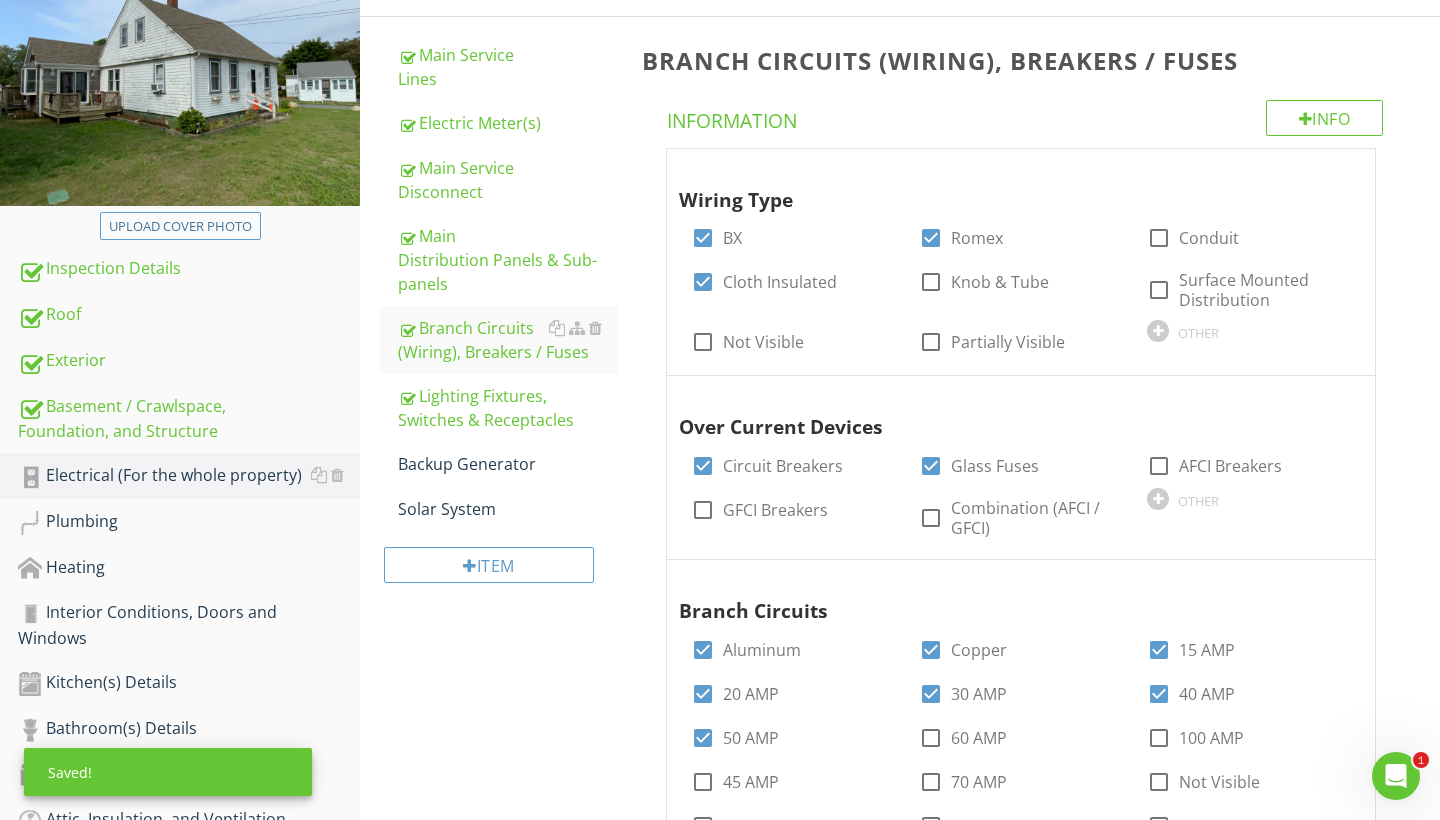scroll, scrollTop: 57, scrollLeft: 0, axis: vertical 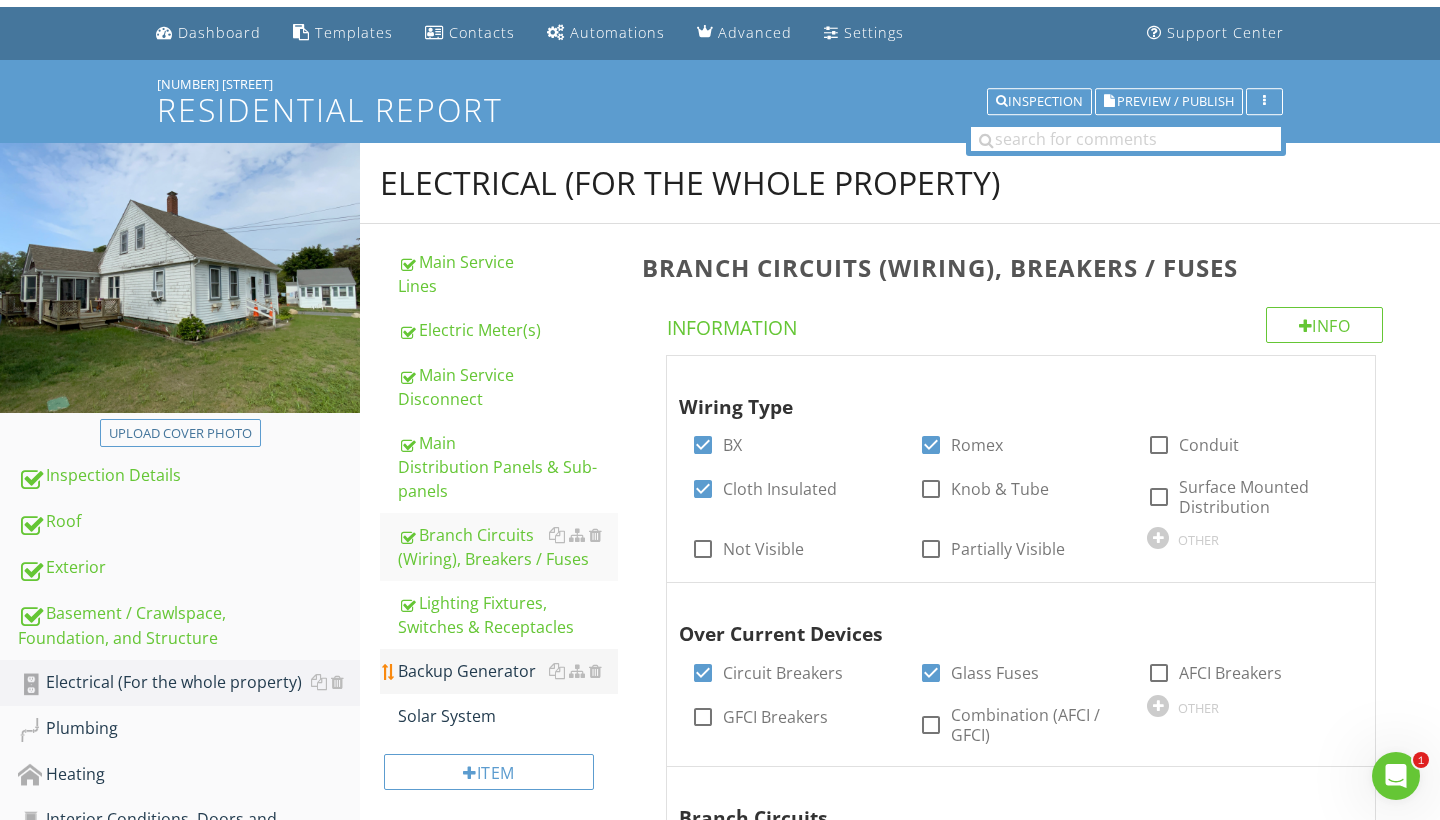 click on "Backup Generator" at bounding box center [508, 671] 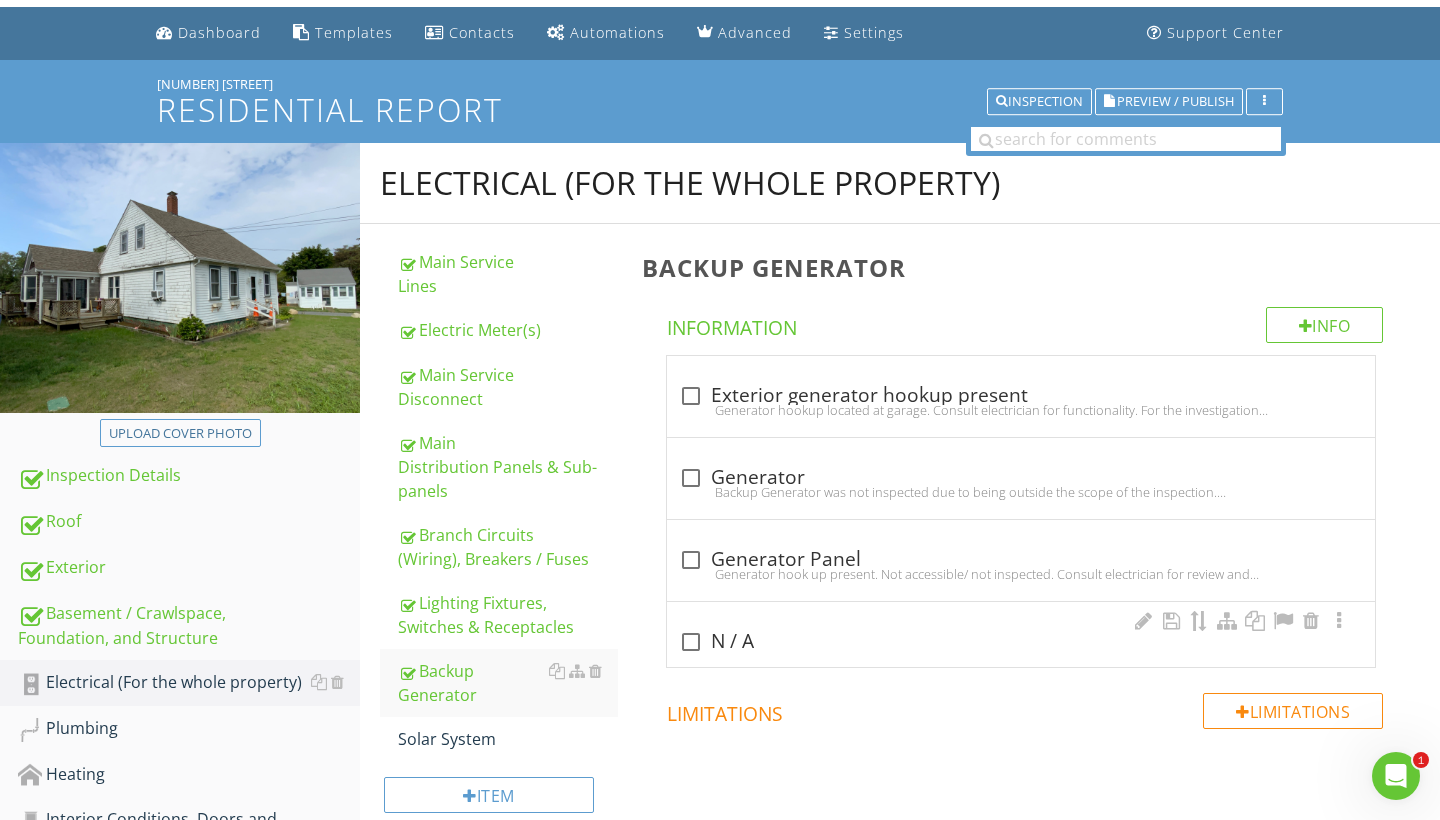 click at bounding box center [691, 650] 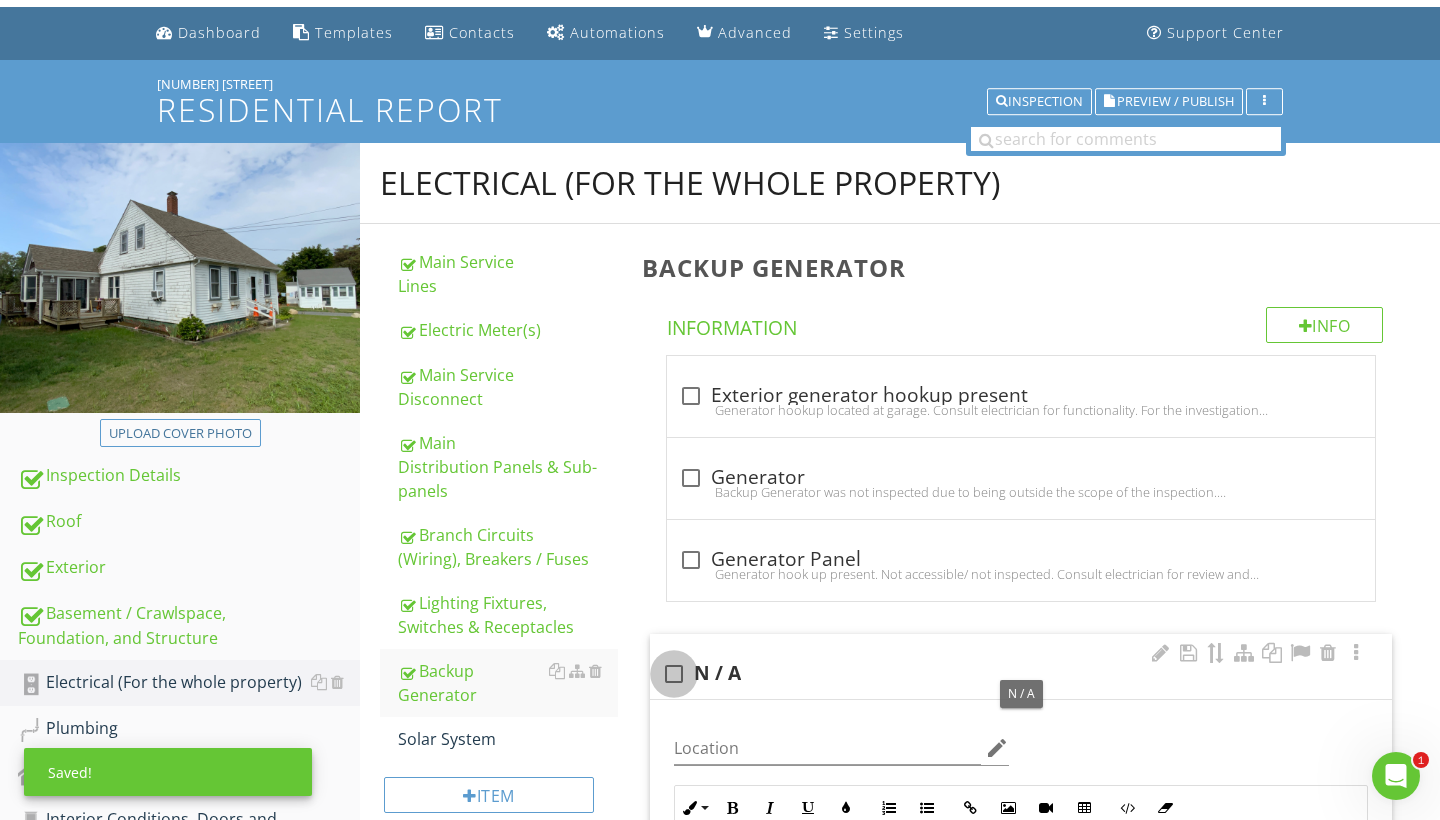 click at bounding box center [674, 674] 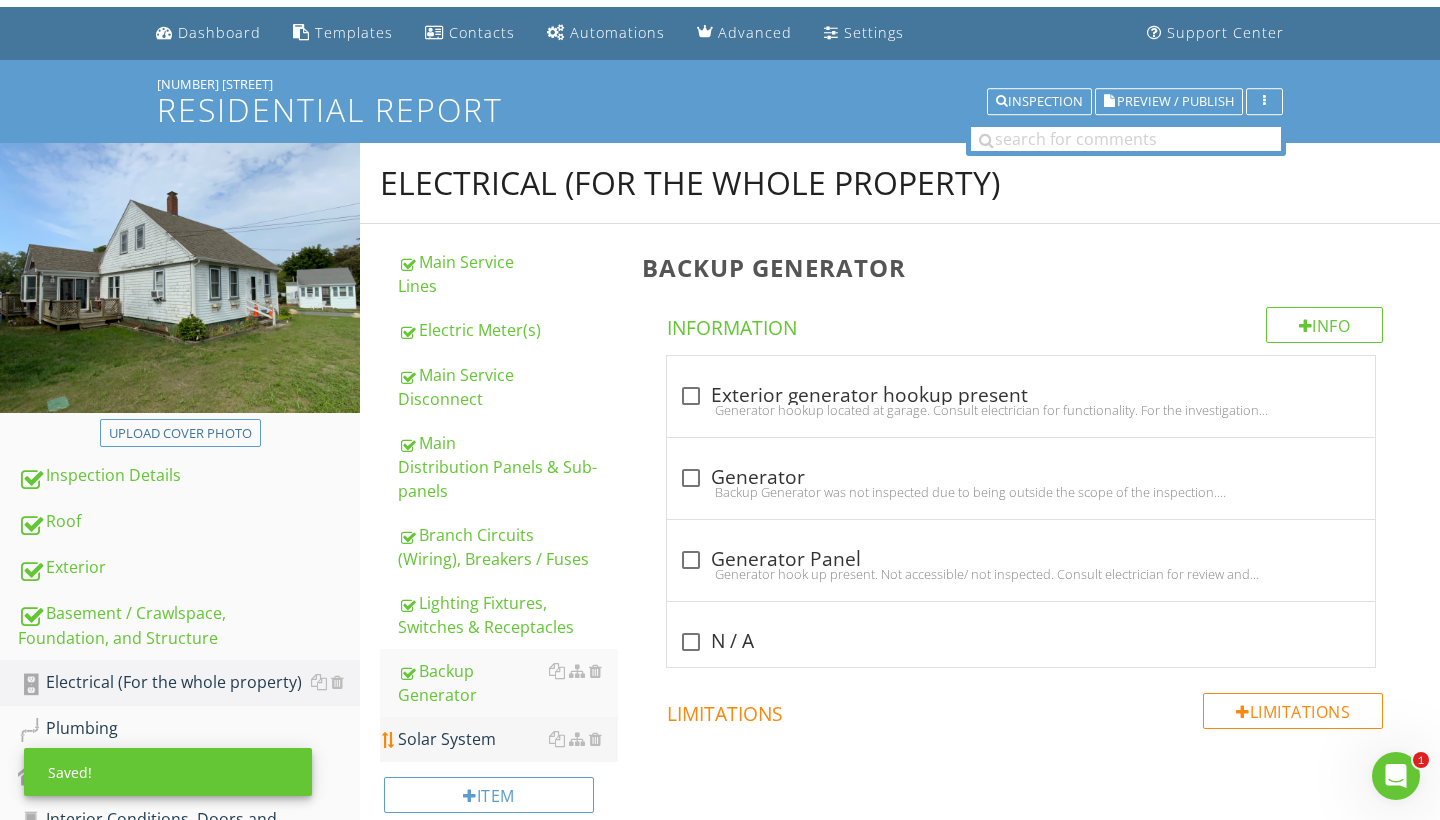 click on "Solar System" at bounding box center [508, 739] 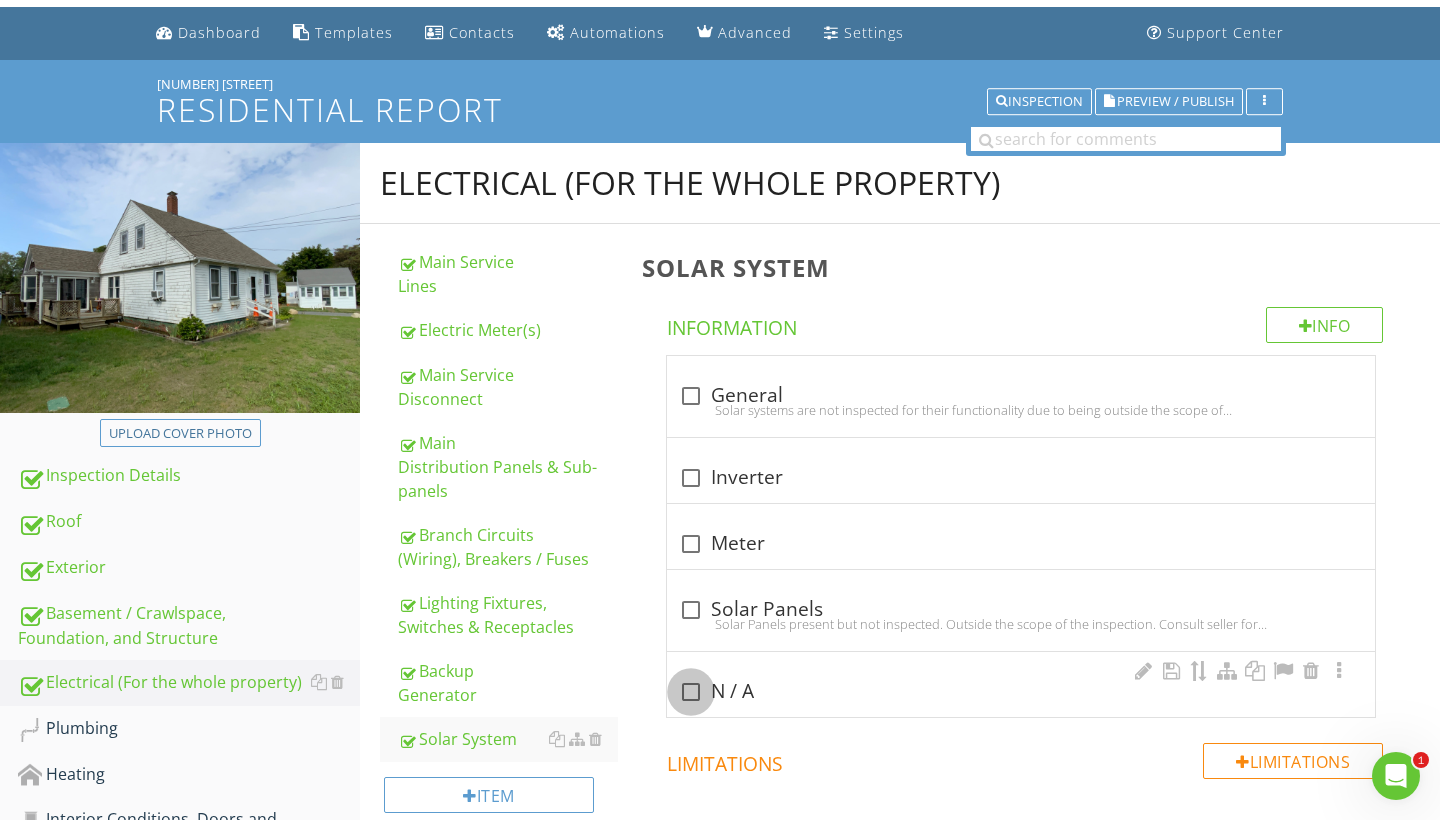 click at bounding box center [691, 692] 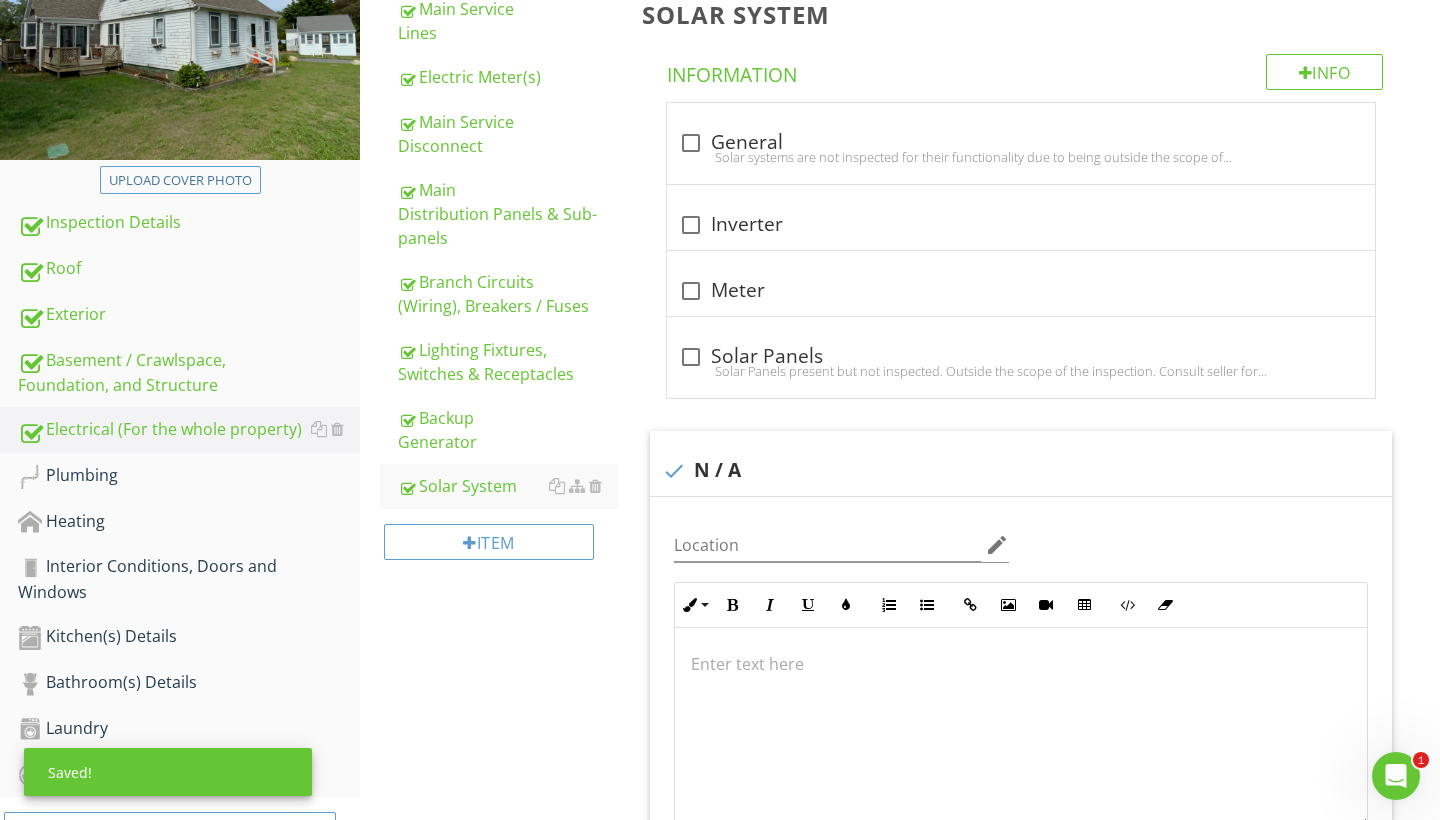 scroll, scrollTop: 421, scrollLeft: 0, axis: vertical 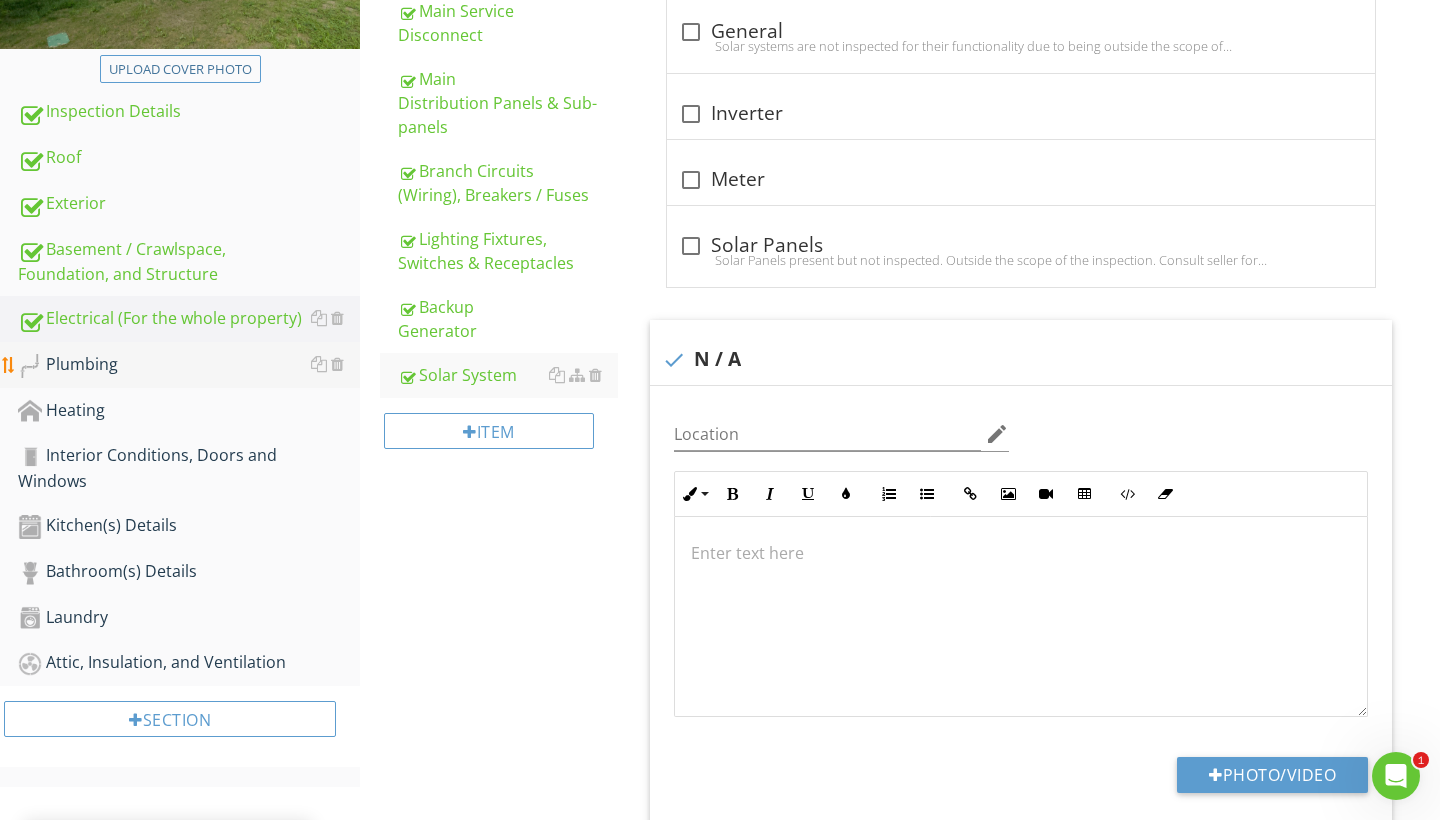 click on "Plumbing" at bounding box center [189, 365] 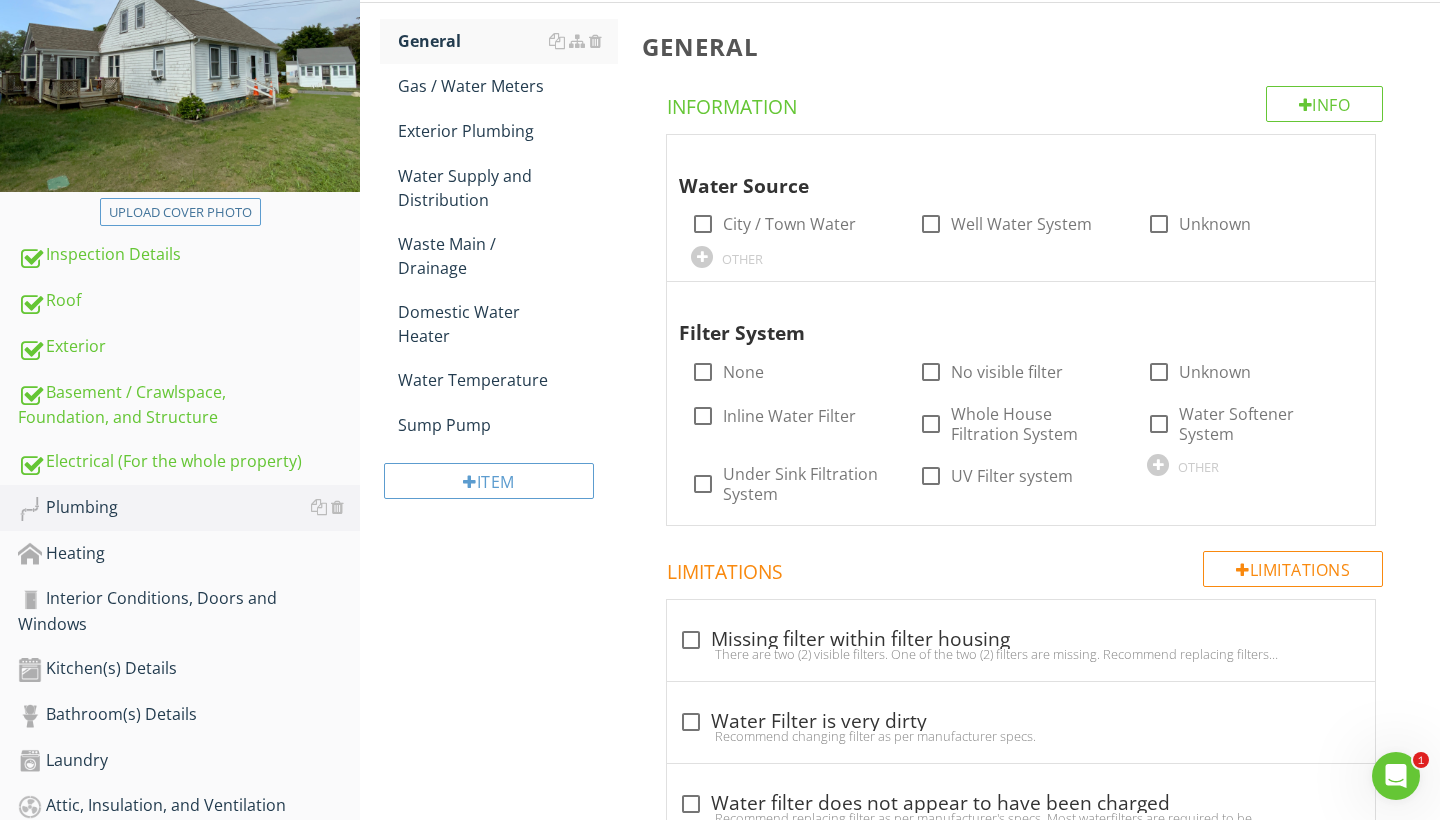 scroll, scrollTop: 276, scrollLeft: 0, axis: vertical 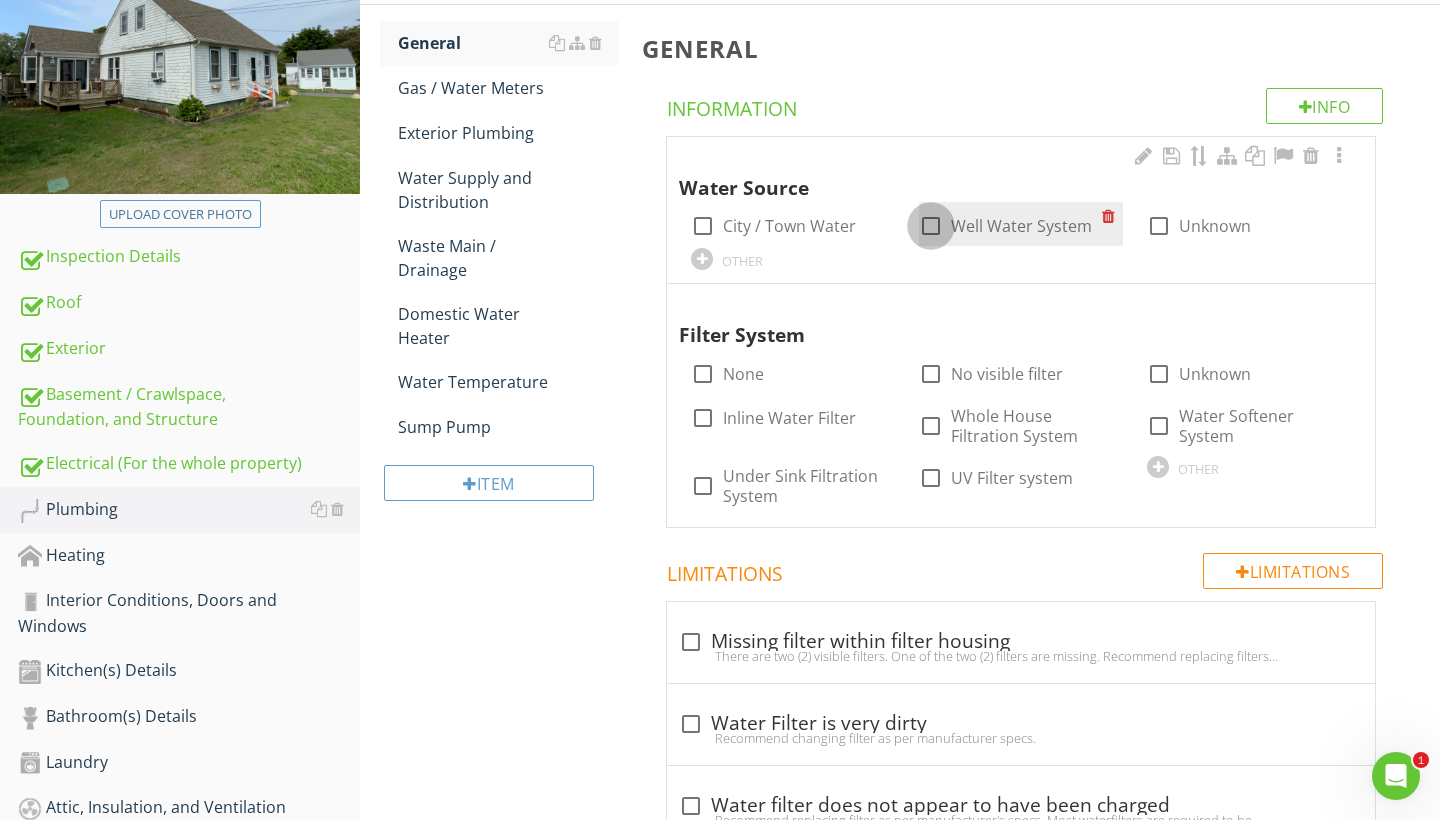 click at bounding box center (931, 226) 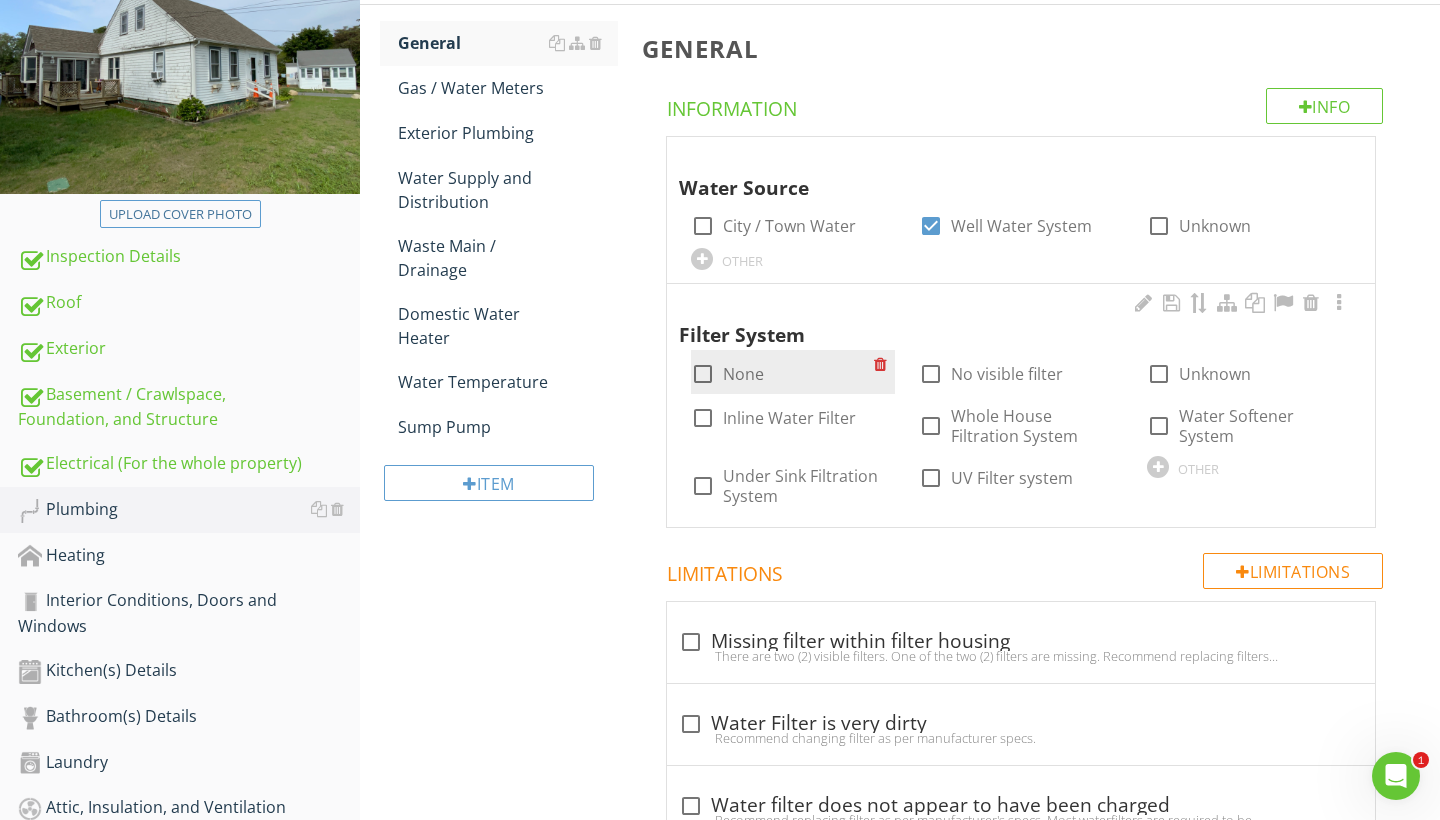 click at bounding box center [703, 374] 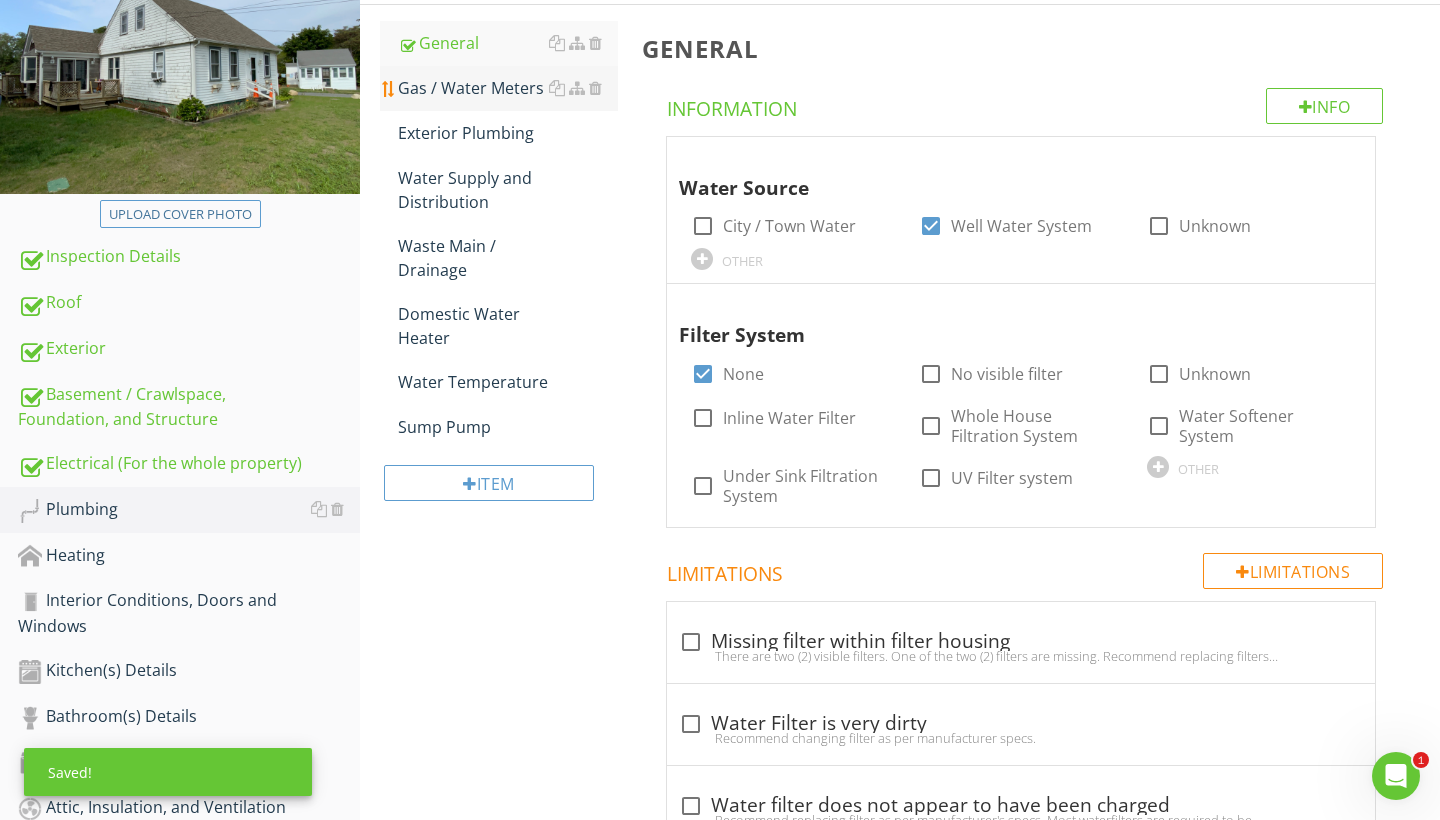 click on "Gas / Water Meters" at bounding box center (508, 88) 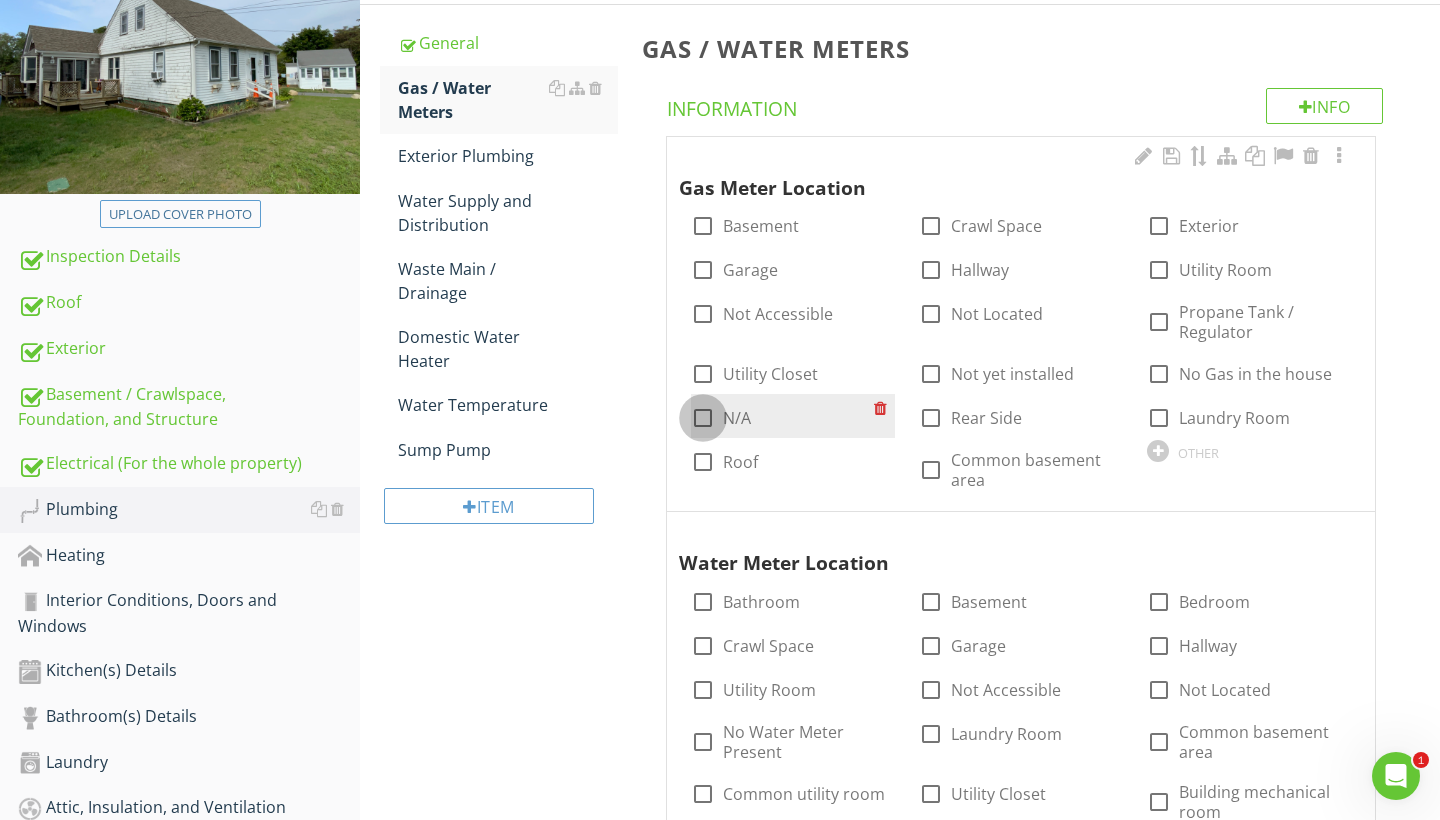 click at bounding box center (703, 418) 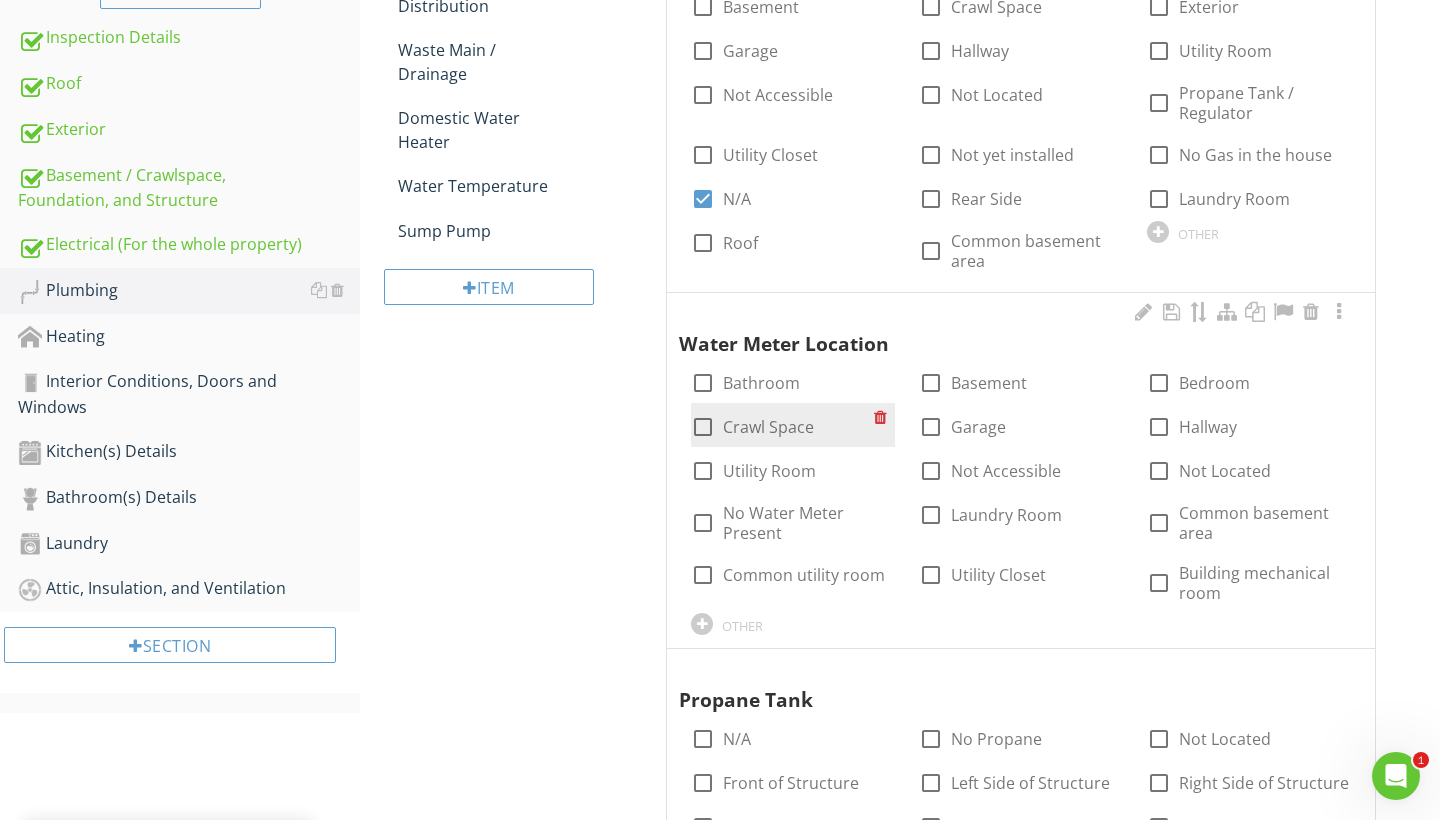 scroll, scrollTop: 515, scrollLeft: 0, axis: vertical 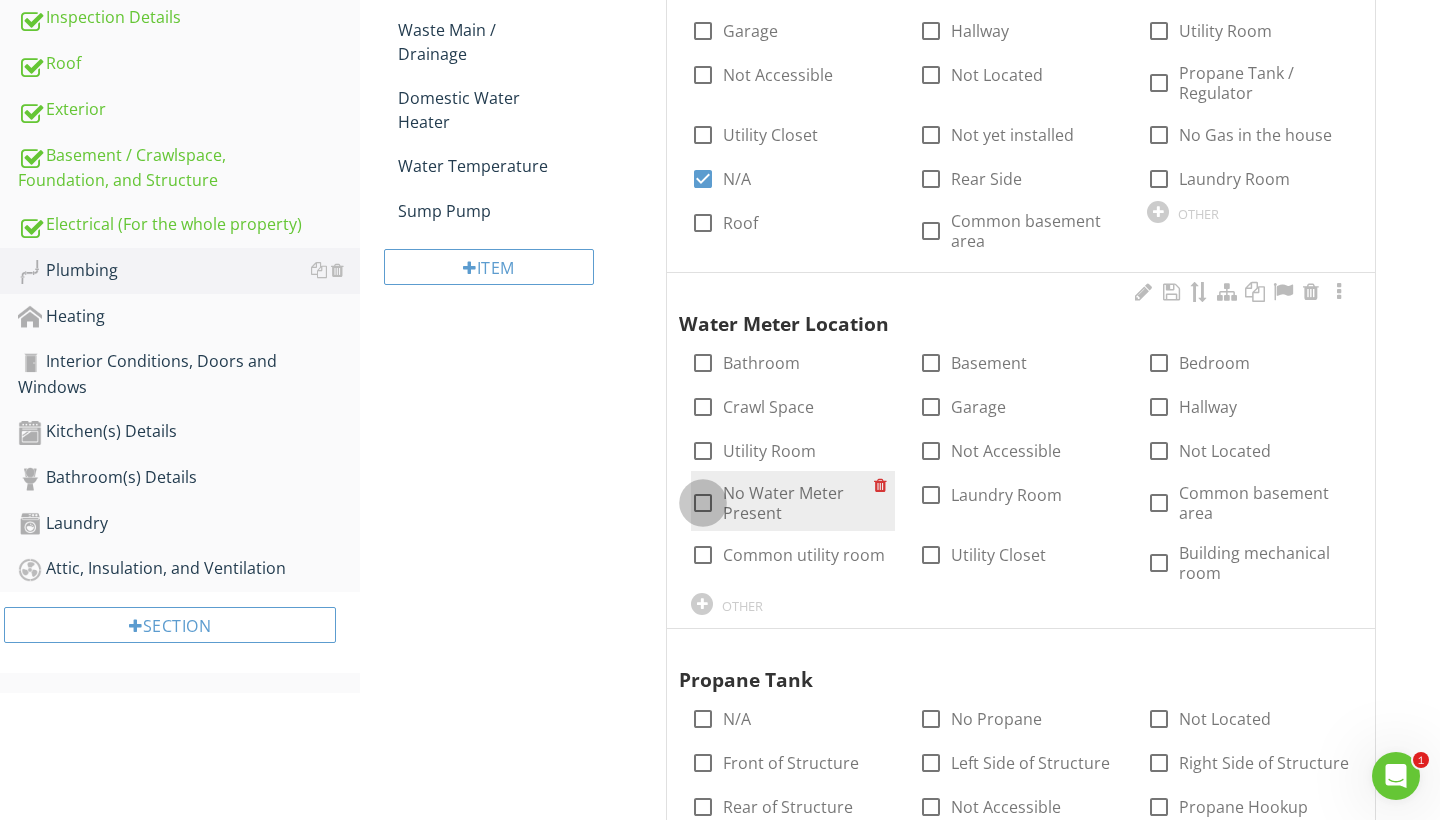 click at bounding box center [703, 503] 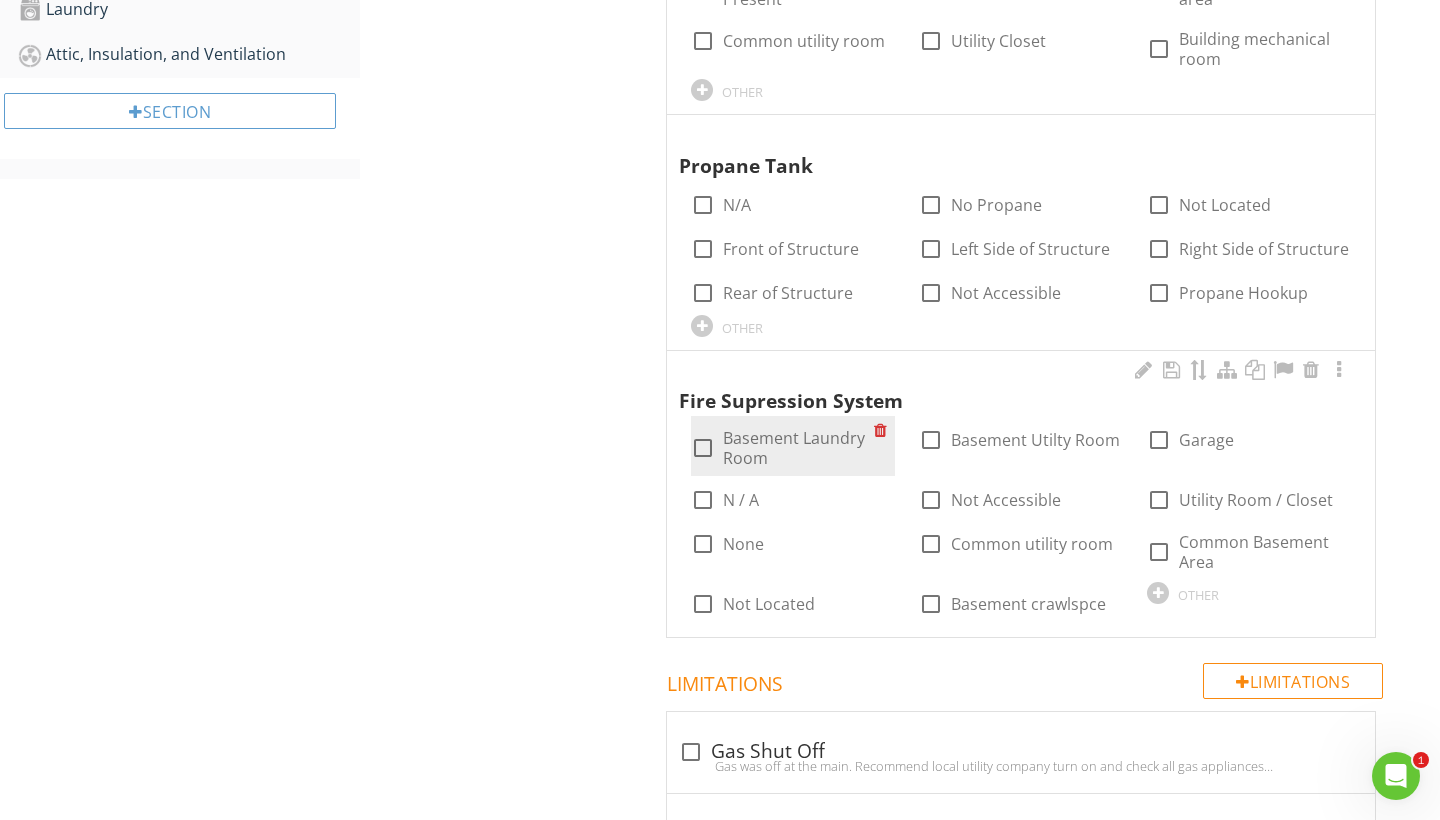 scroll, scrollTop: 1034, scrollLeft: 0, axis: vertical 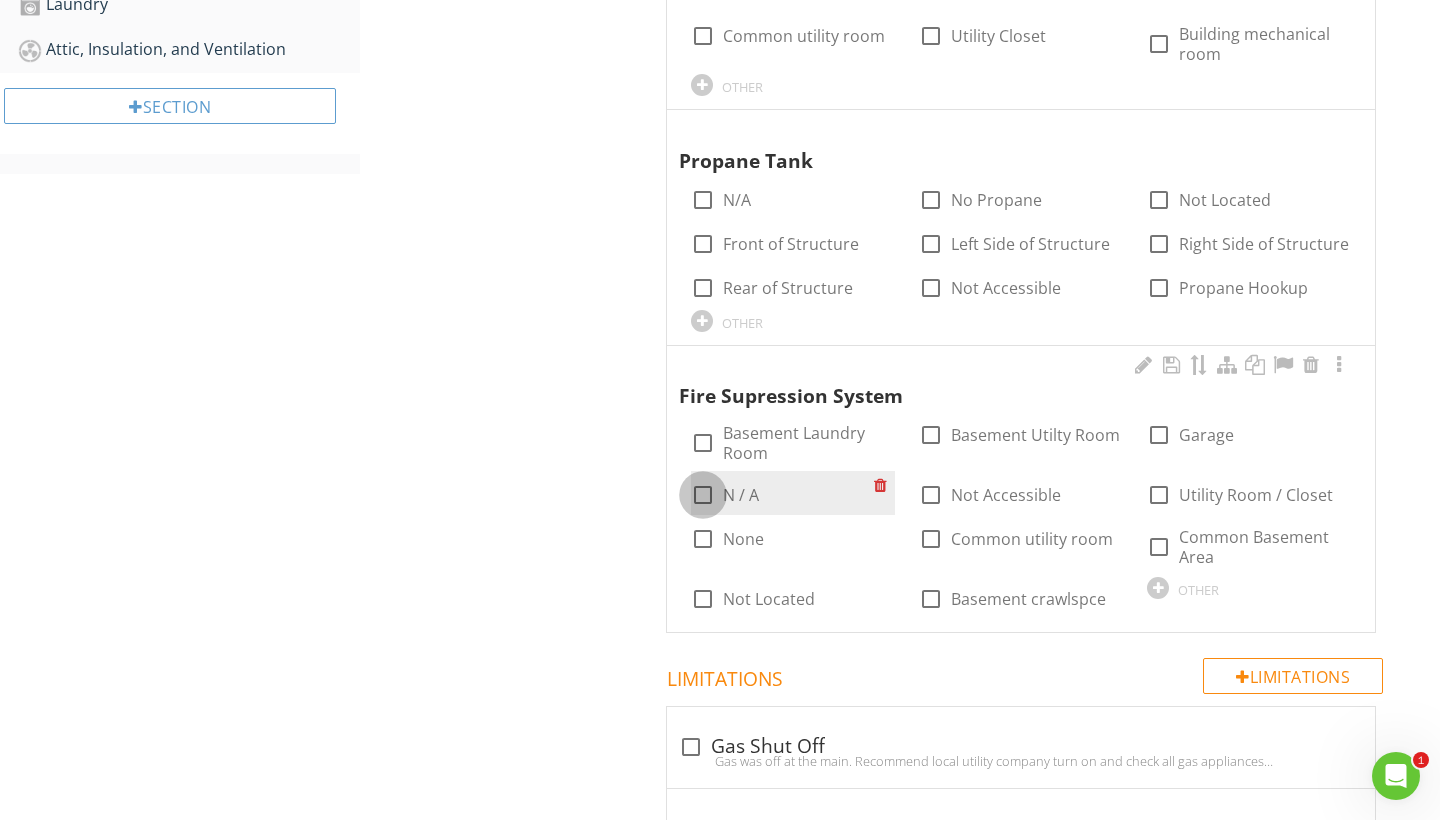 click at bounding box center [703, 495] 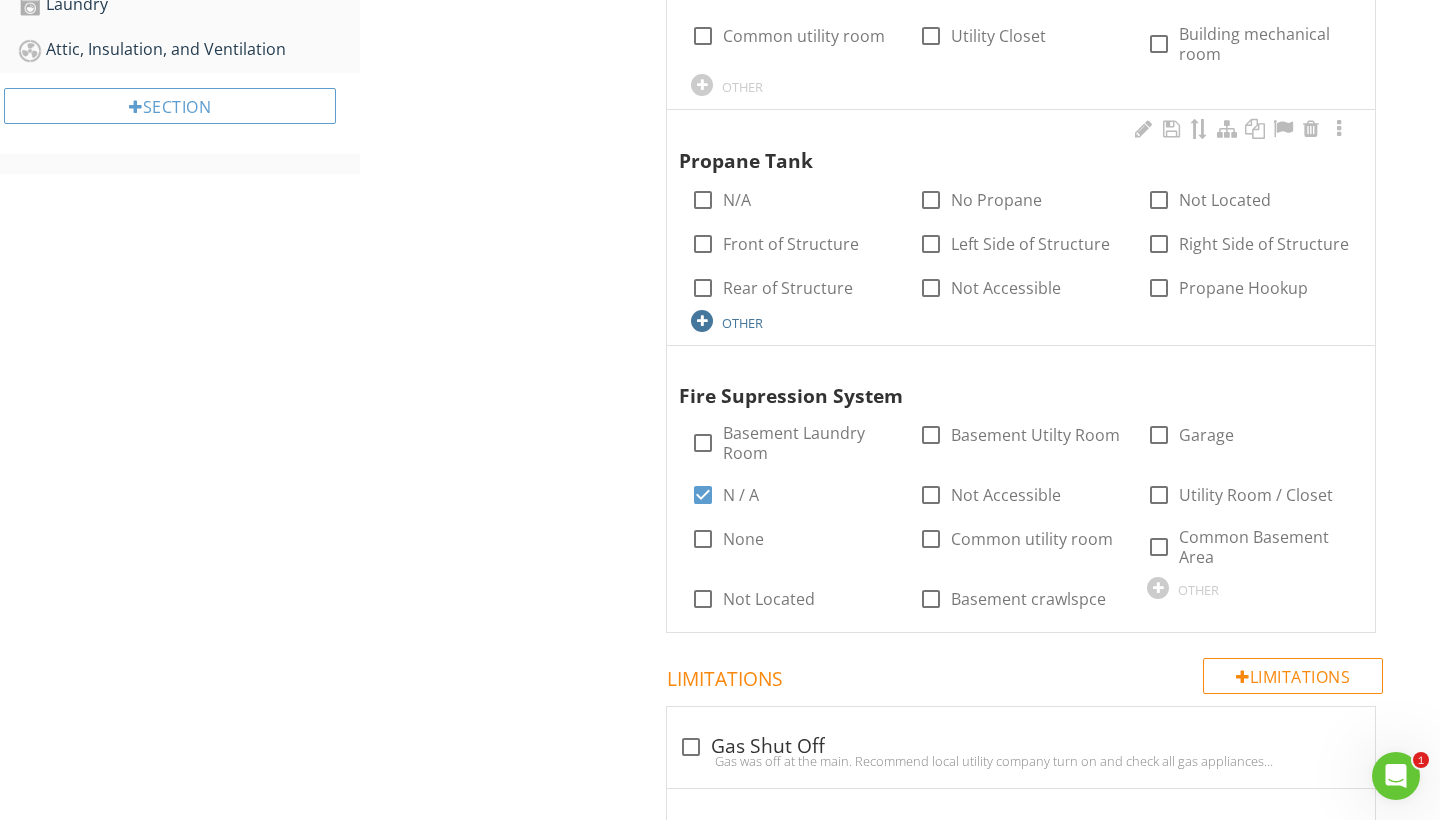 click at bounding box center (702, 321) 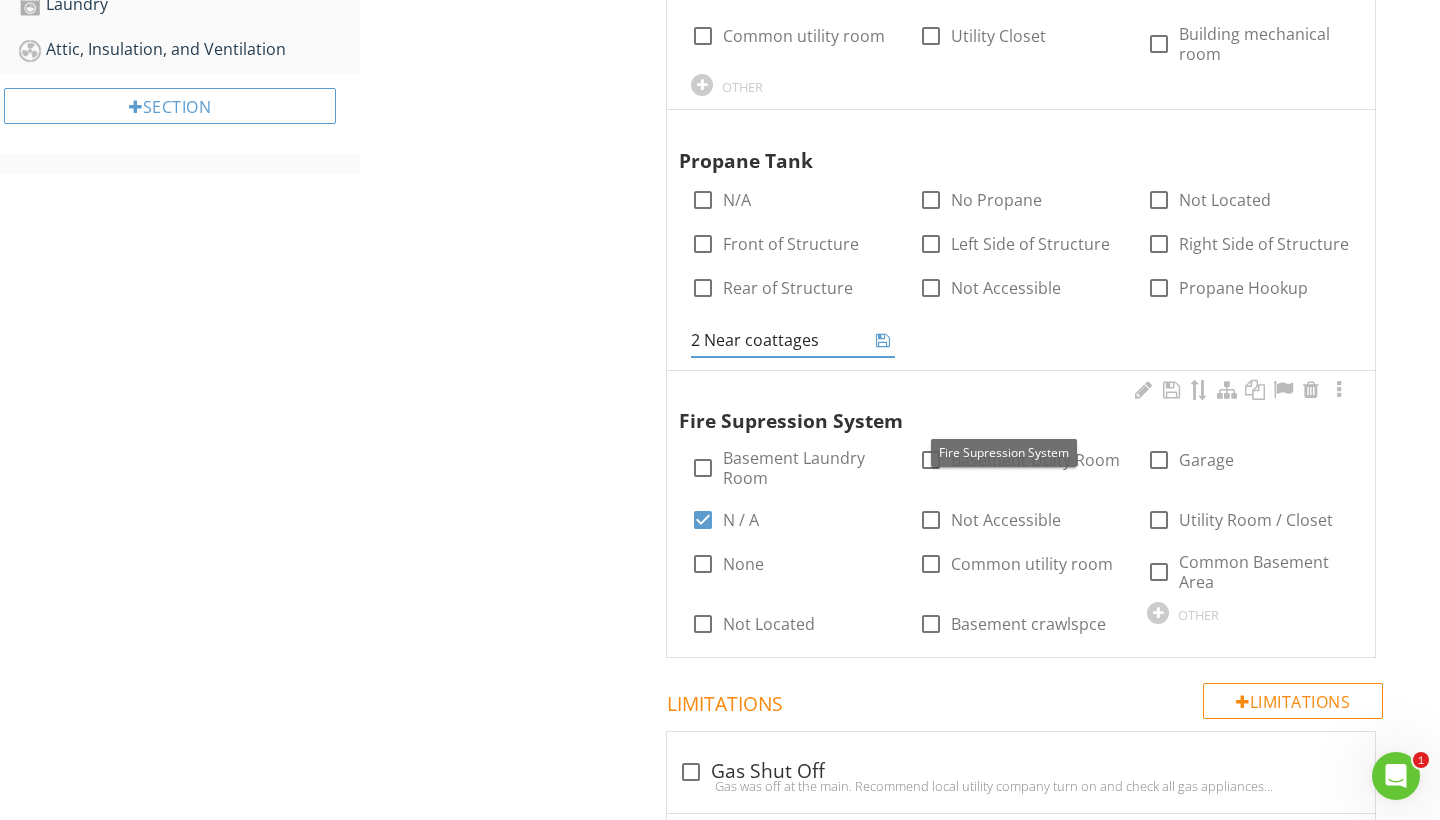 type on "2 Near cottages" 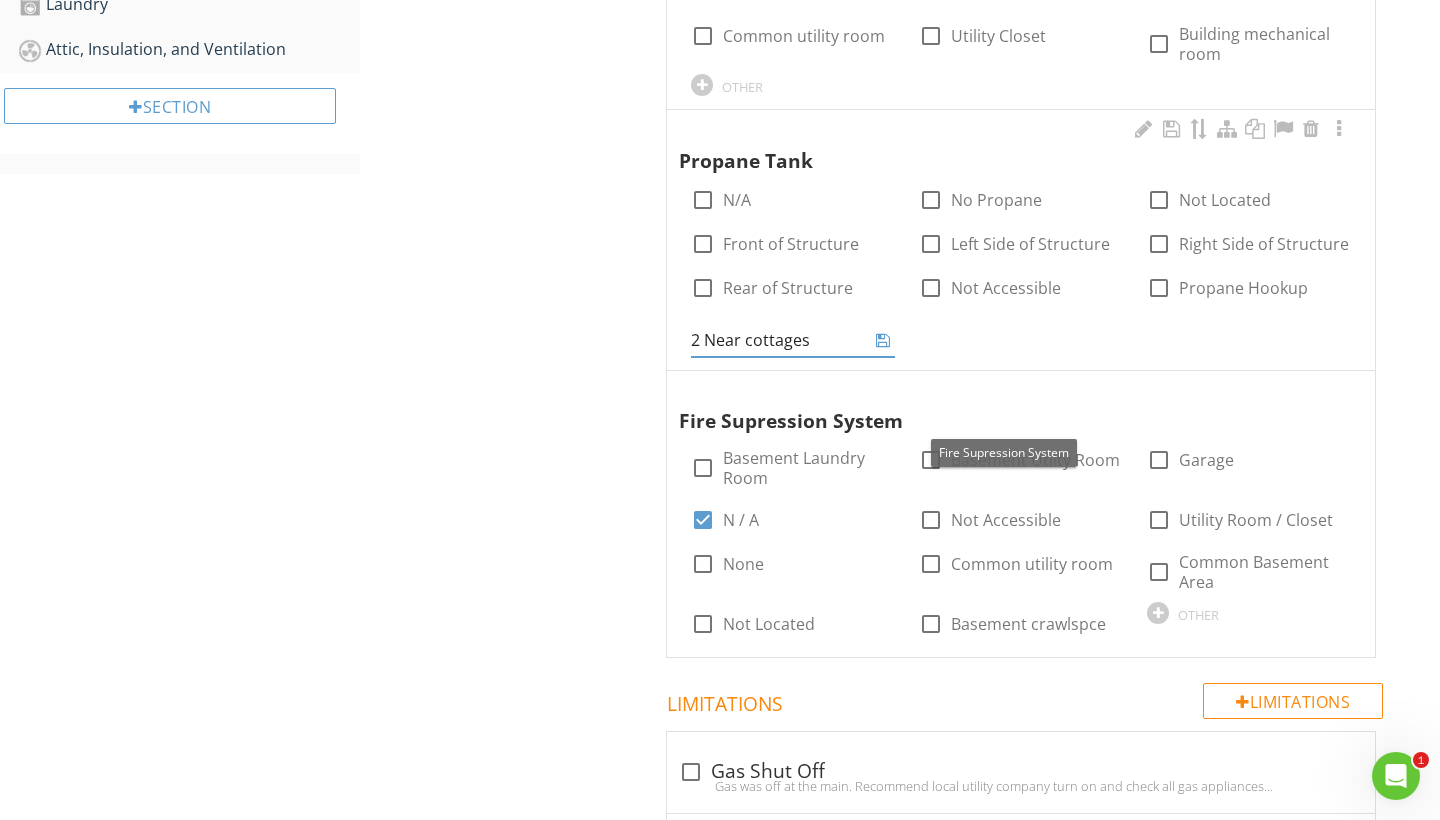 drag, startPoint x: 805, startPoint y: 377, endPoint x: 881, endPoint y: 336, distance: 86.35392 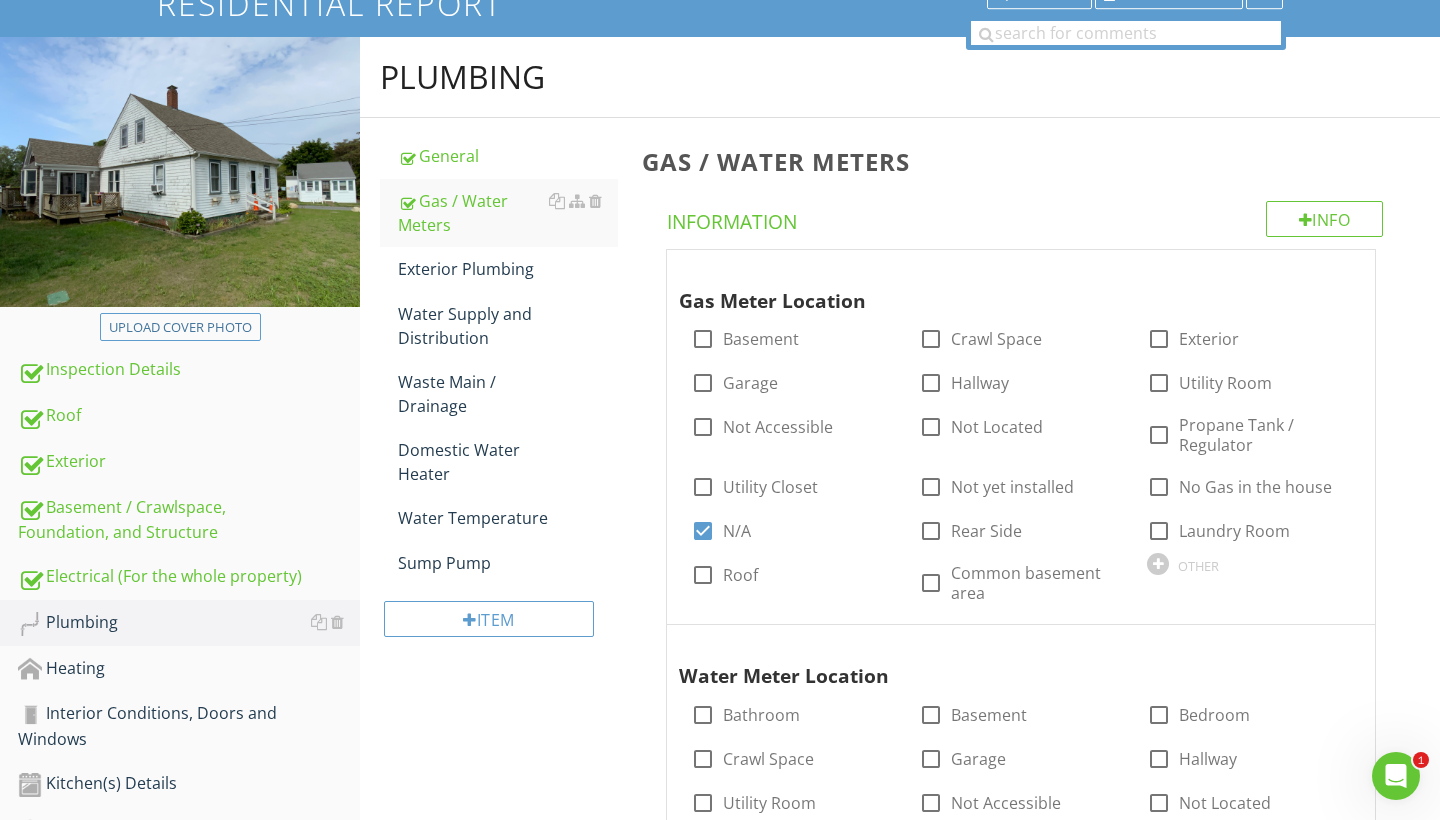 scroll, scrollTop: 162, scrollLeft: 0, axis: vertical 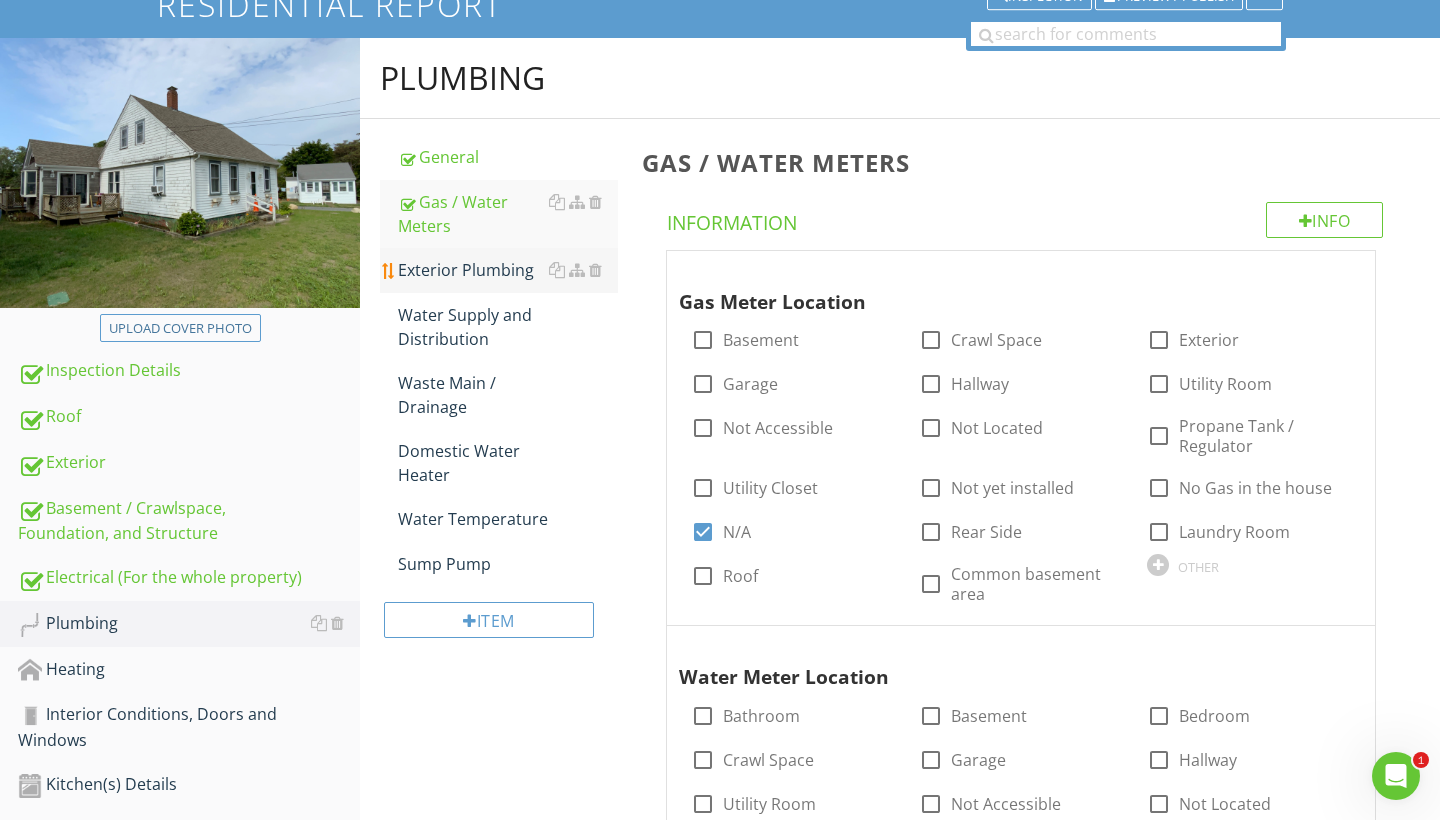 click on "Exterior Plumbing" at bounding box center (508, 270) 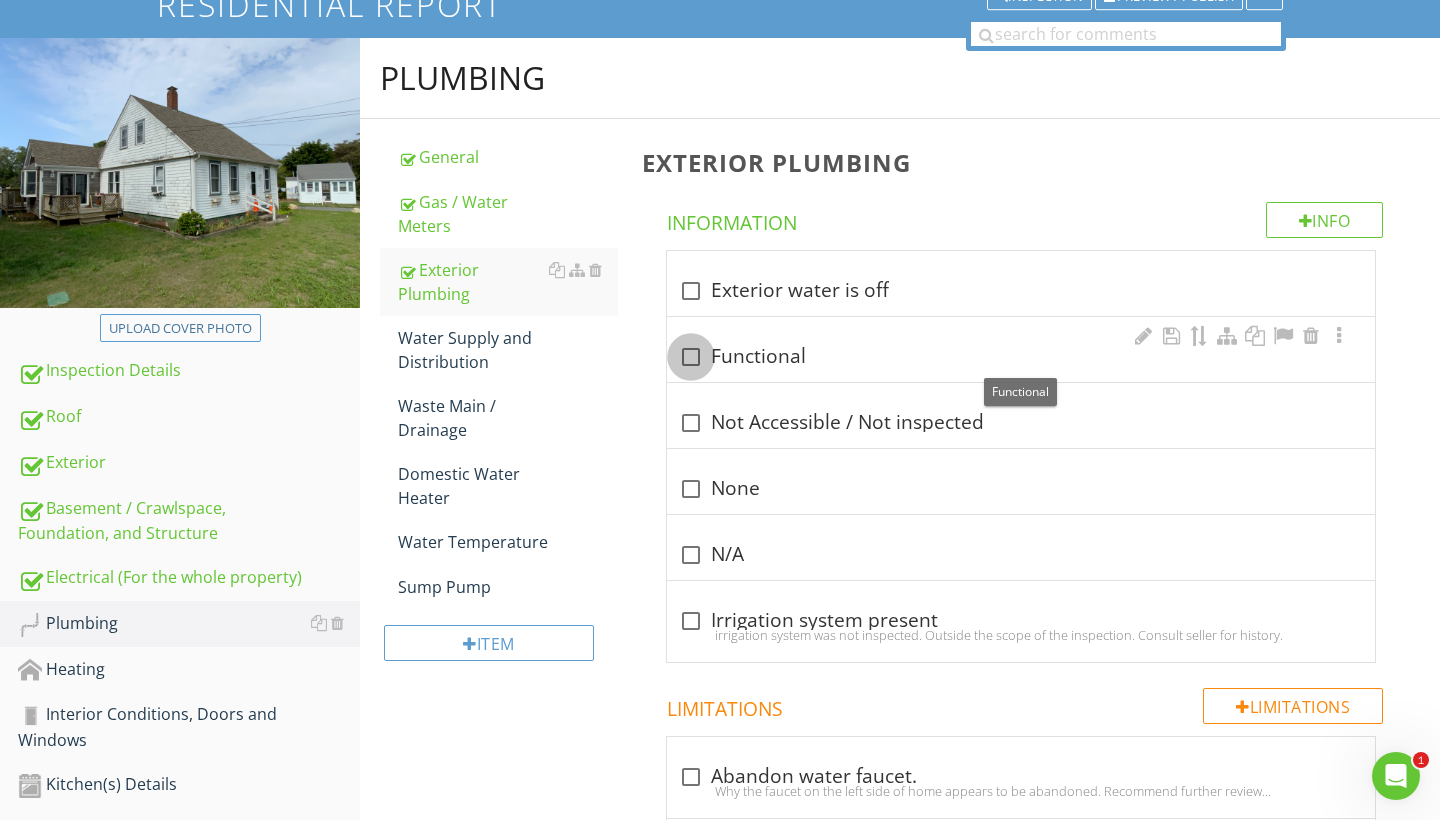 click at bounding box center [691, 357] 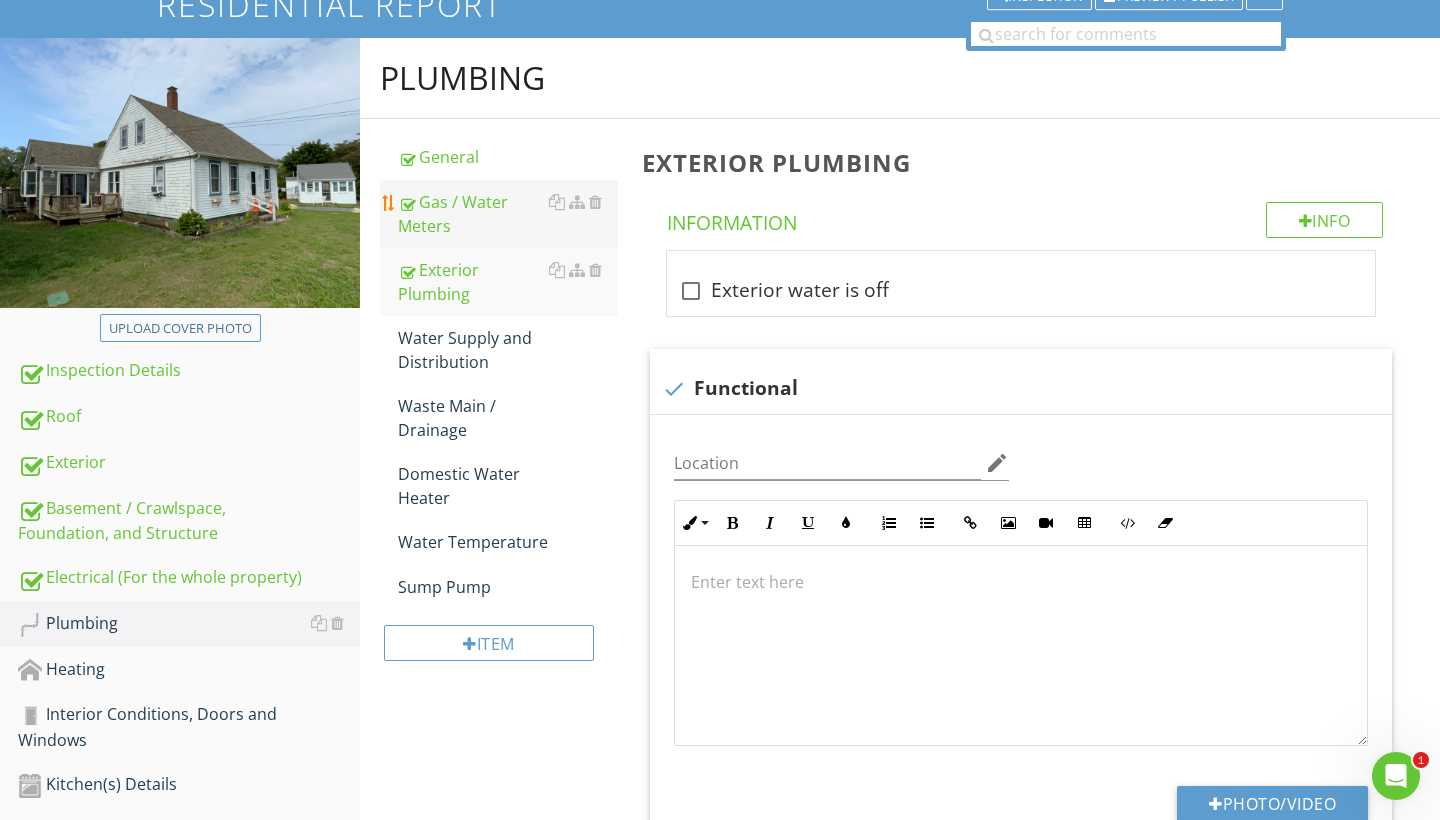 click on "Gas / Water Meters" at bounding box center [508, 214] 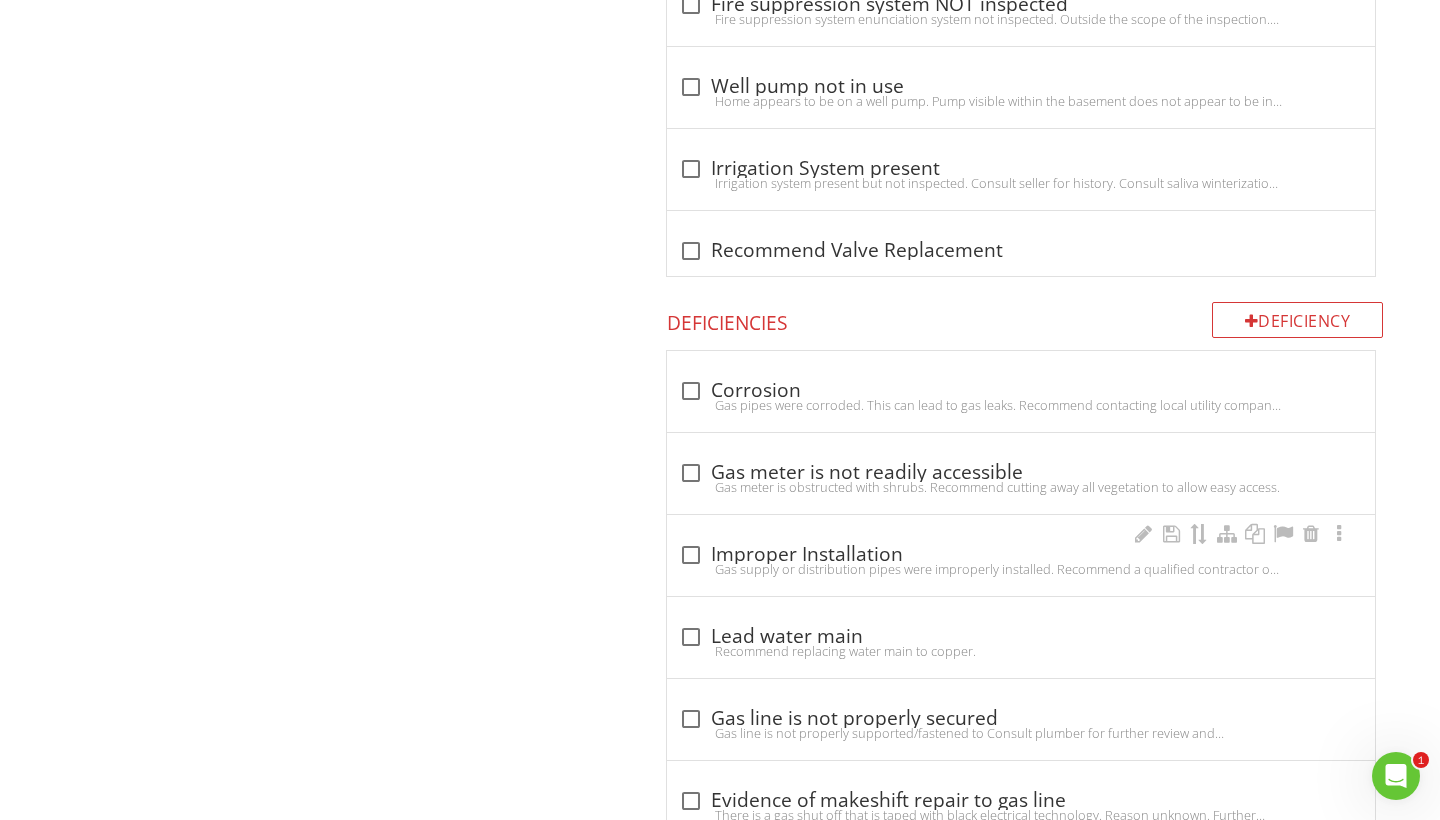 scroll, scrollTop: 2304, scrollLeft: 0, axis: vertical 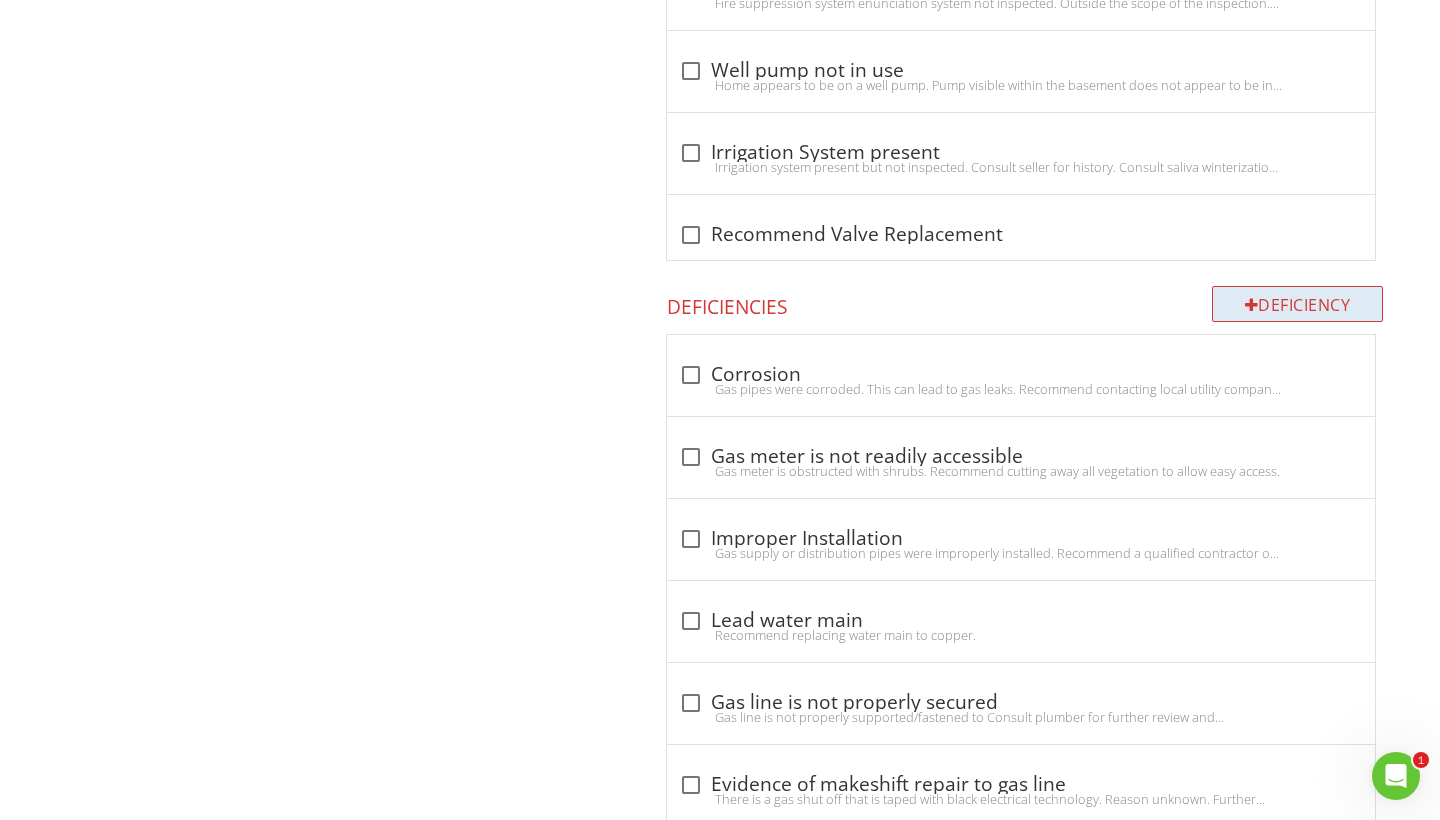 click on "Deficiency" at bounding box center (1298, 304) 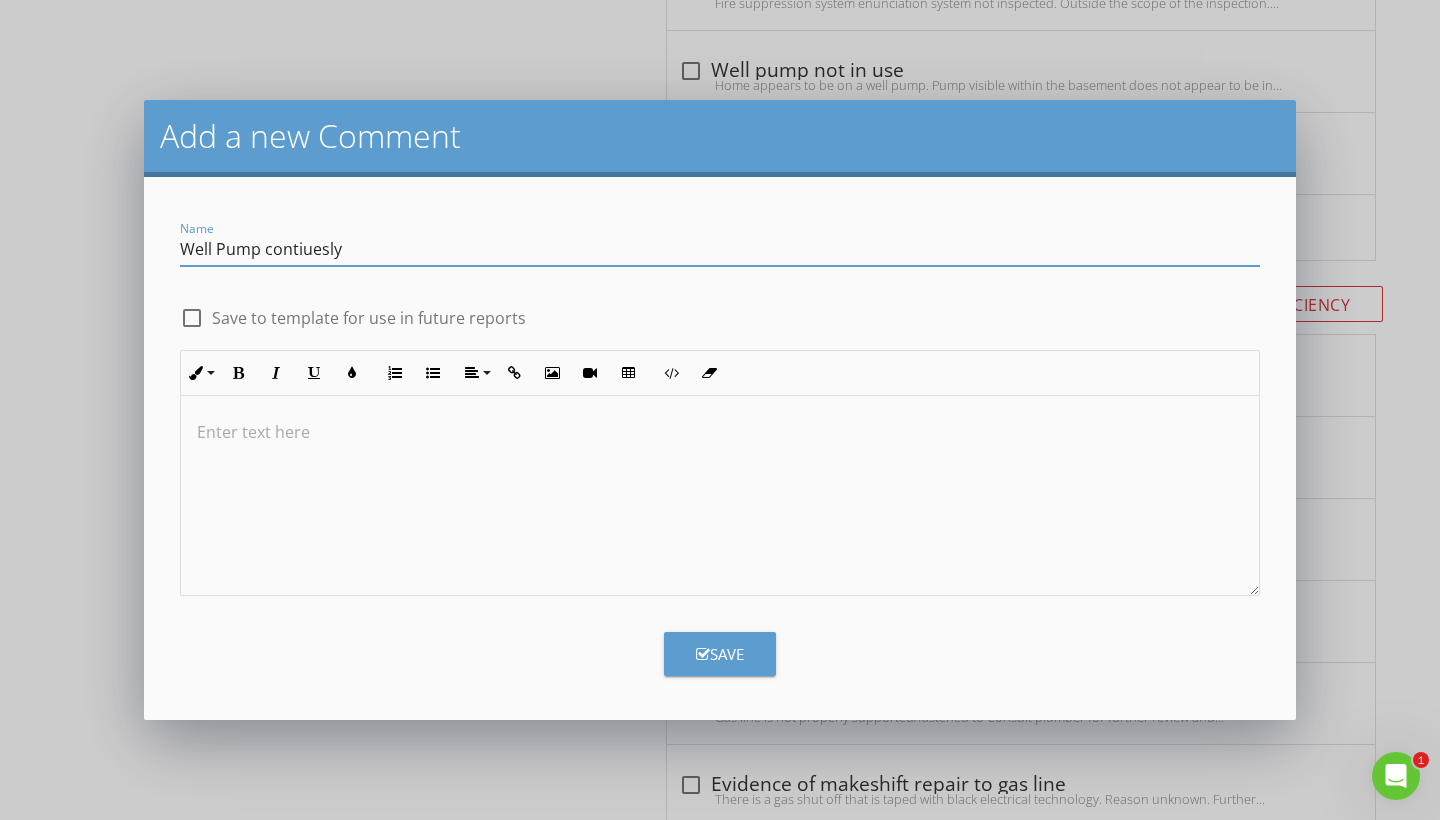 click on "Well Pump contiuesly" at bounding box center (720, 249) 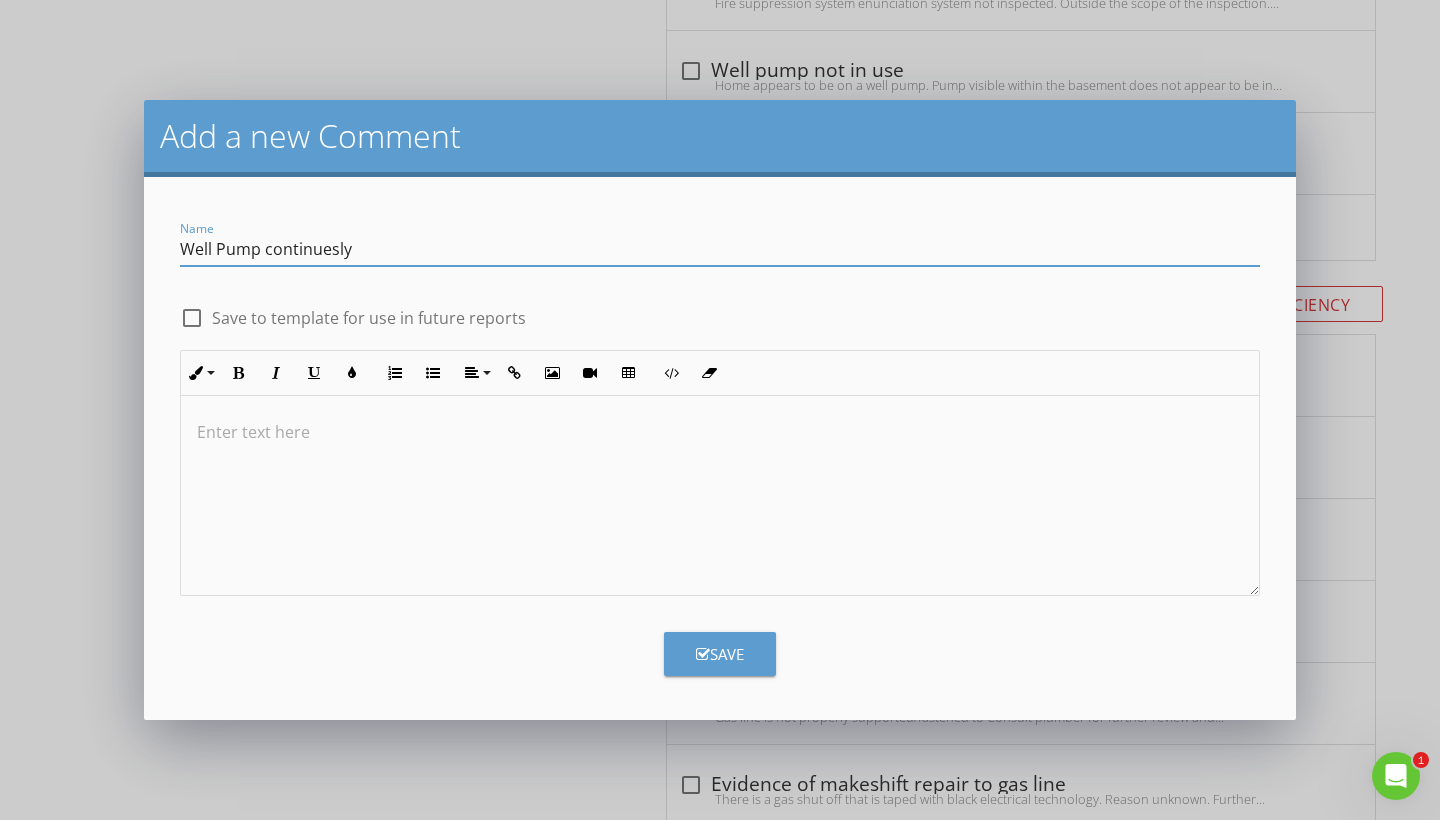 click on "Well Pump continuesly" at bounding box center [720, 249] 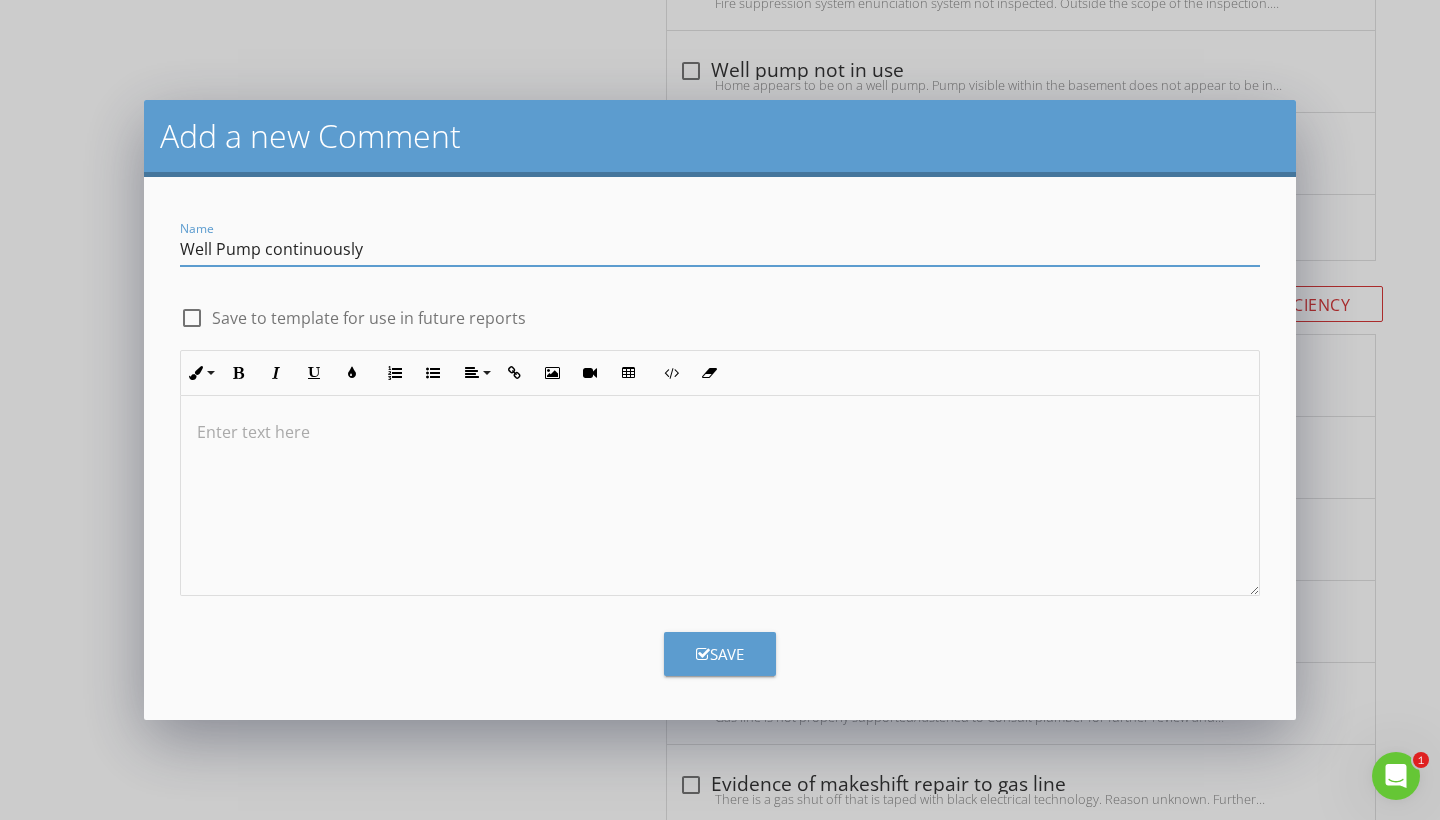 click on "Well Pump continuously" at bounding box center [720, 249] 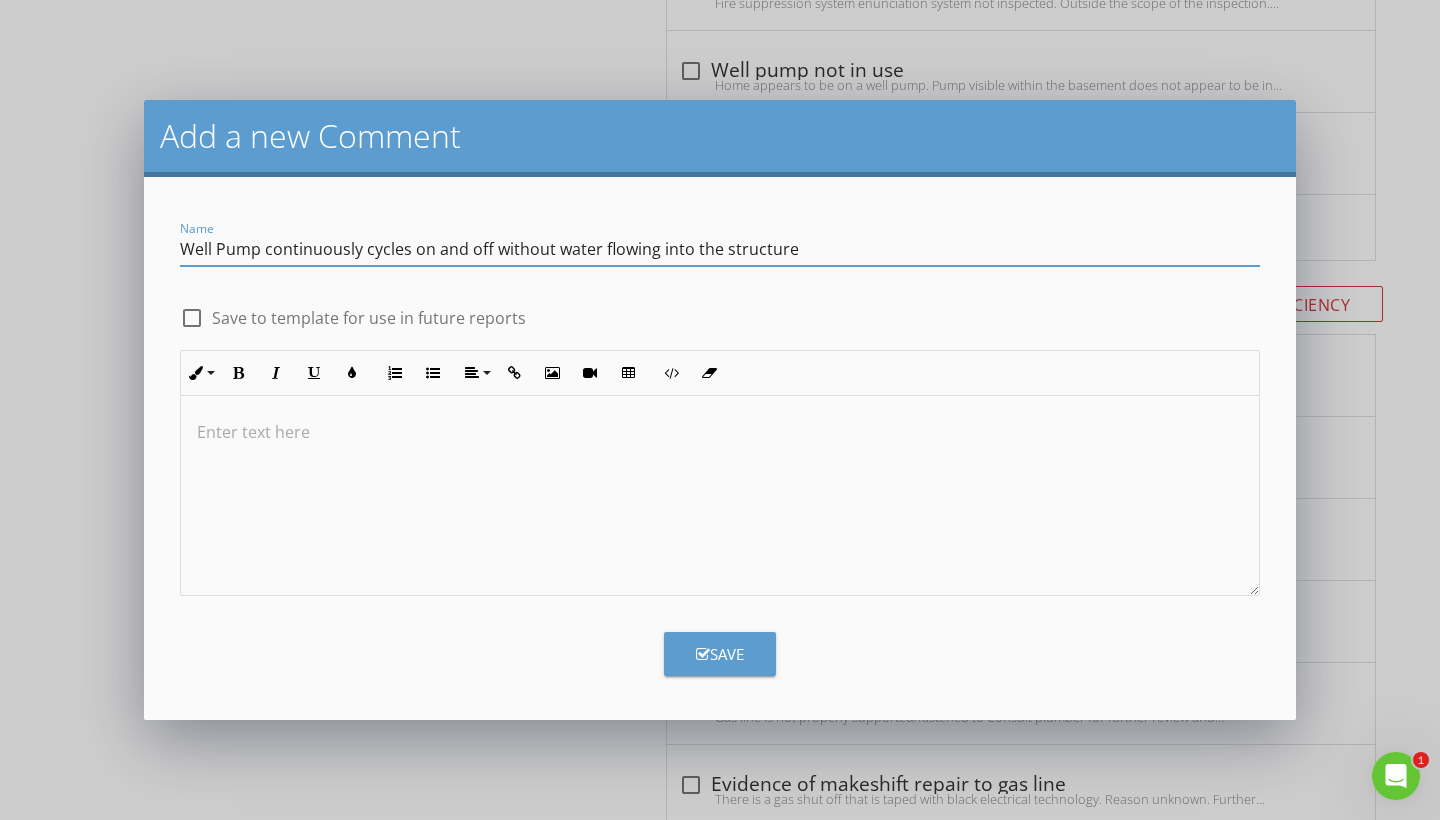 click on "Well Pump continuously cycles on and off without water flowing into the structure" at bounding box center [720, 249] 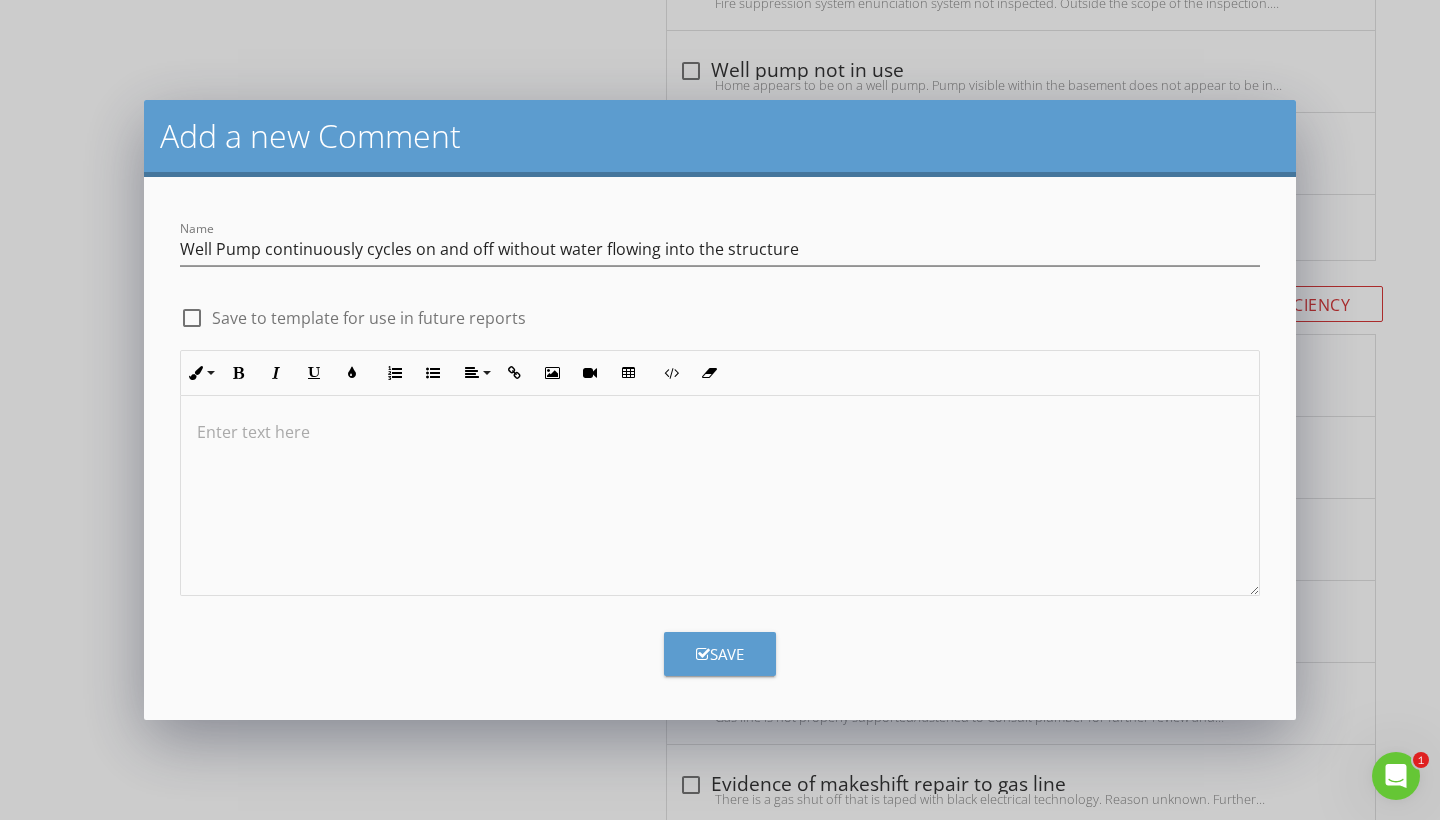 click at bounding box center [720, 496] 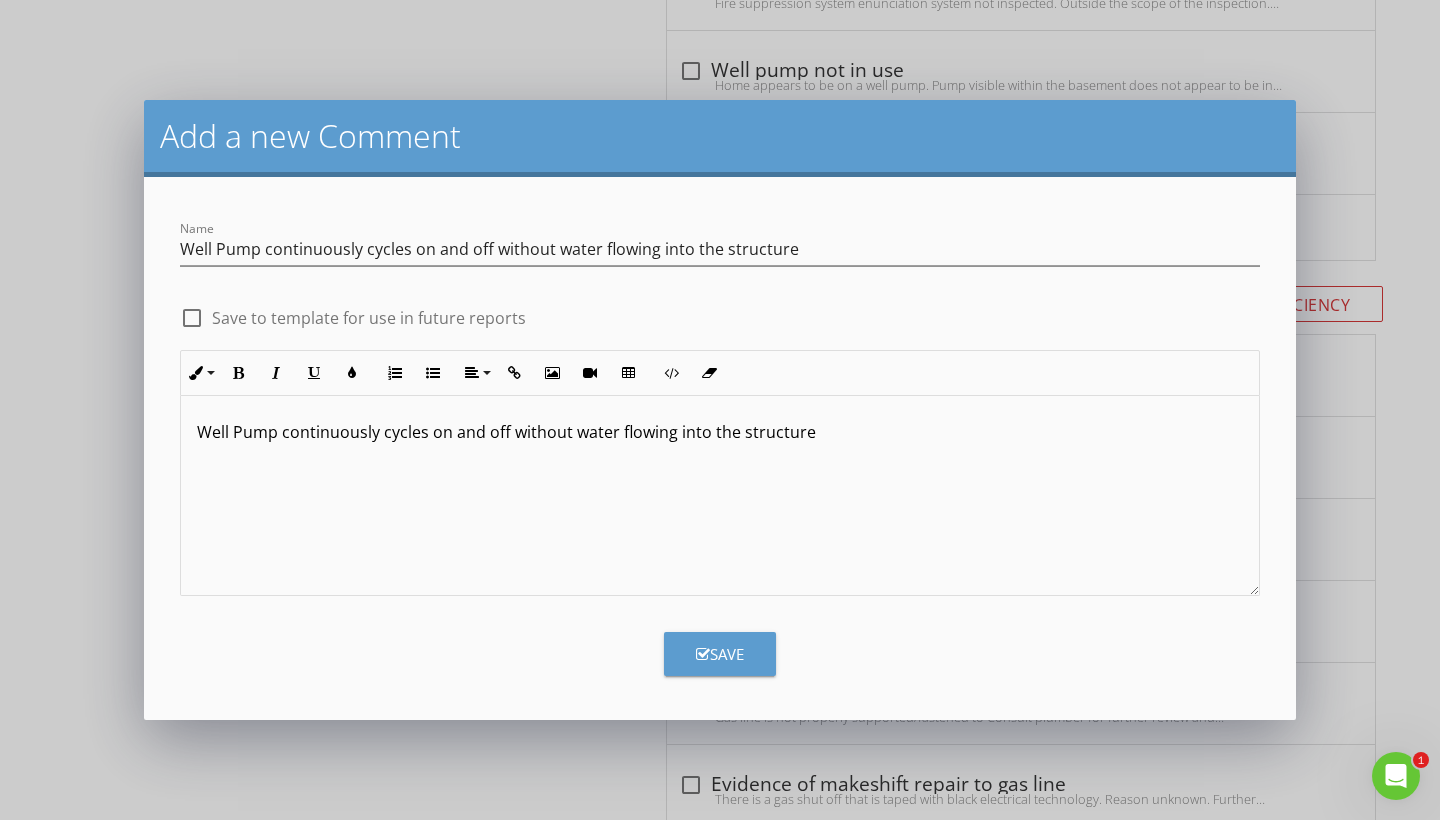 type 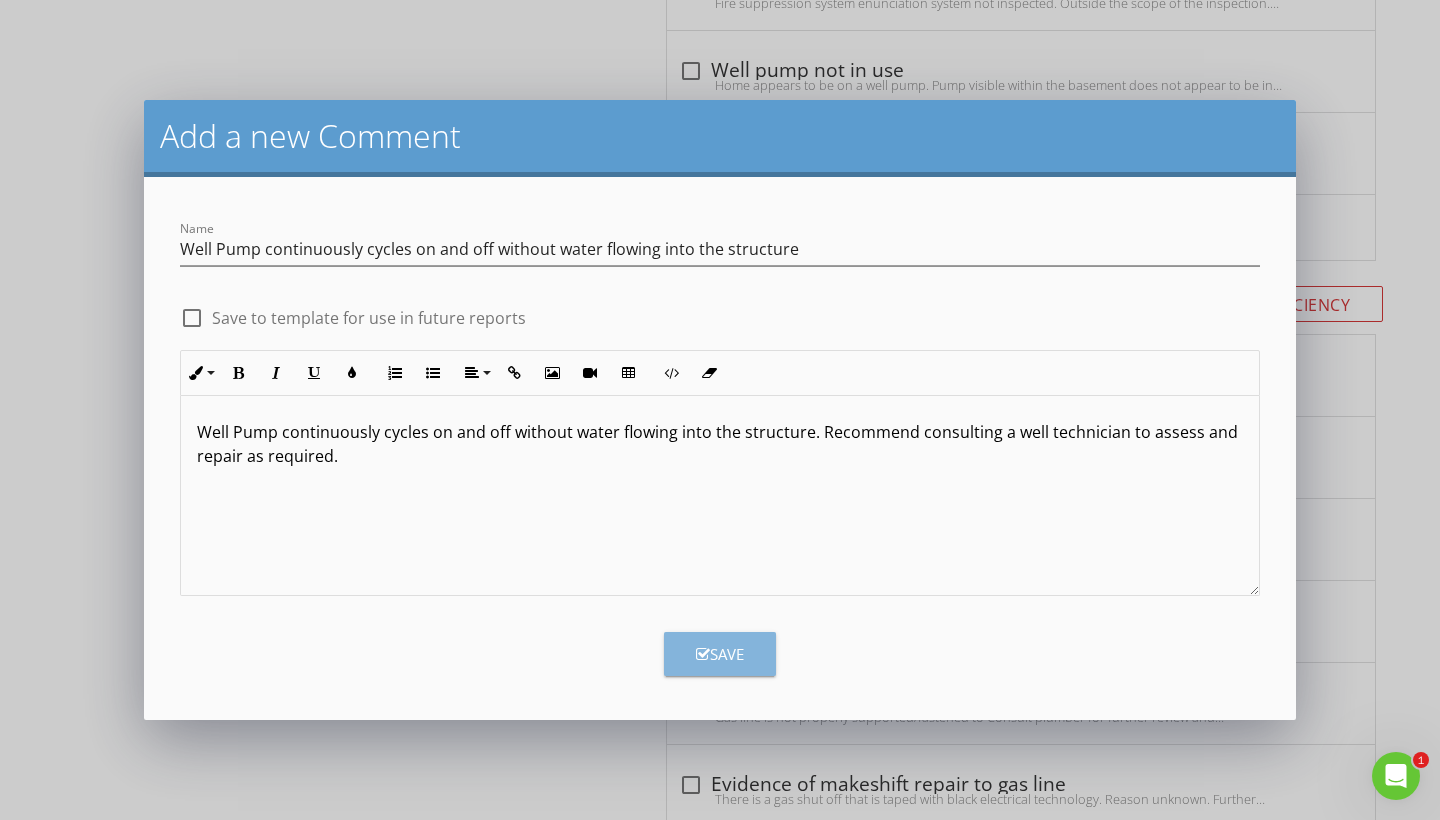 click on "Save" at bounding box center [720, 654] 